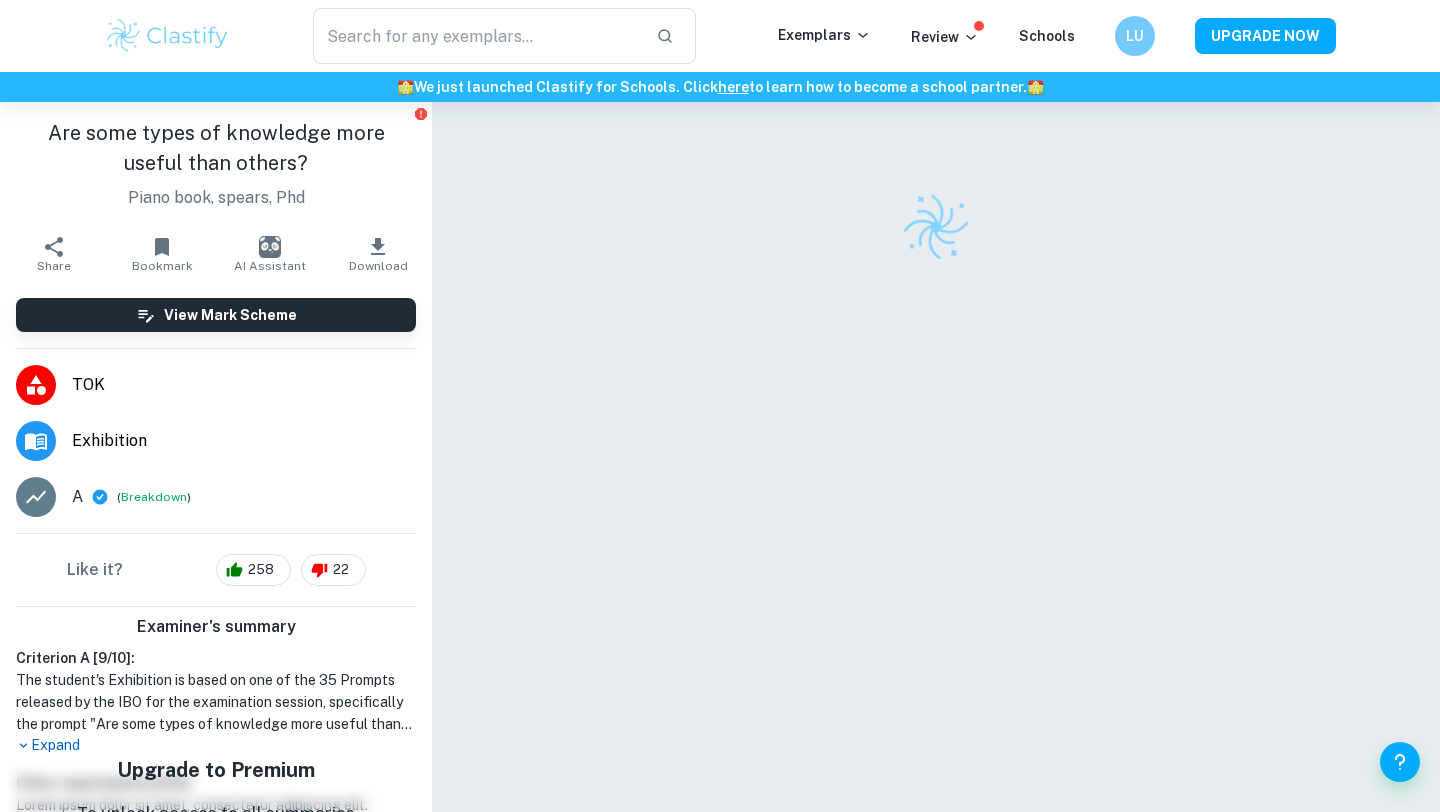 scroll, scrollTop: 0, scrollLeft: 0, axis: both 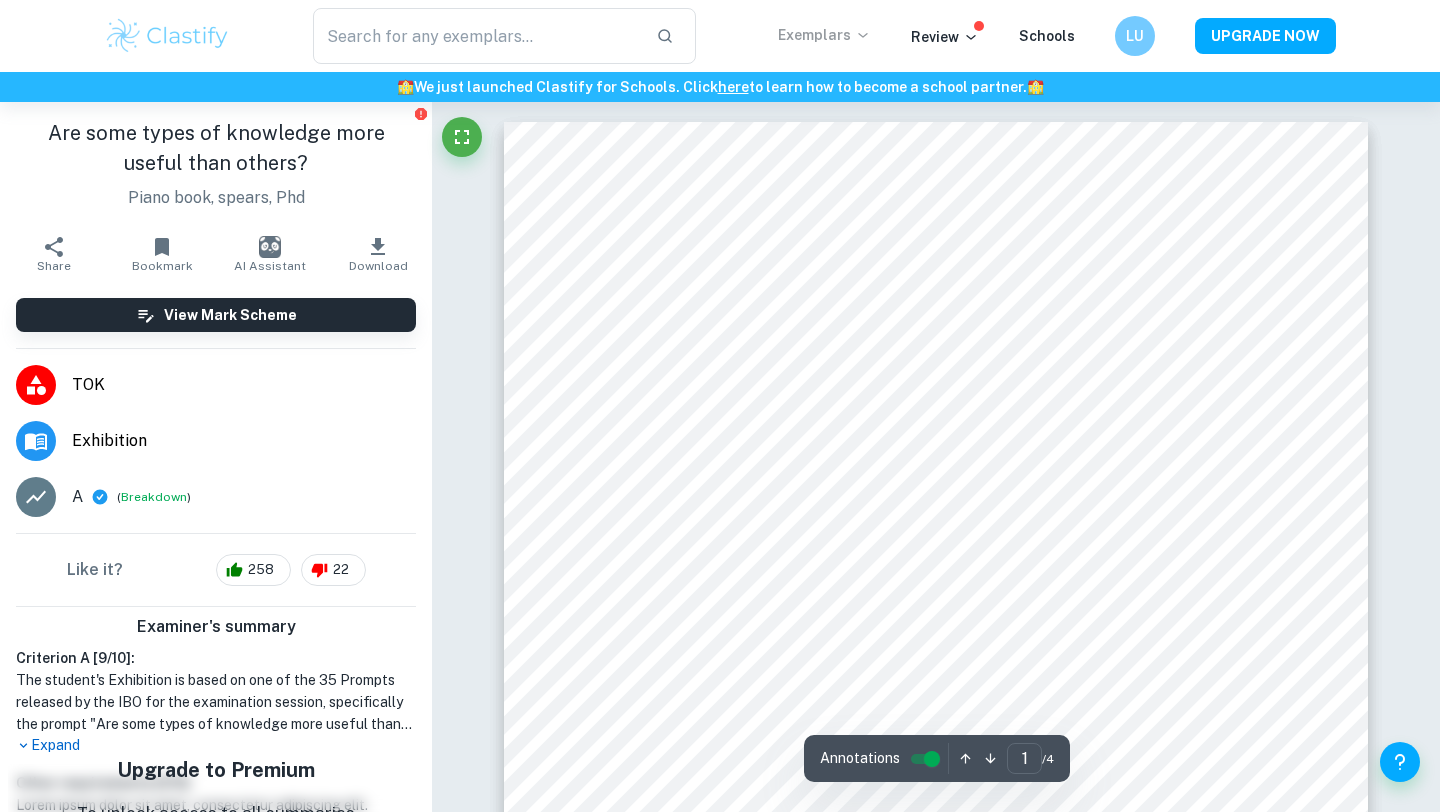 click on "Exemplars" at bounding box center (824, 35) 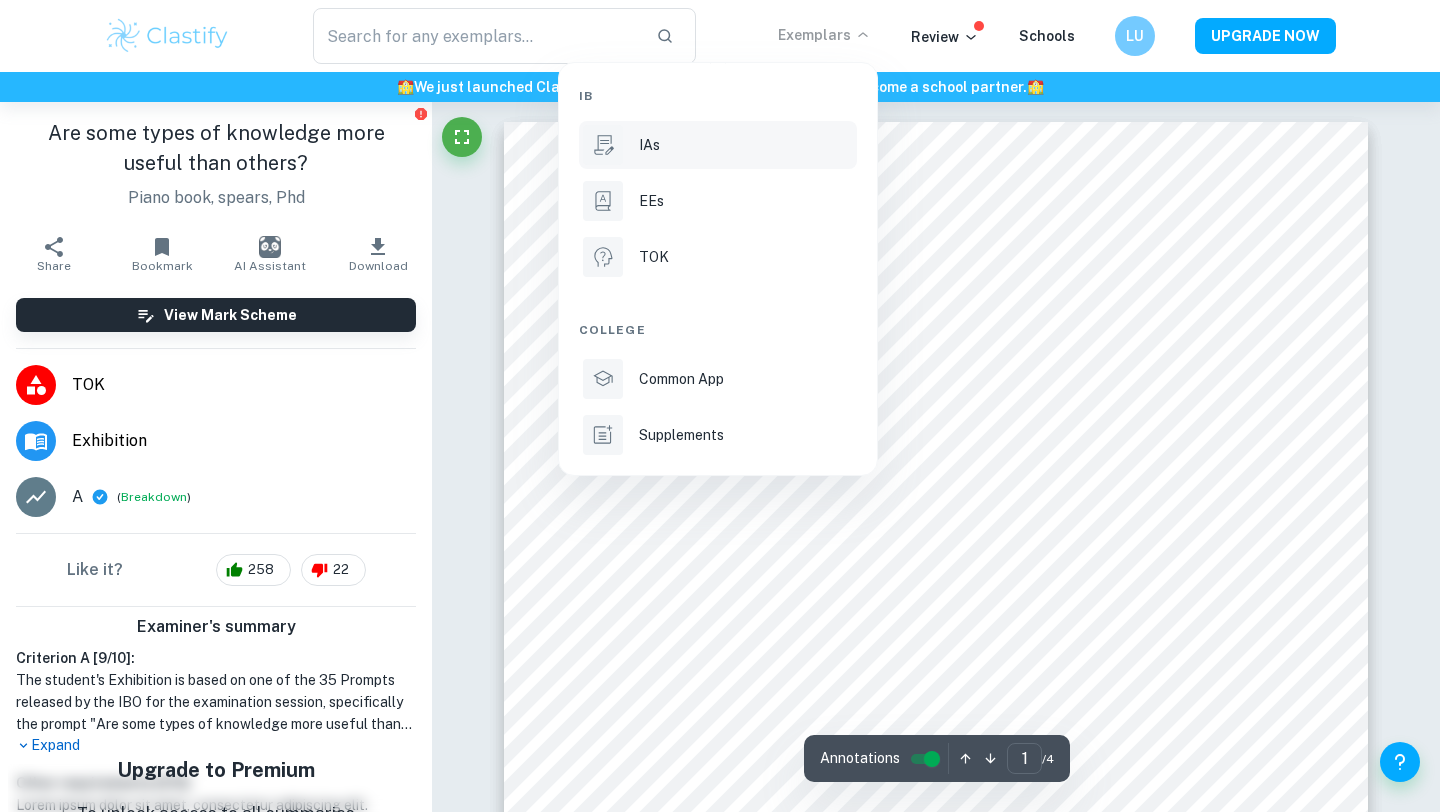 click on "IAs" at bounding box center (718, 145) 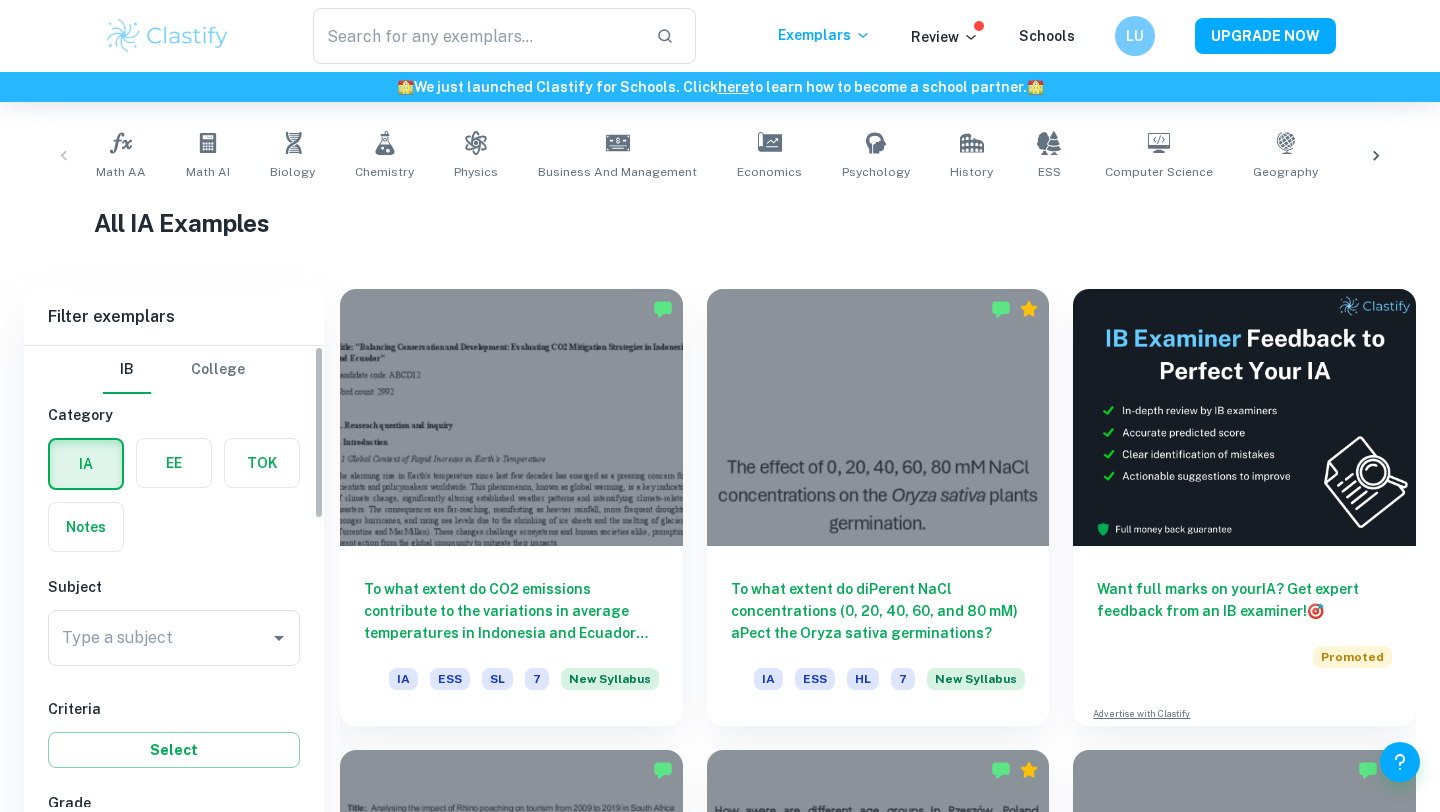 scroll, scrollTop: 475, scrollLeft: 0, axis: vertical 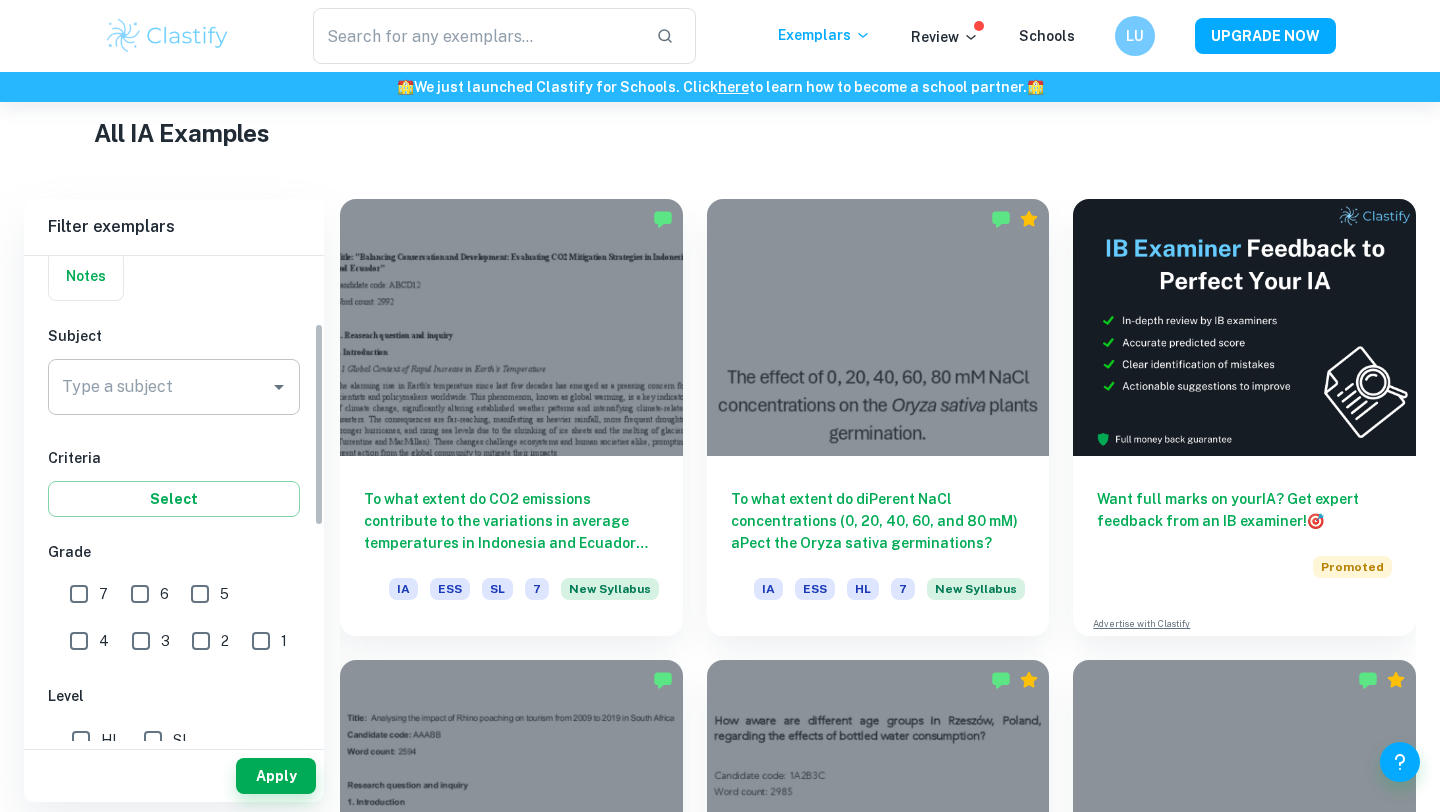 click on "Type a subject" at bounding box center [159, 387] 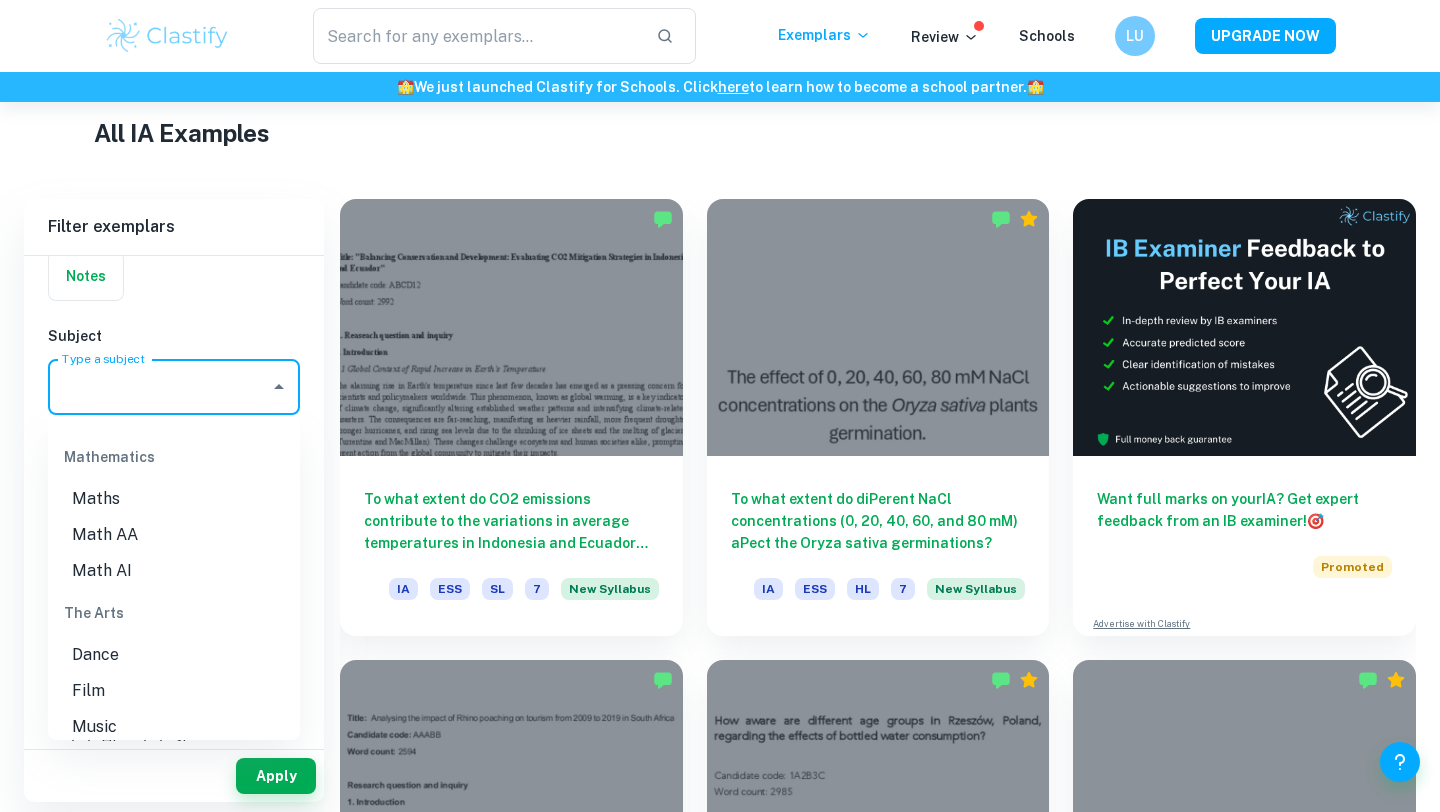 scroll, scrollTop: 2706, scrollLeft: 0, axis: vertical 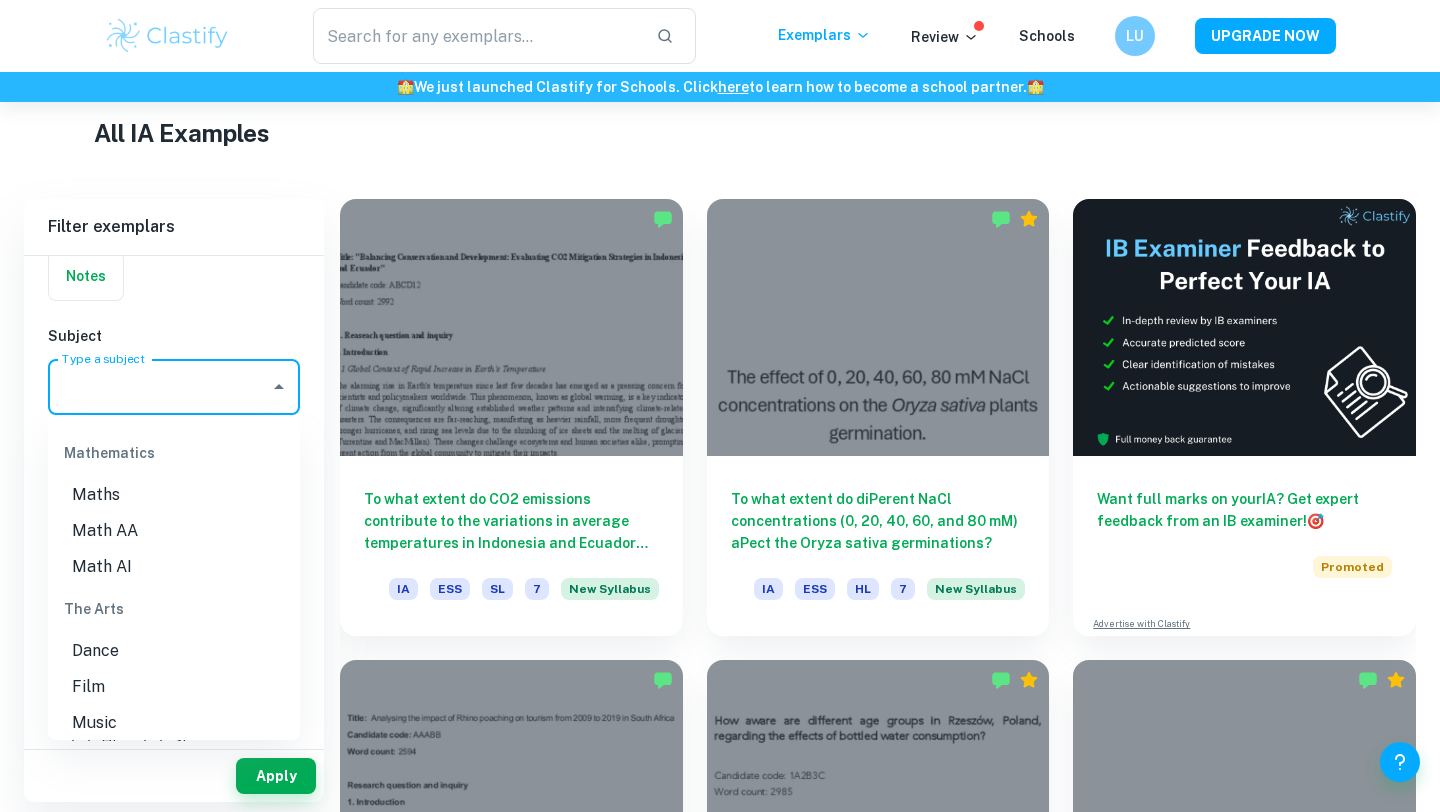 click on "Math AA" at bounding box center [174, 531] 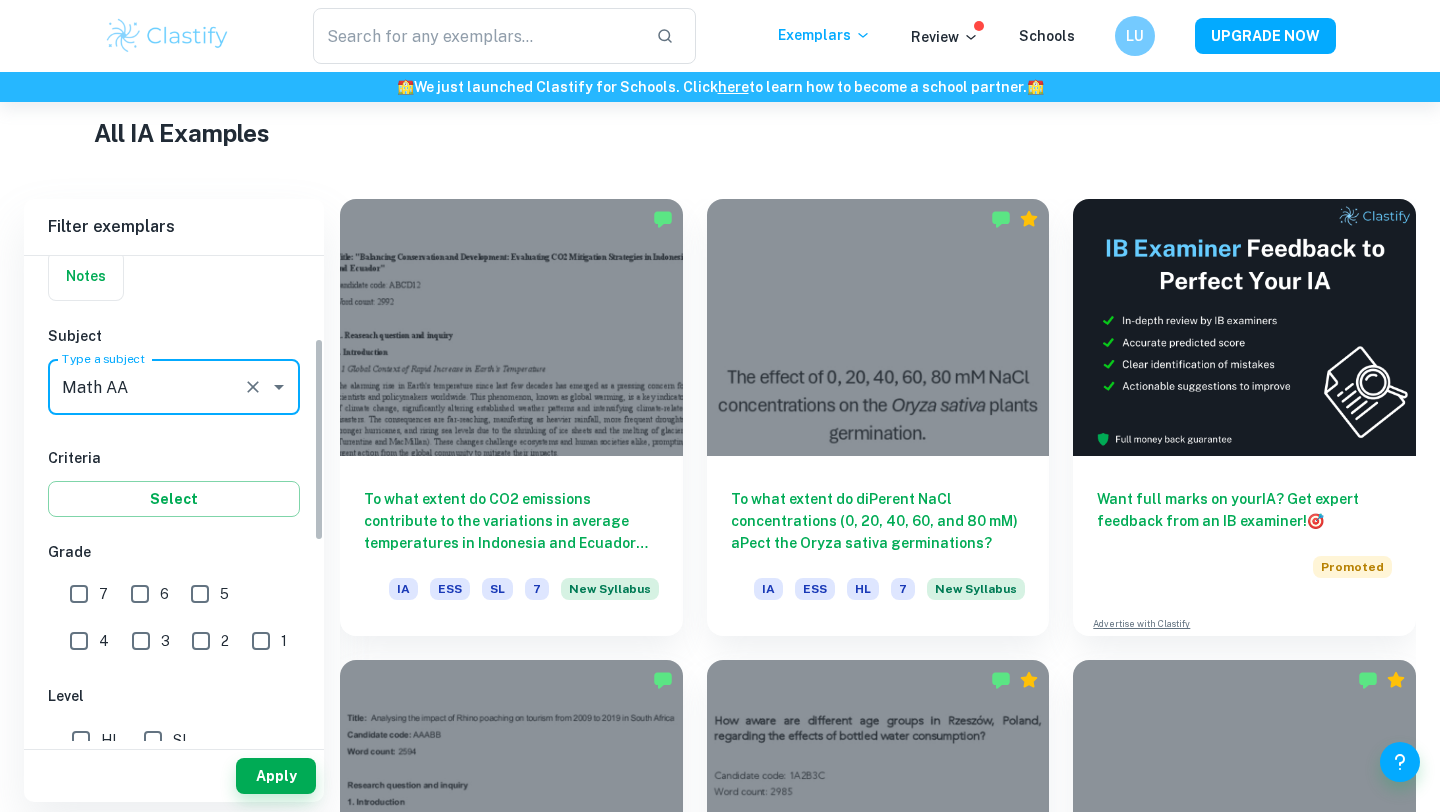 scroll, scrollTop: 240, scrollLeft: 0, axis: vertical 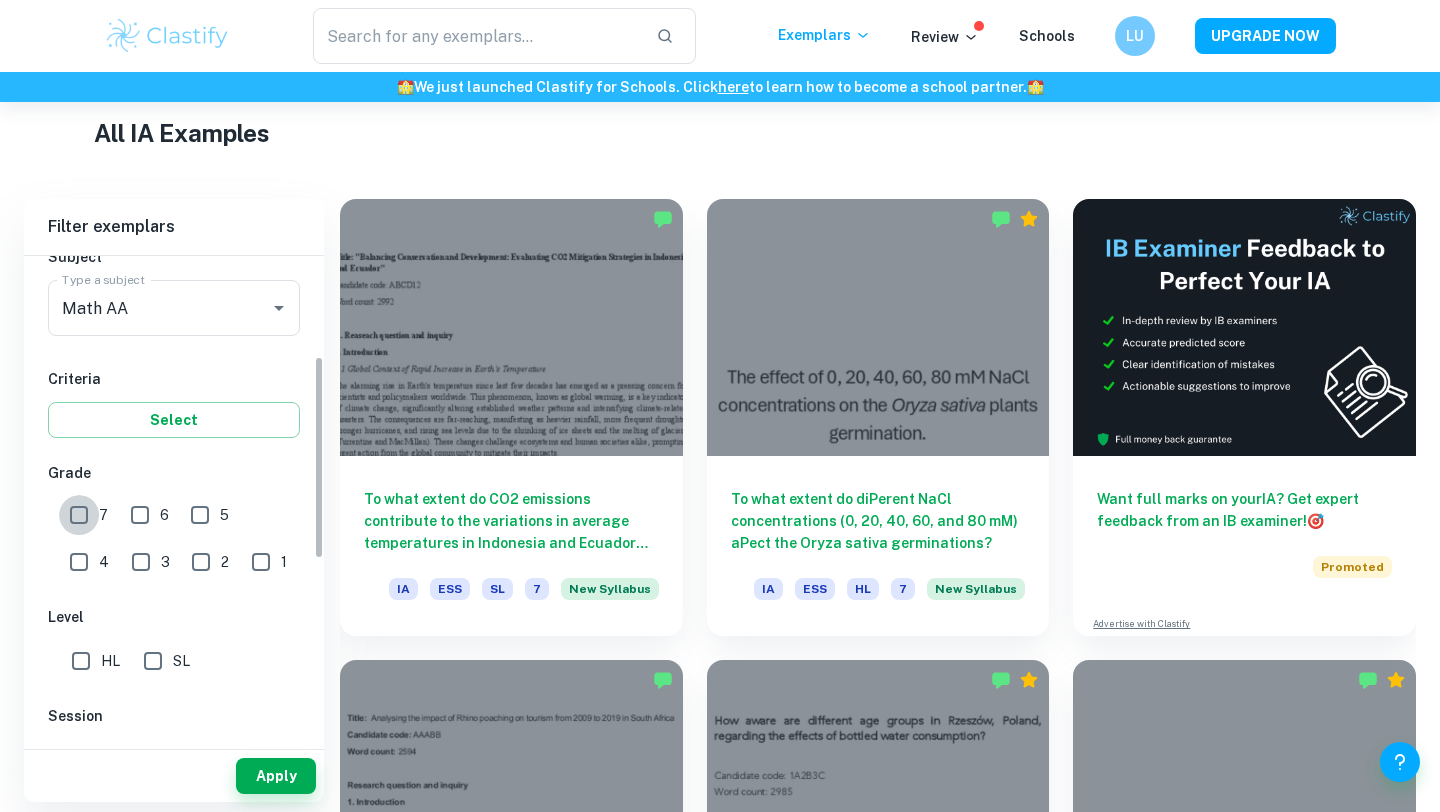 click on "7" at bounding box center [79, 515] 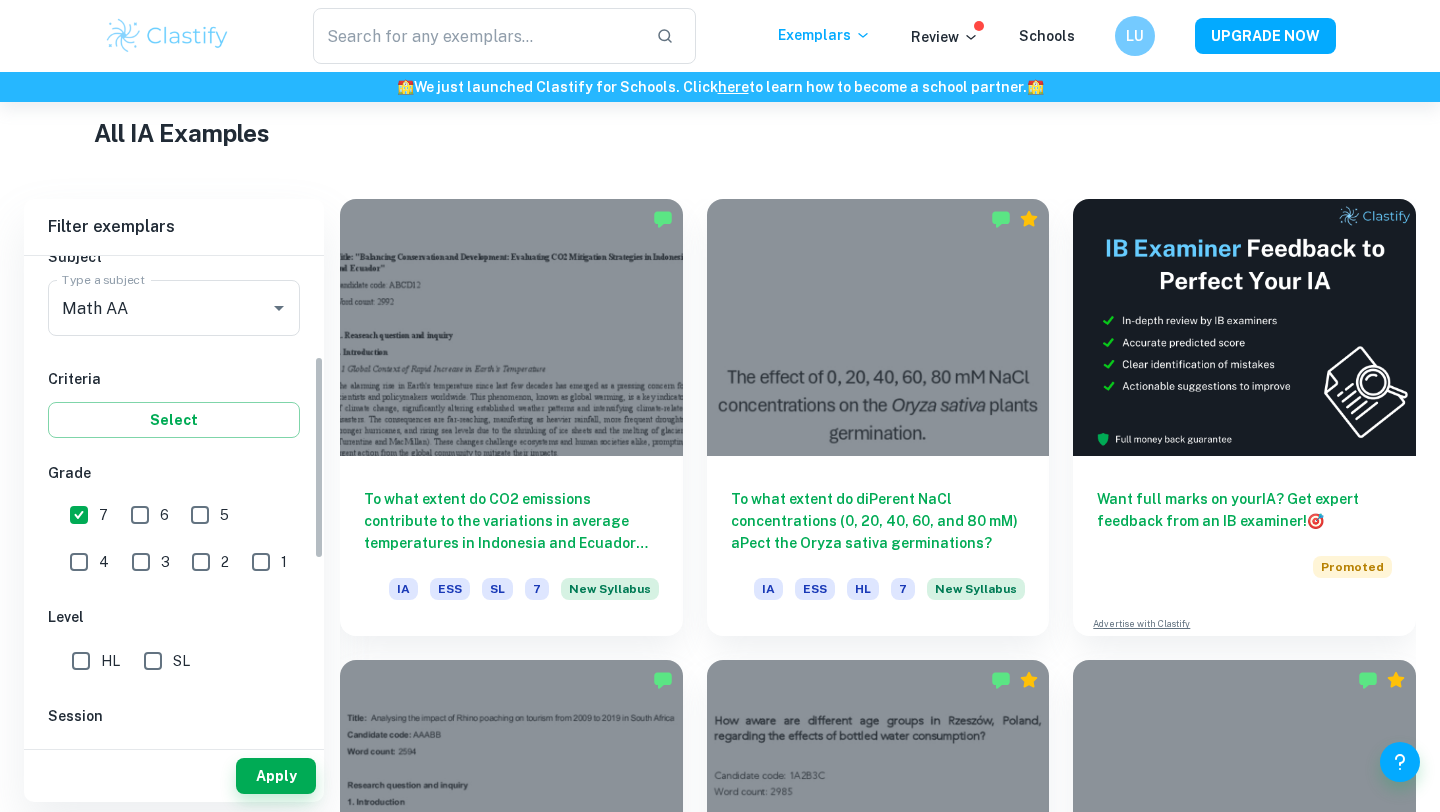 click on "SL" at bounding box center (153, 661) 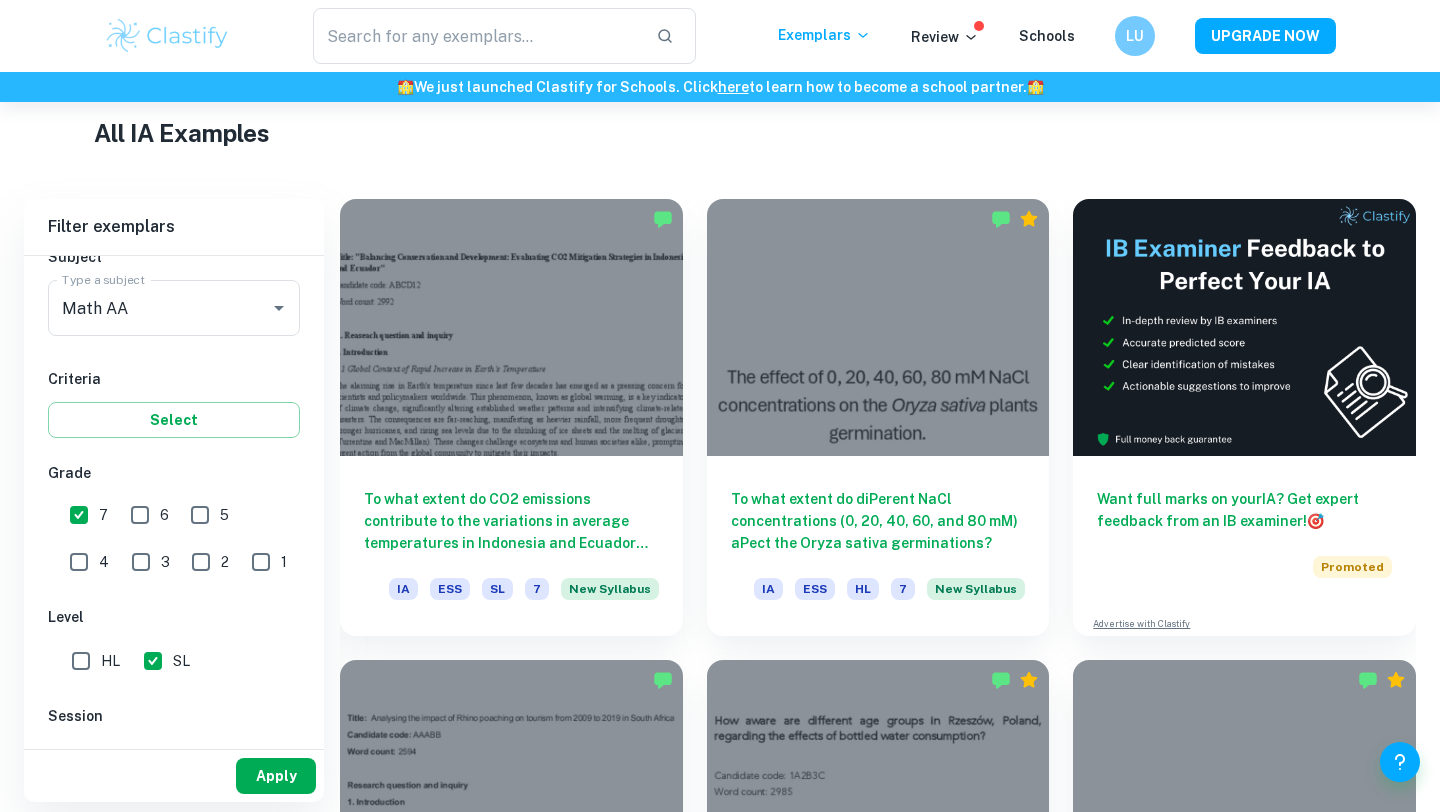 click on "Apply" at bounding box center (276, 776) 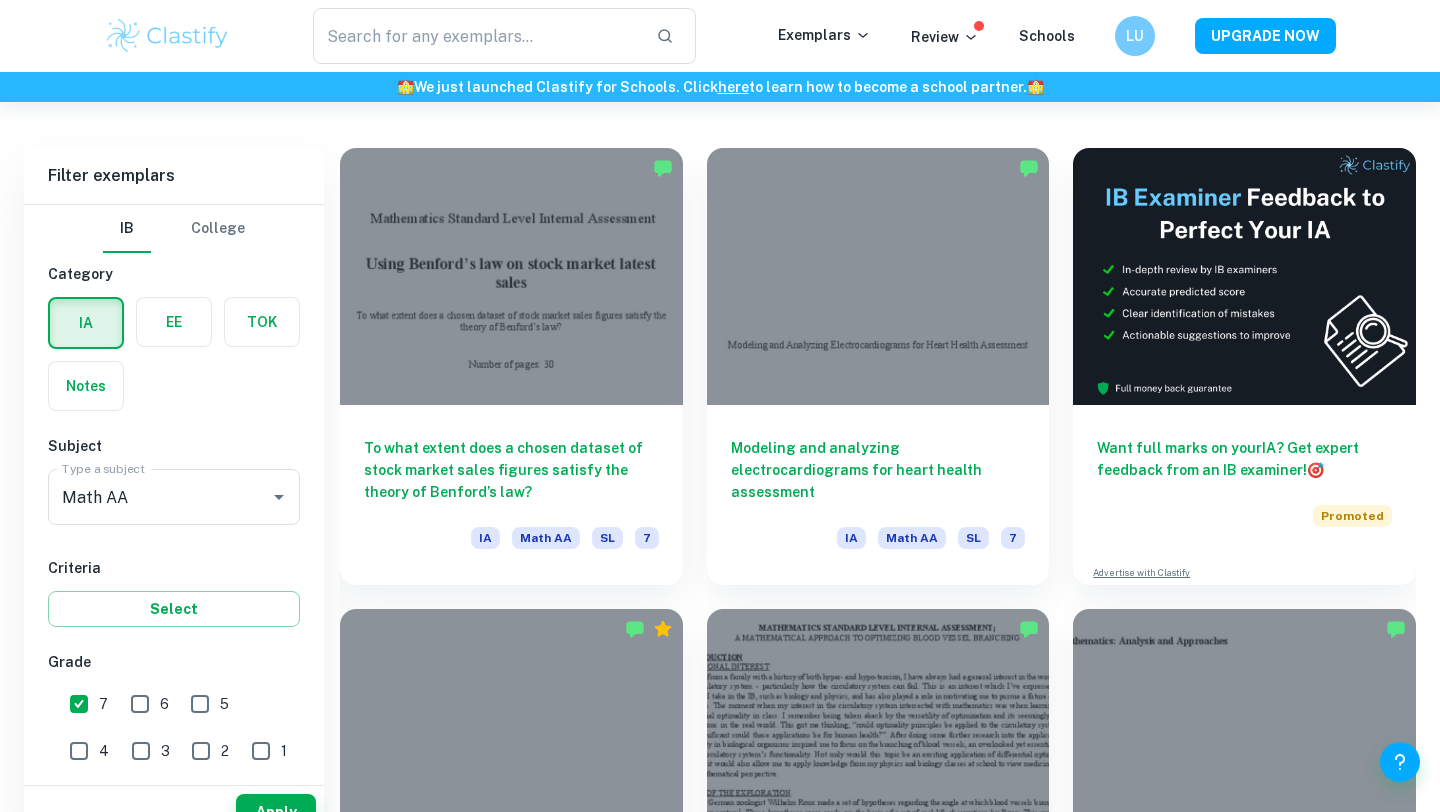 scroll, scrollTop: 872, scrollLeft: 0, axis: vertical 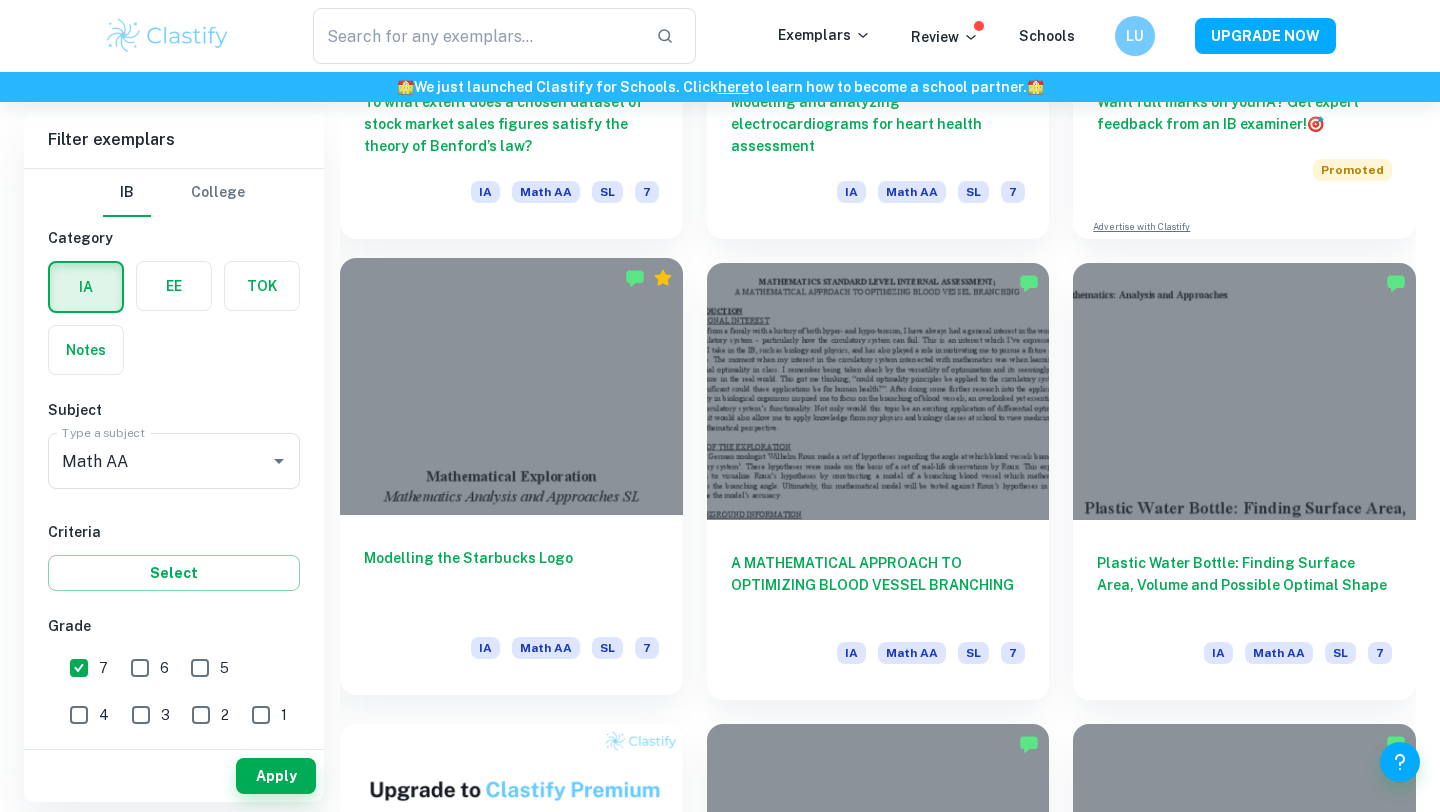 click at bounding box center [511, 386] 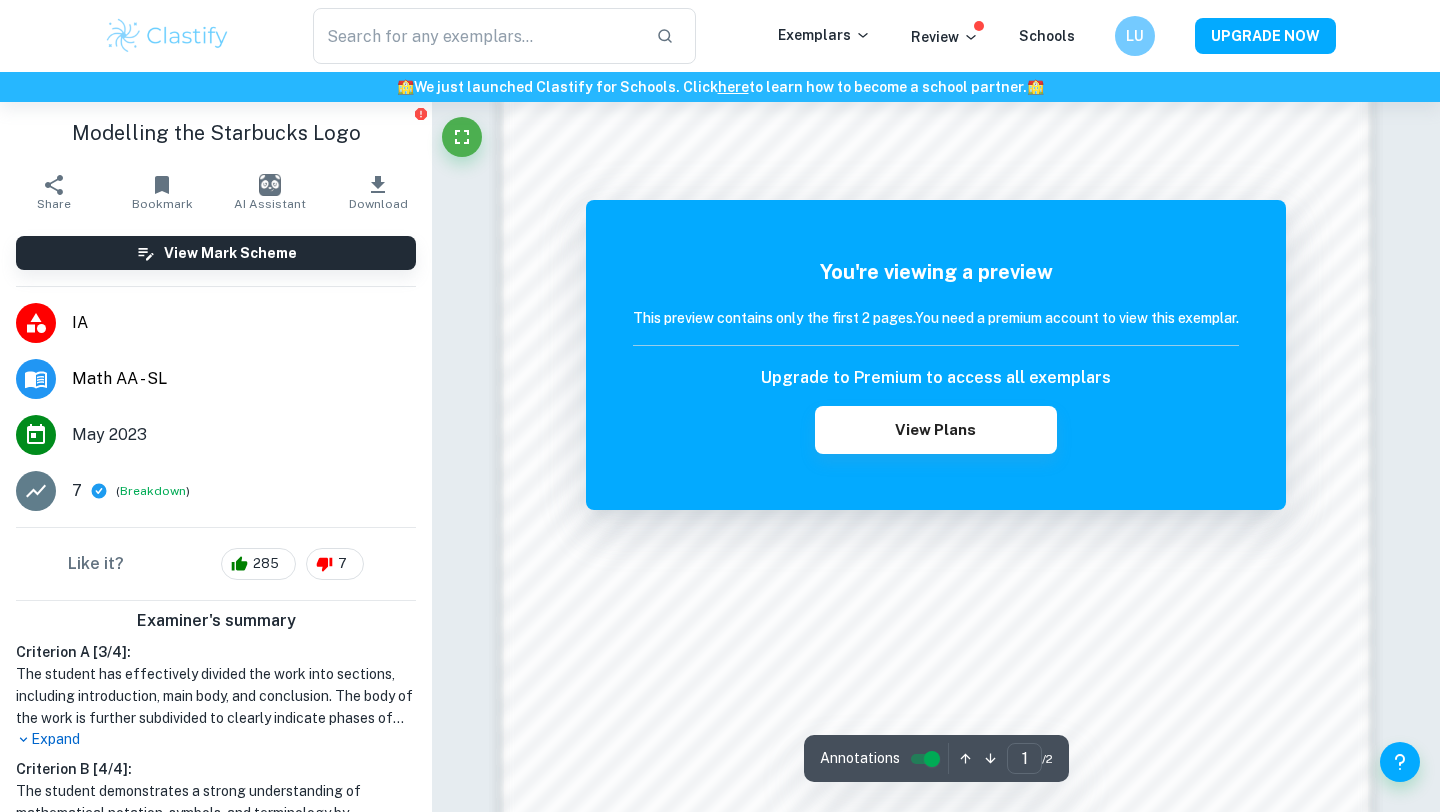 scroll, scrollTop: 1536, scrollLeft: 0, axis: vertical 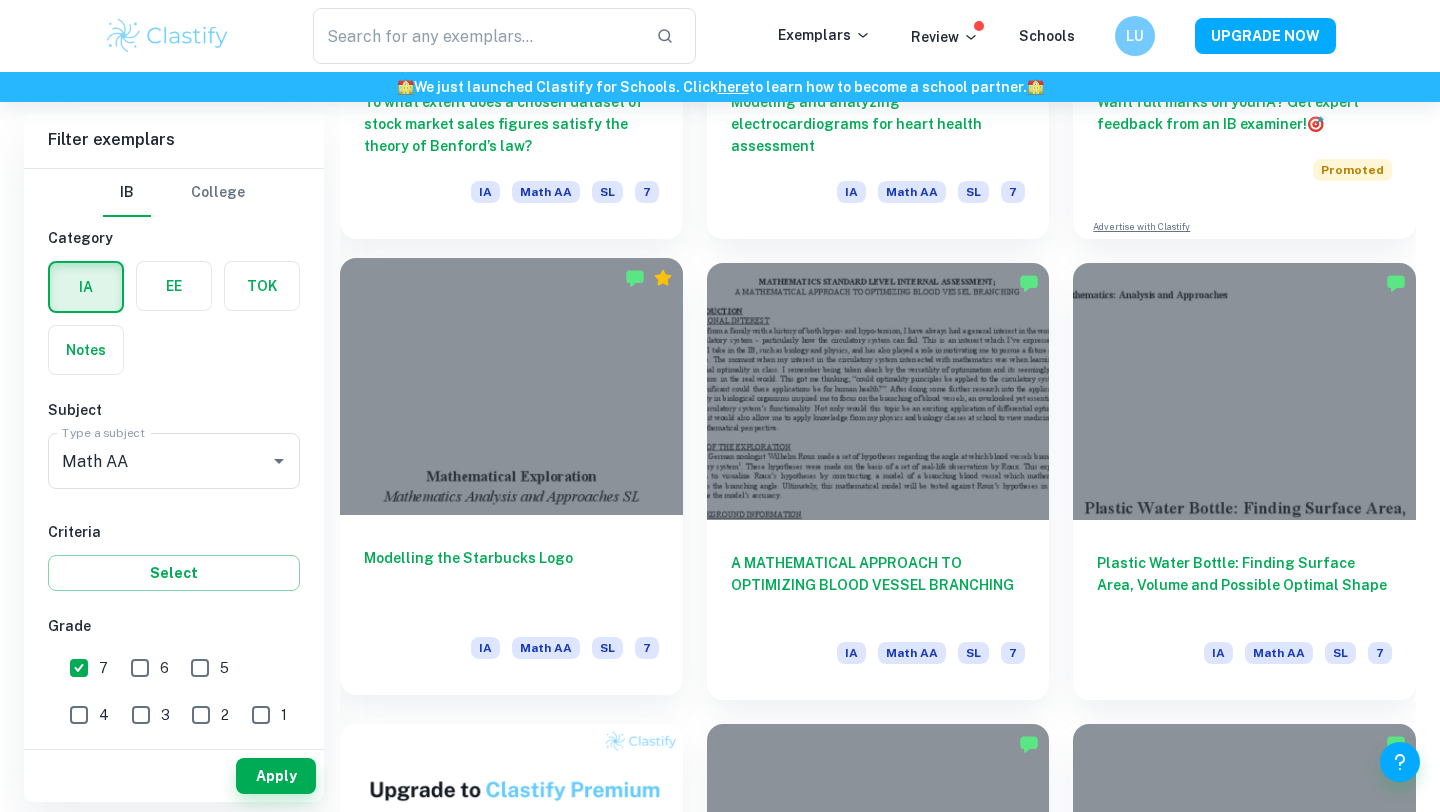 click at bounding box center (511, 386) 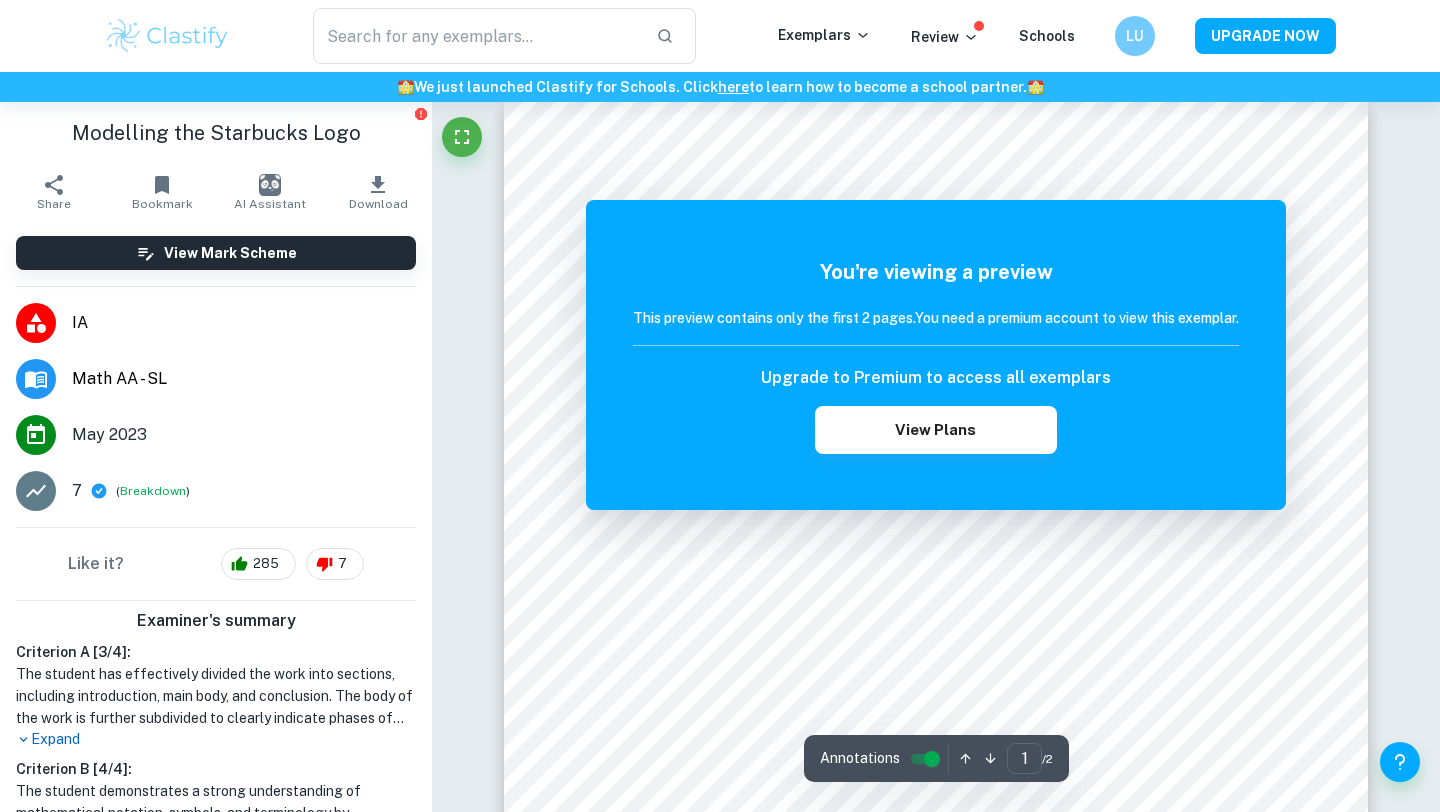 scroll, scrollTop: 0, scrollLeft: 0, axis: both 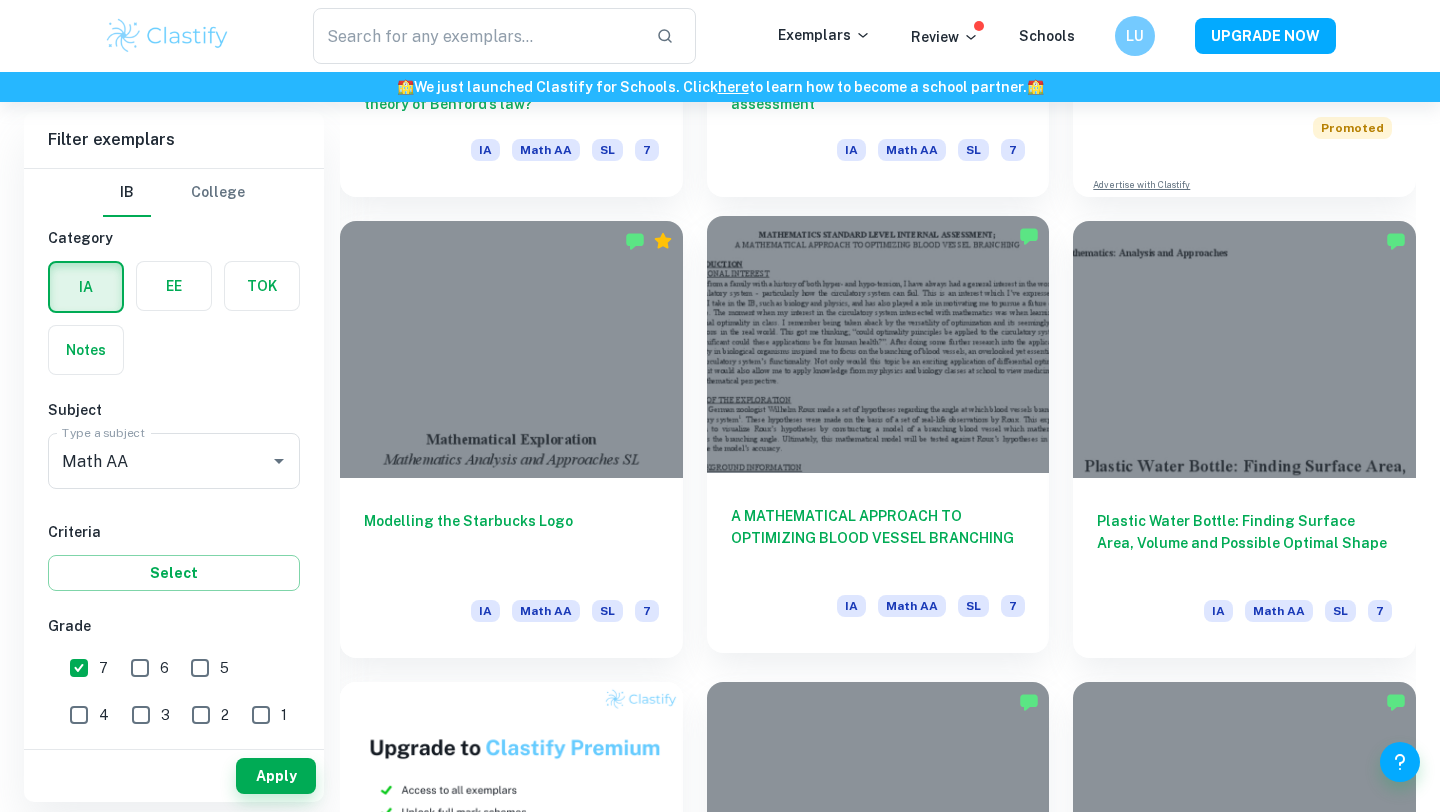 click at bounding box center [878, 344] 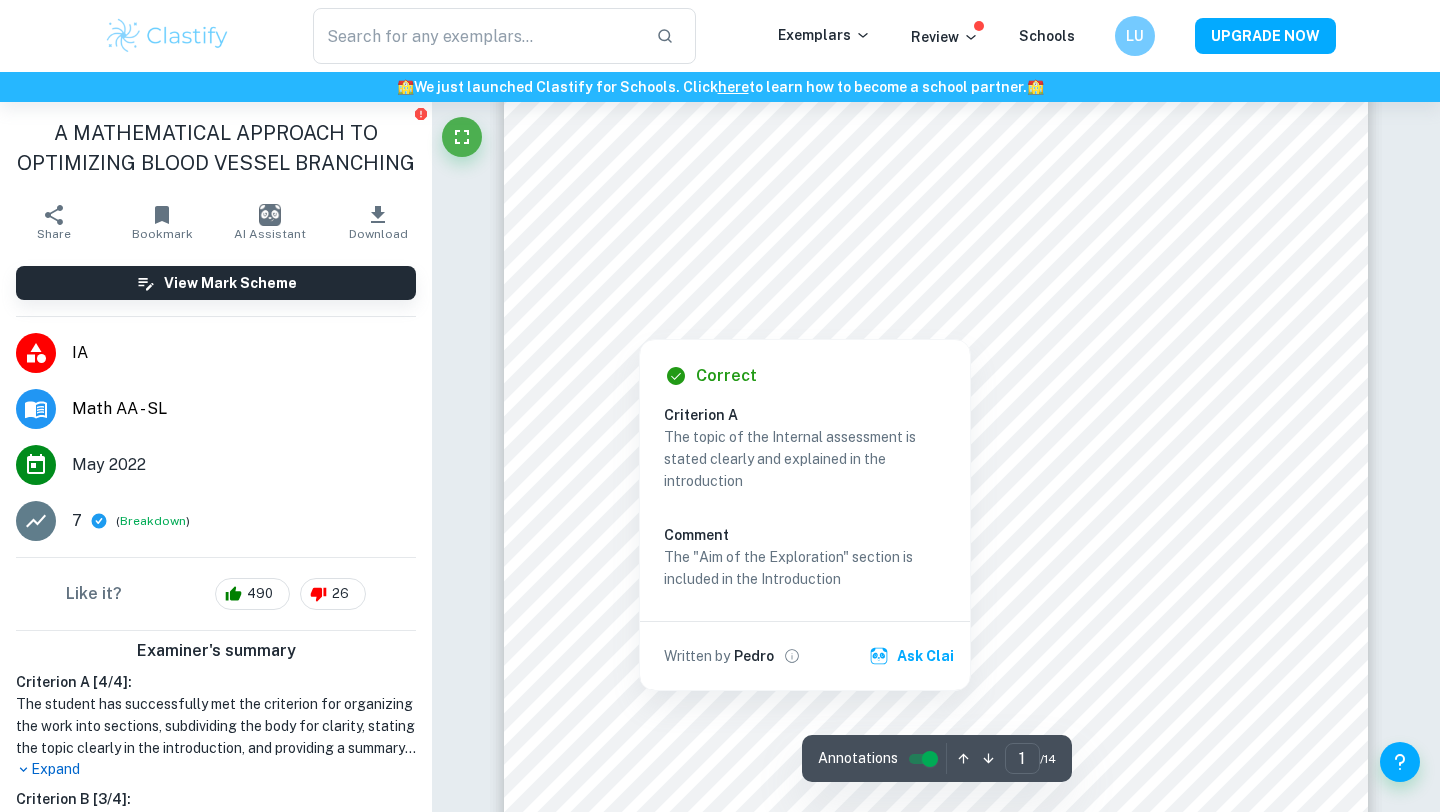 scroll, scrollTop: 272, scrollLeft: 0, axis: vertical 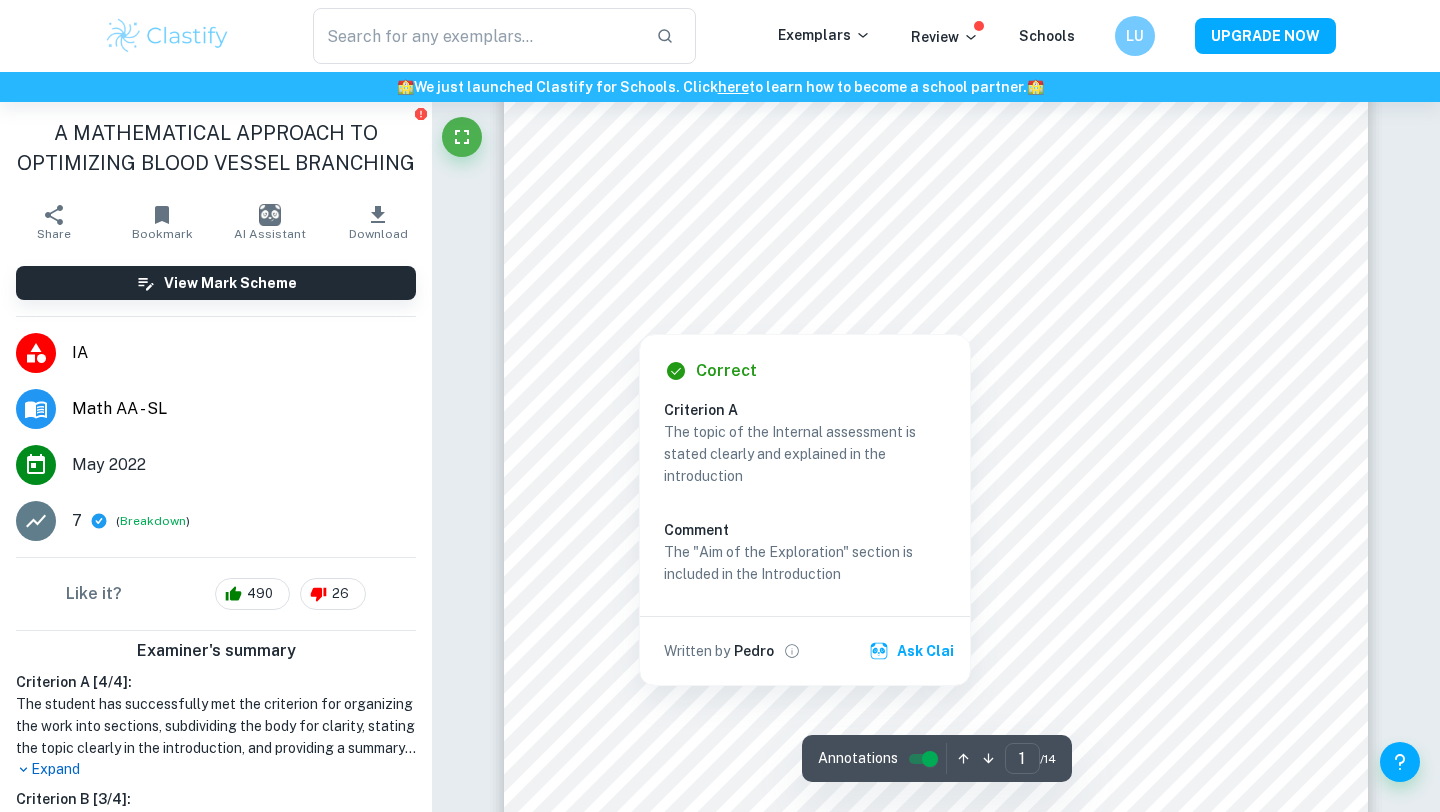 click 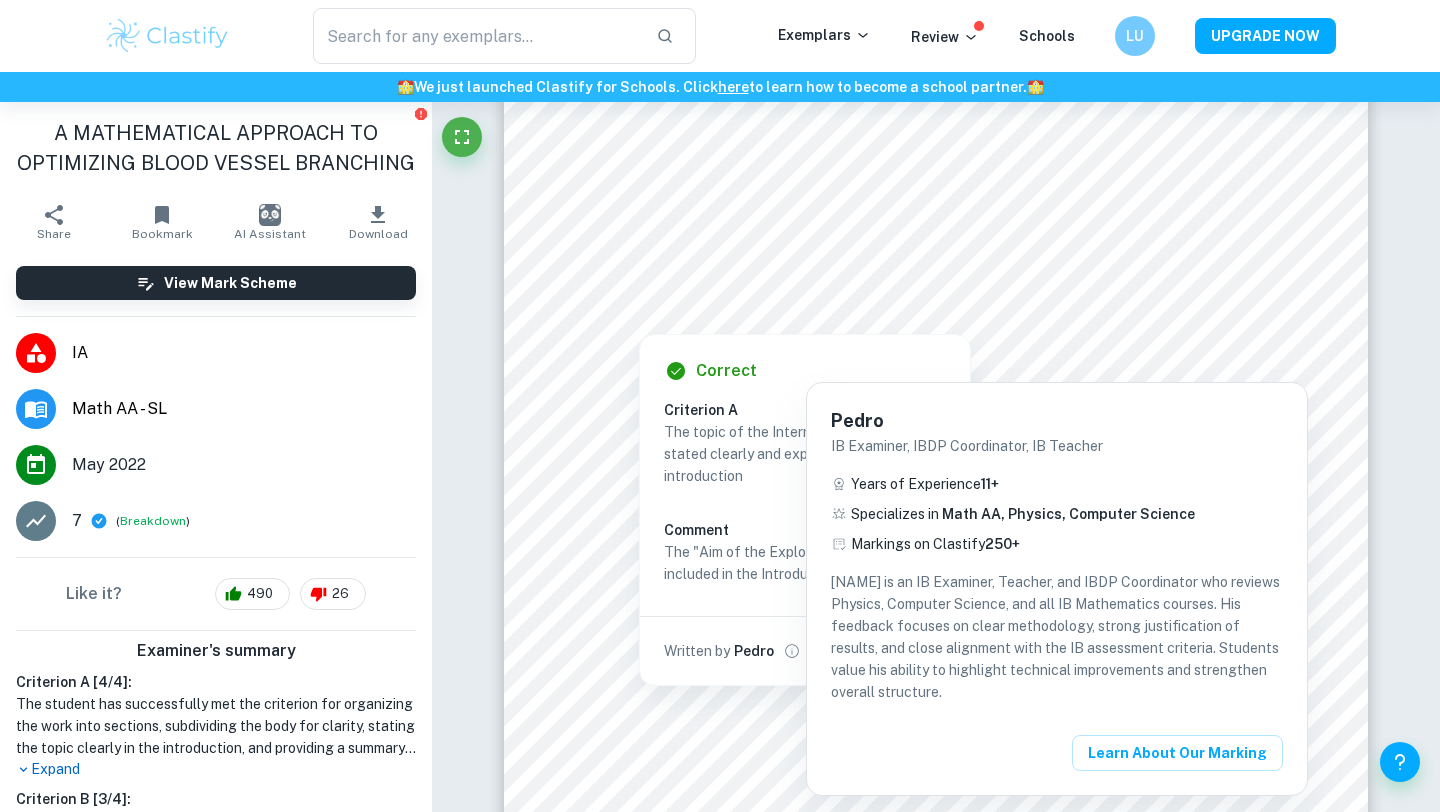 click at bounding box center [720, 406] 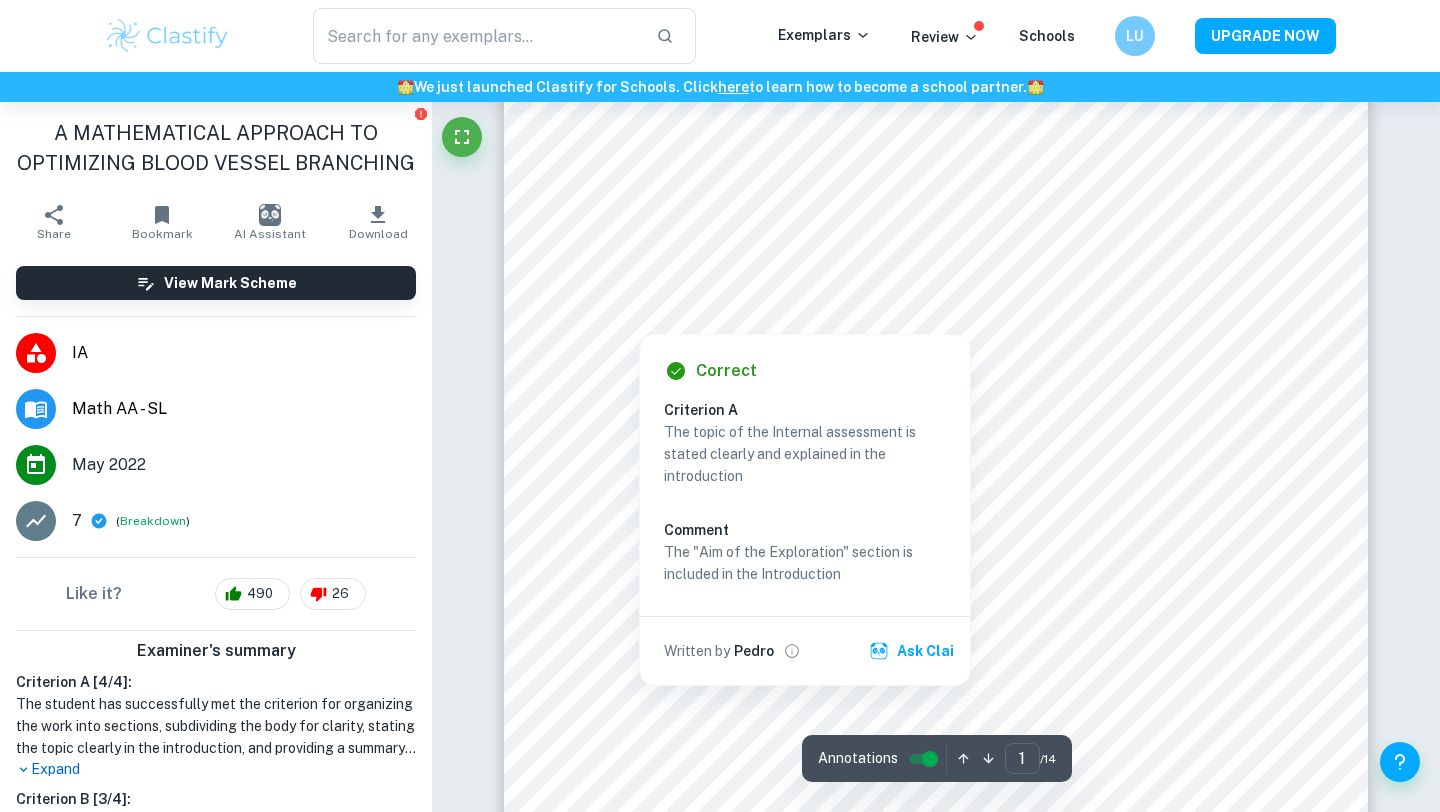 scroll, scrollTop: 761, scrollLeft: 0, axis: vertical 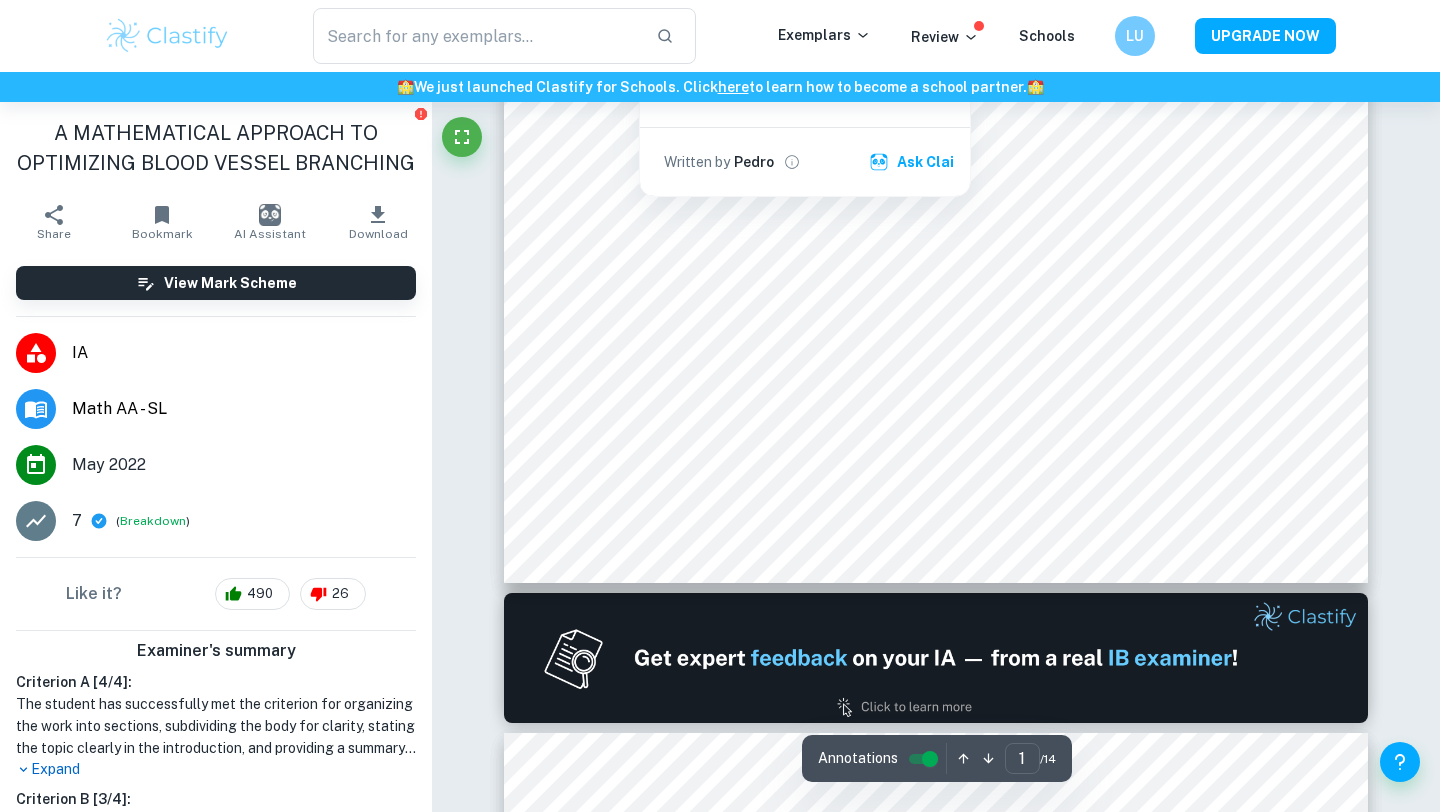click on "Correct Criterion A The topic of the Internal assessment is stated clearly and explained in the introduction Comment The "Aim of the Exploration" section is included in the Introduction Written by Pedro Ask Clai Correct Criterion A The topic of the Internal assessment is stated clearly and explained in the introduction Comment The "Aim of the Exploration" section is included in the Introduction Written by Pedro Ask Clai Correct Criterion A The introduction includes a general description of the student's approach to the topic and what area of the math curriculum the exploration focuses on Comment The student mentions that the work aims to combine differential optimality with concepts in biology Written by Pedro Ask Clai Correct Criterion E Comment Unlock access to all  examiner  comments with Clastify Premium Upgrade Now   Correct Criterion A The conclusion is a summary of the outcomes and a response to the aim of the exploration stated in the introduction Comment Written by Pedro Ask Clai Correct Criterion A" at bounding box center (936, 8050) 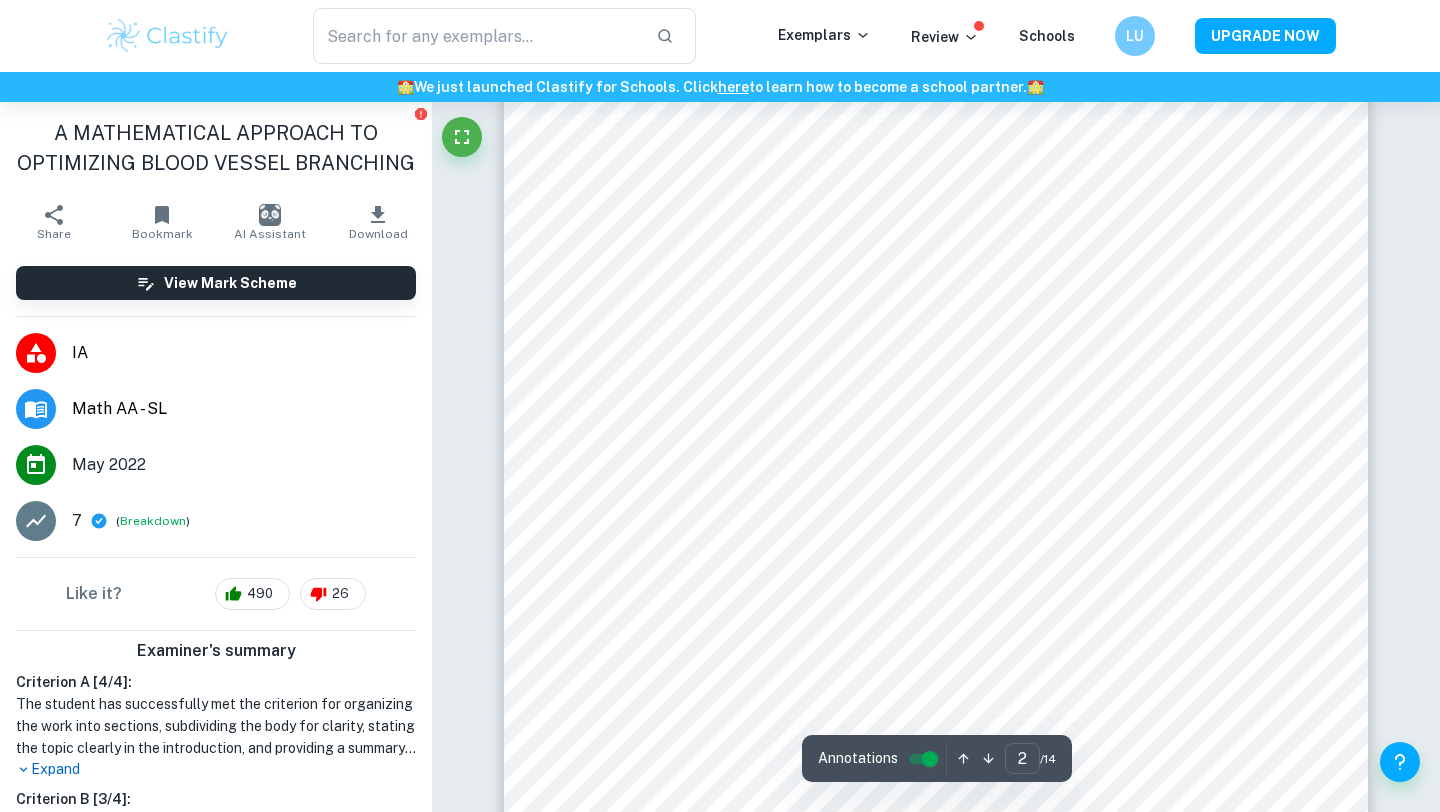 scroll, scrollTop: 2178, scrollLeft: 0, axis: vertical 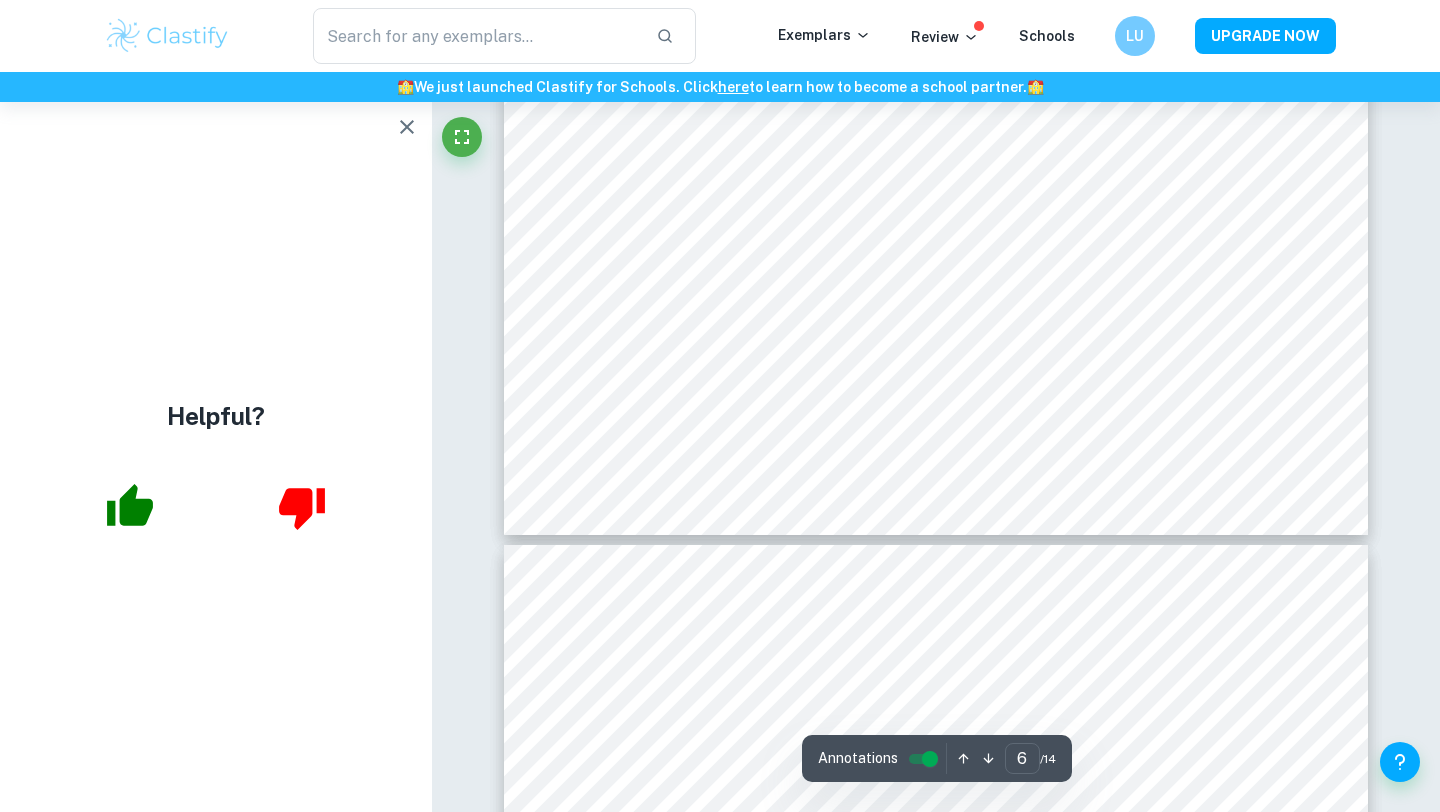 type on "7" 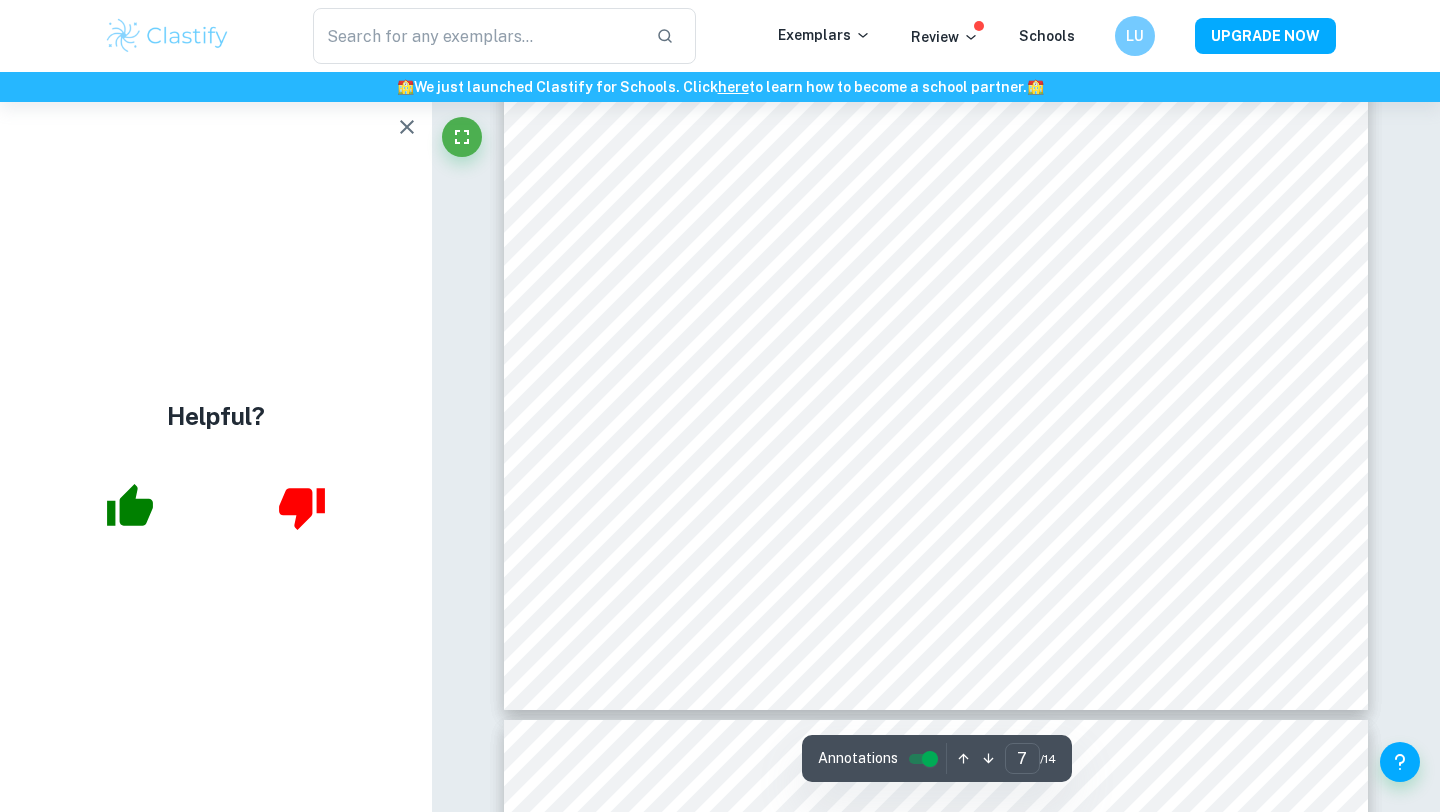 scroll, scrollTop: 8473, scrollLeft: 0, axis: vertical 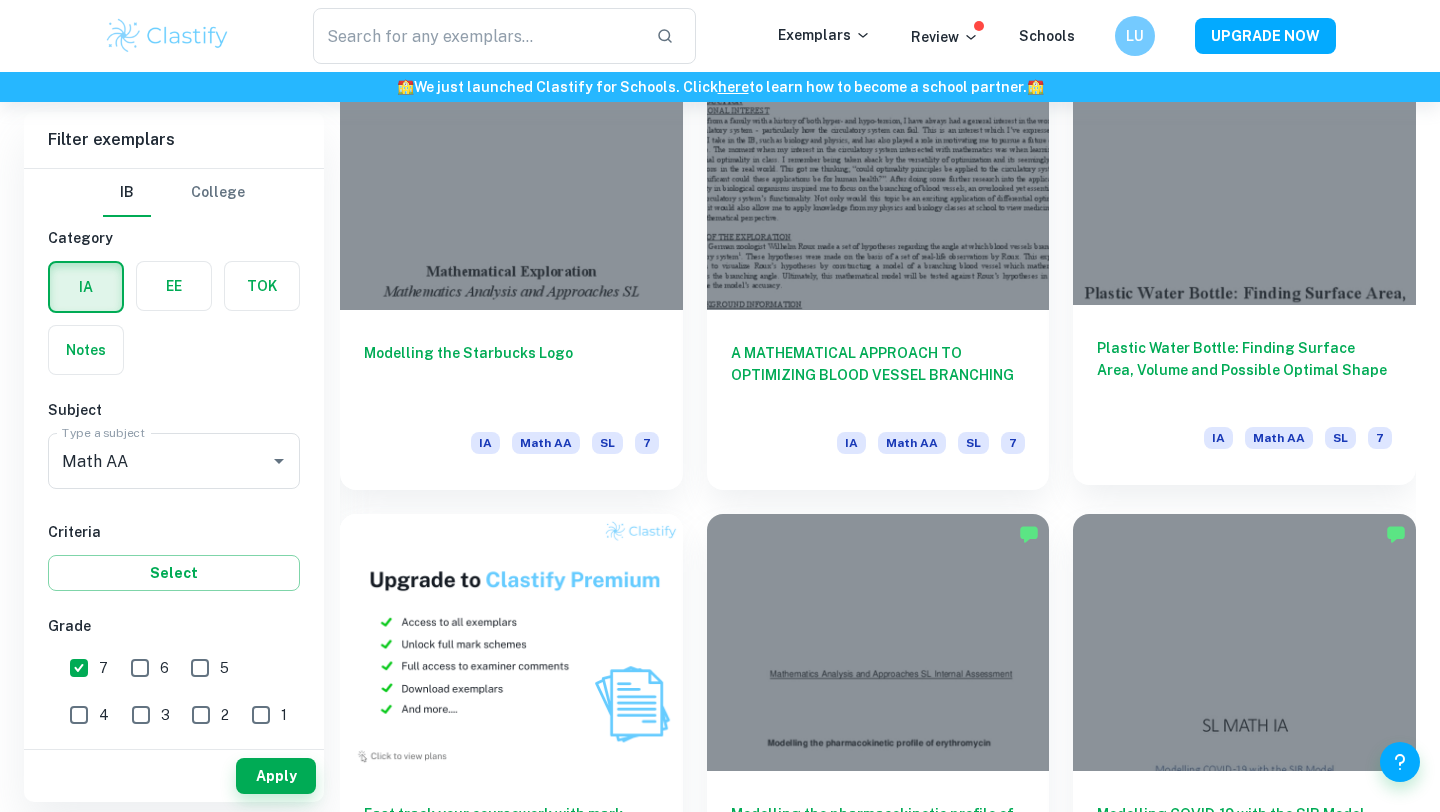 click at bounding box center (1244, 176) 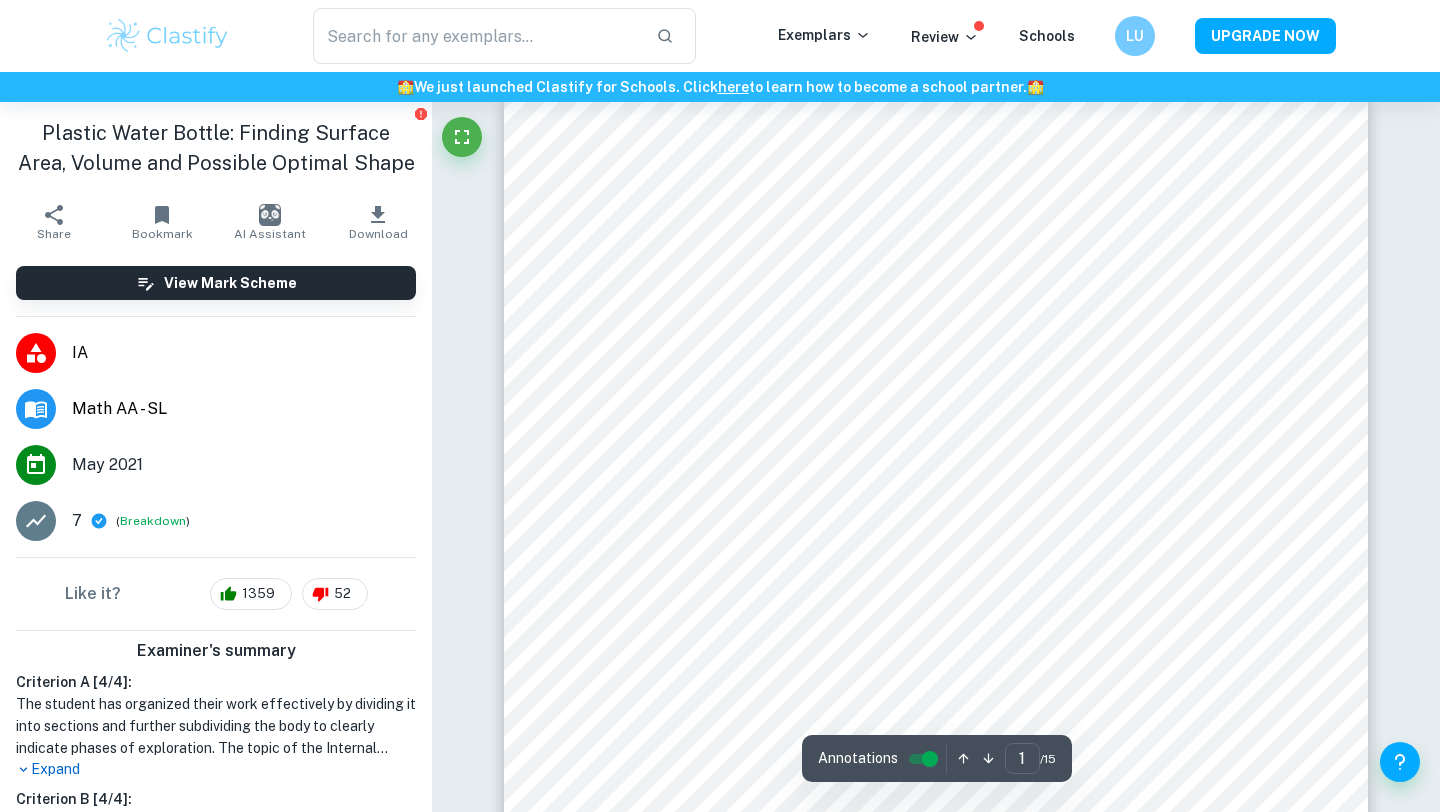scroll, scrollTop: 0, scrollLeft: 0, axis: both 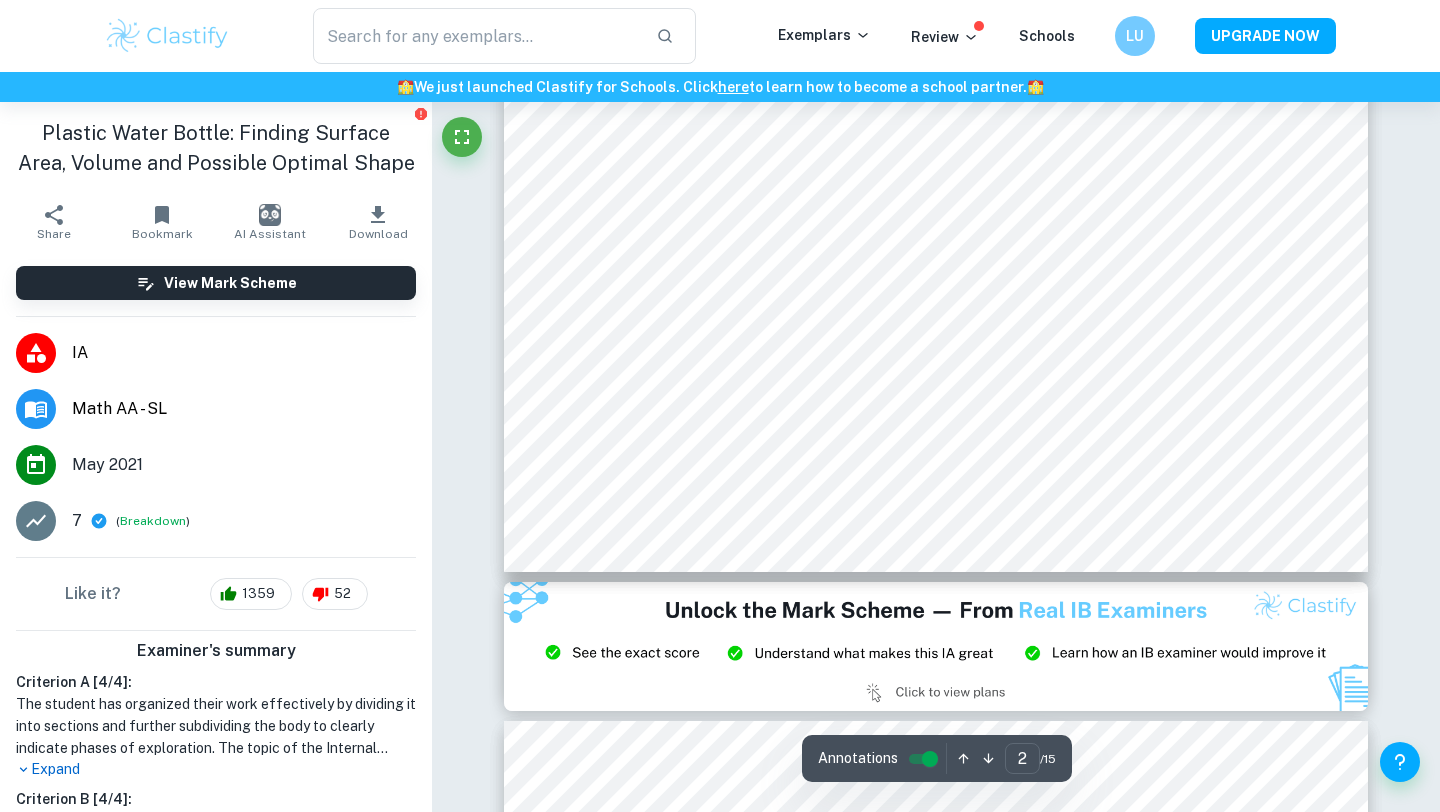 type on "3" 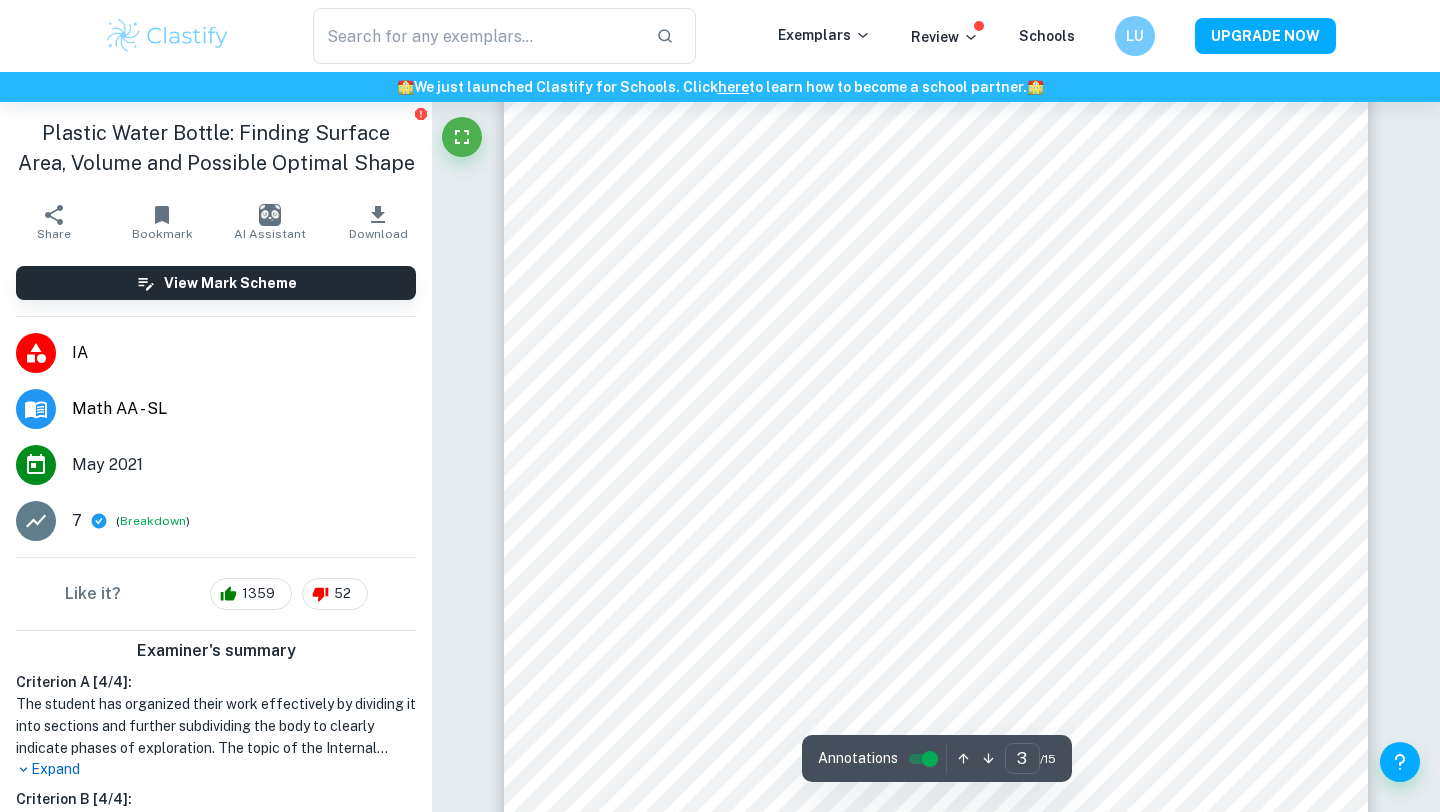 scroll, scrollTop: 3051, scrollLeft: 0, axis: vertical 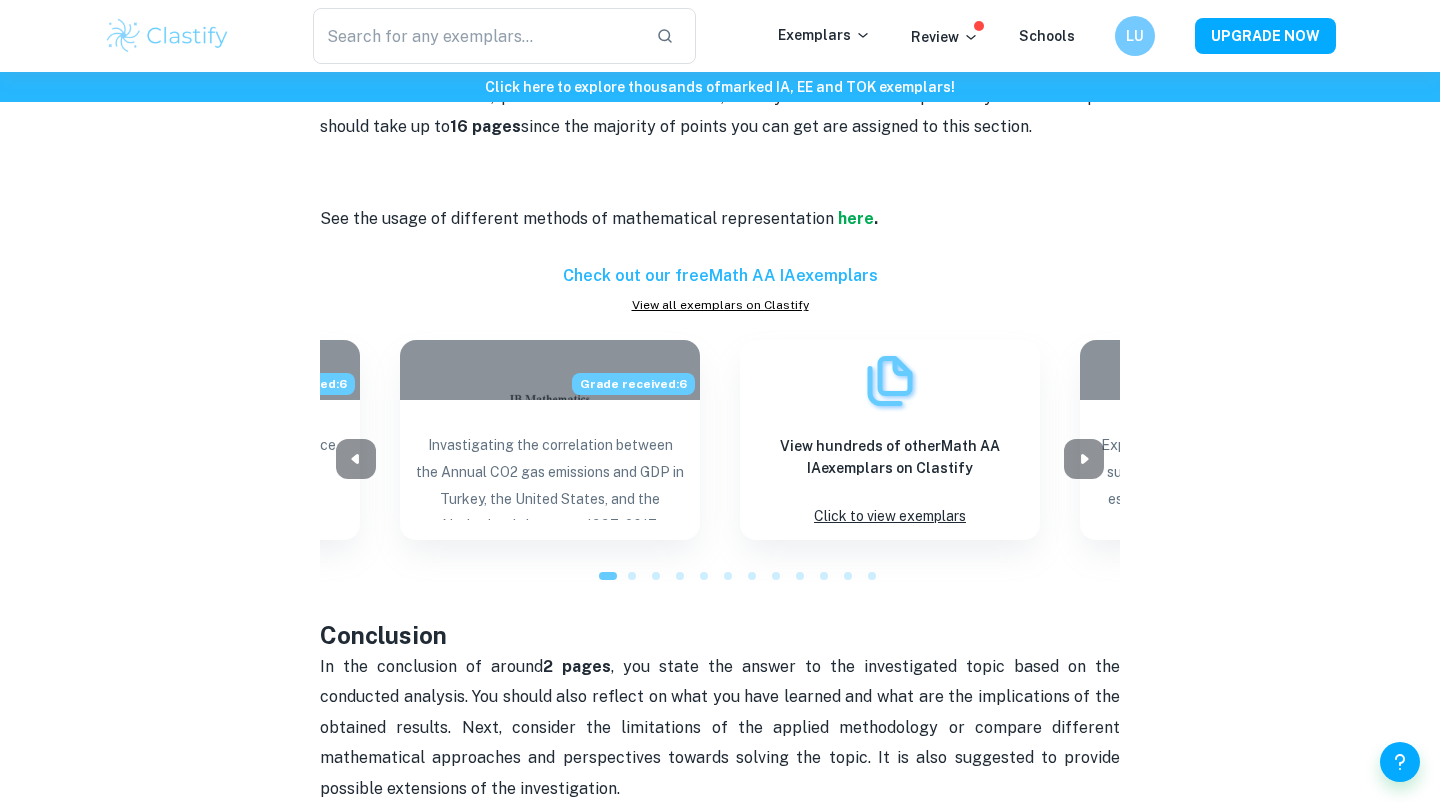 click on "Math IA word count and page limit  By  Julia • January 5, 2024 Get feedback on your  Math AA IA Marked only by official IB examiners Learn more Mathematics IA word count and page limit    Are you starting to write your Mathematics IA and you’re unsure what should it be like? Don’t worry we’ve got you covered! Read this post to find out about the page count and structure of the Math AA and AI exploration.    Mathematics IA is an investigation of a chosen topic using mathematical methods and theories from the IB course. There is  no page or word limit.  However  based on the thousands of reviewed IAs we suggest that your exploration should be  12 to 20 pages long to ensure that it is concise and focused.  The recommended format is font size 12 and double spacing. The investigation should be divided into 3 main sections: introduction, main body, and conclusion, which can be further subdivided.   Introduction  2 pages  for the introduction.  Check  this   to get a glimpse of the matter. 16 pages" at bounding box center [720, -113] 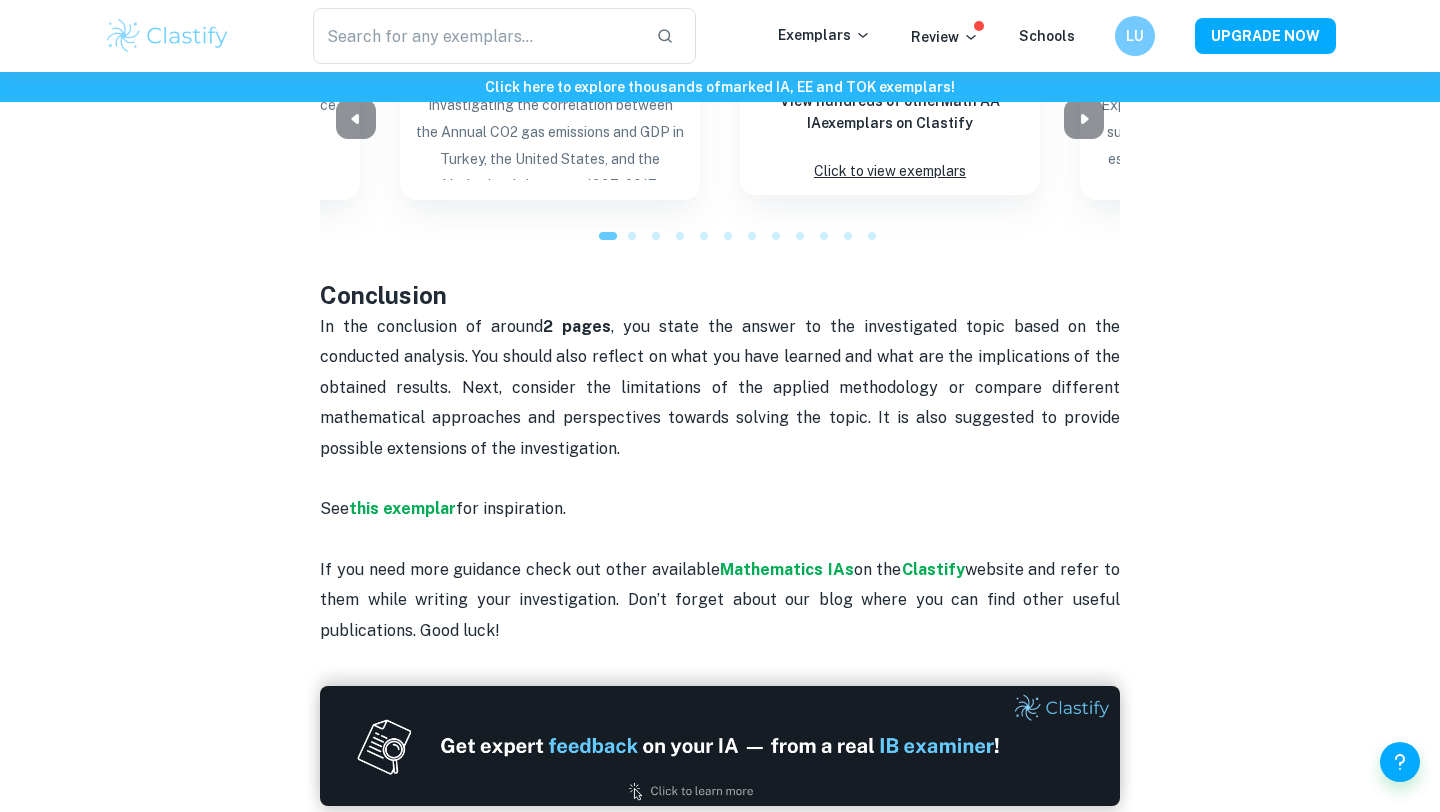 scroll, scrollTop: 1932, scrollLeft: 0, axis: vertical 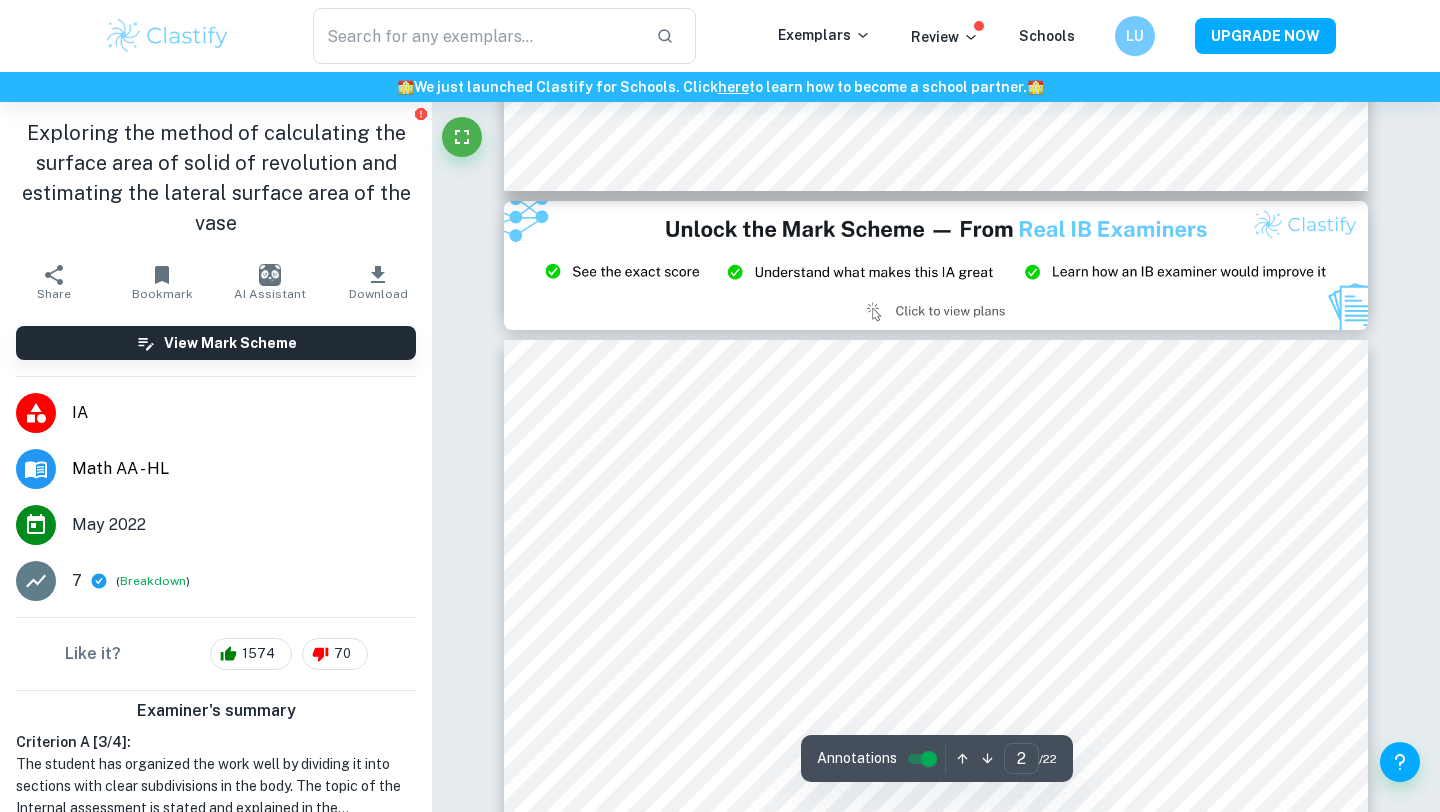 type on "3" 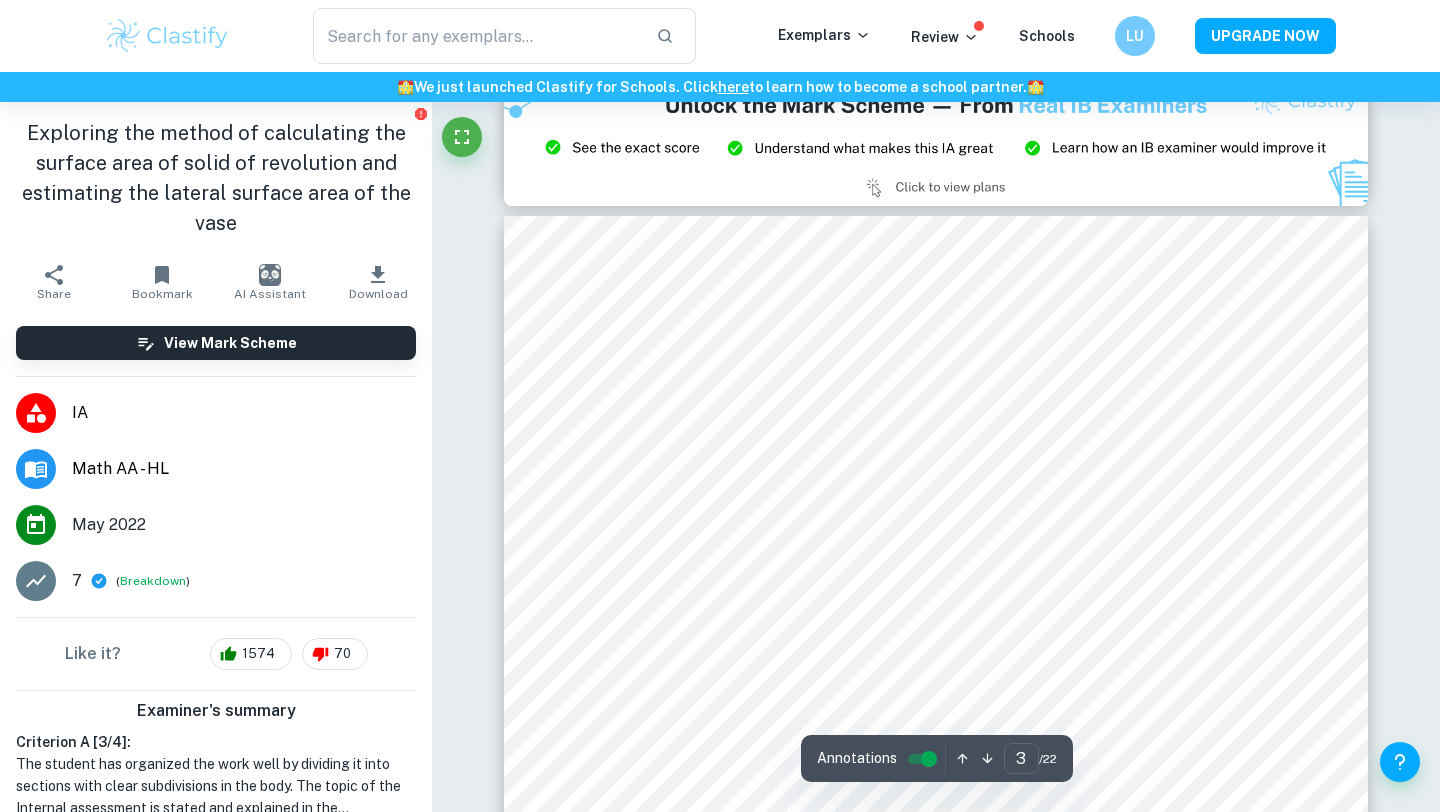 scroll, scrollTop: 2737, scrollLeft: 0, axis: vertical 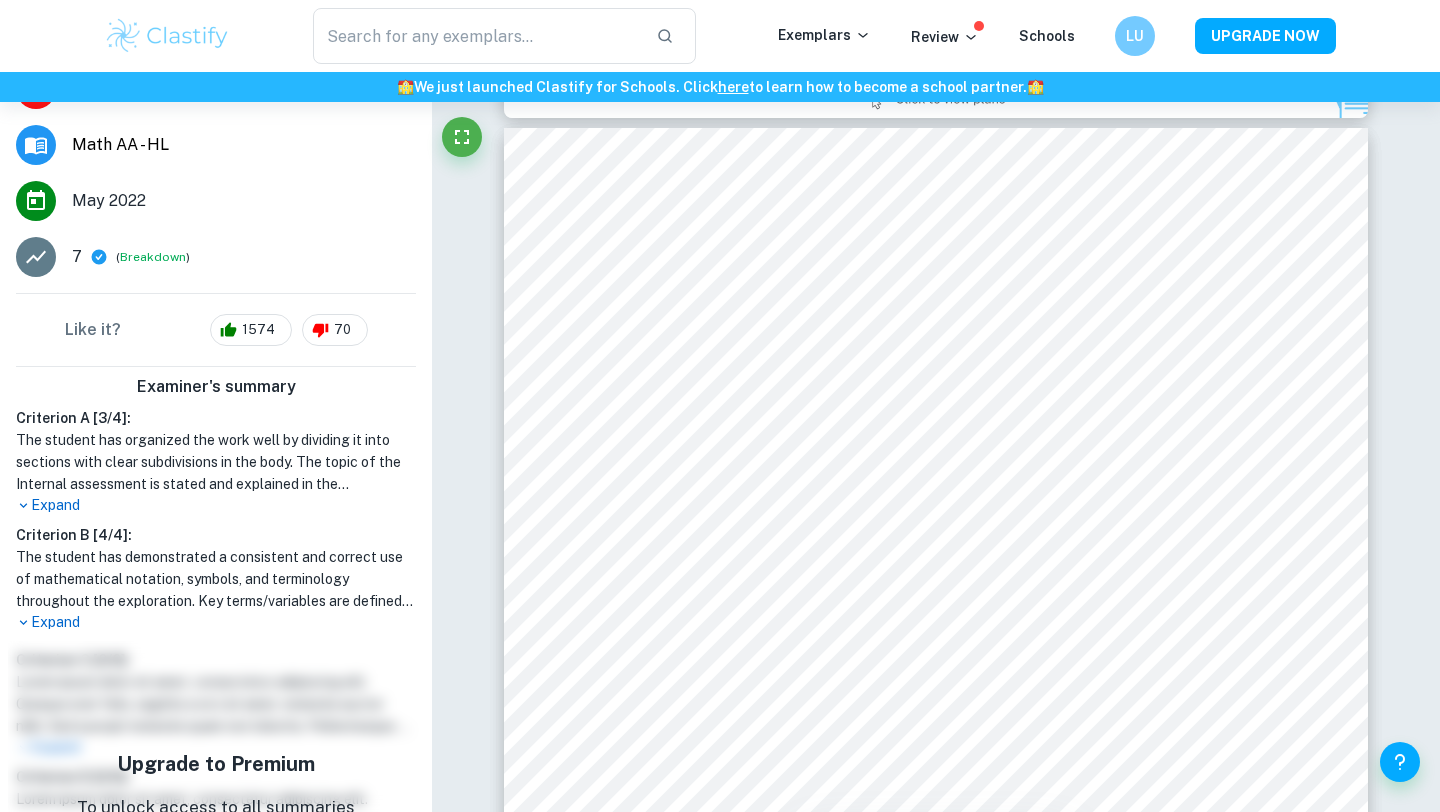 click on "Expand" at bounding box center [216, 622] 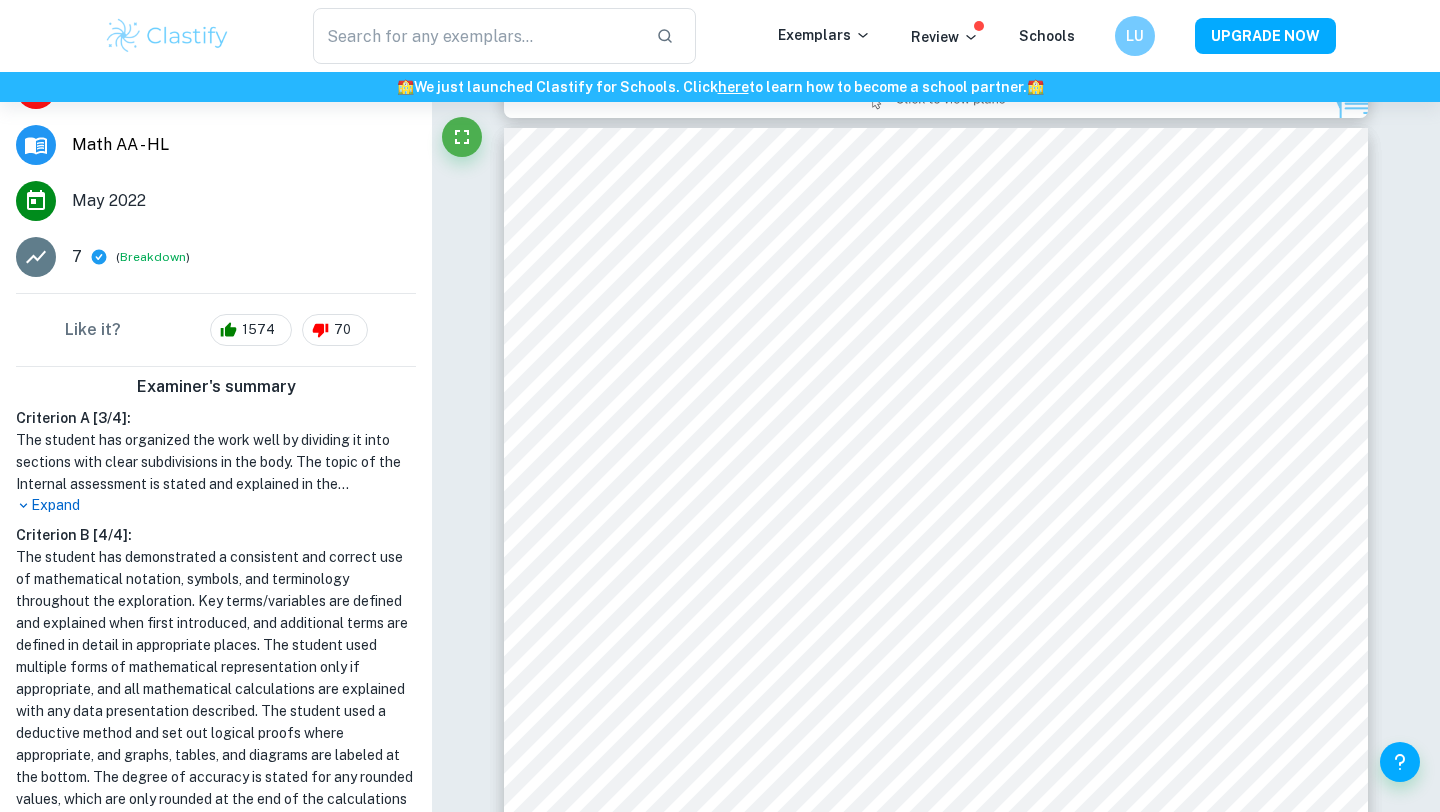 scroll, scrollTop: 778, scrollLeft: 0, axis: vertical 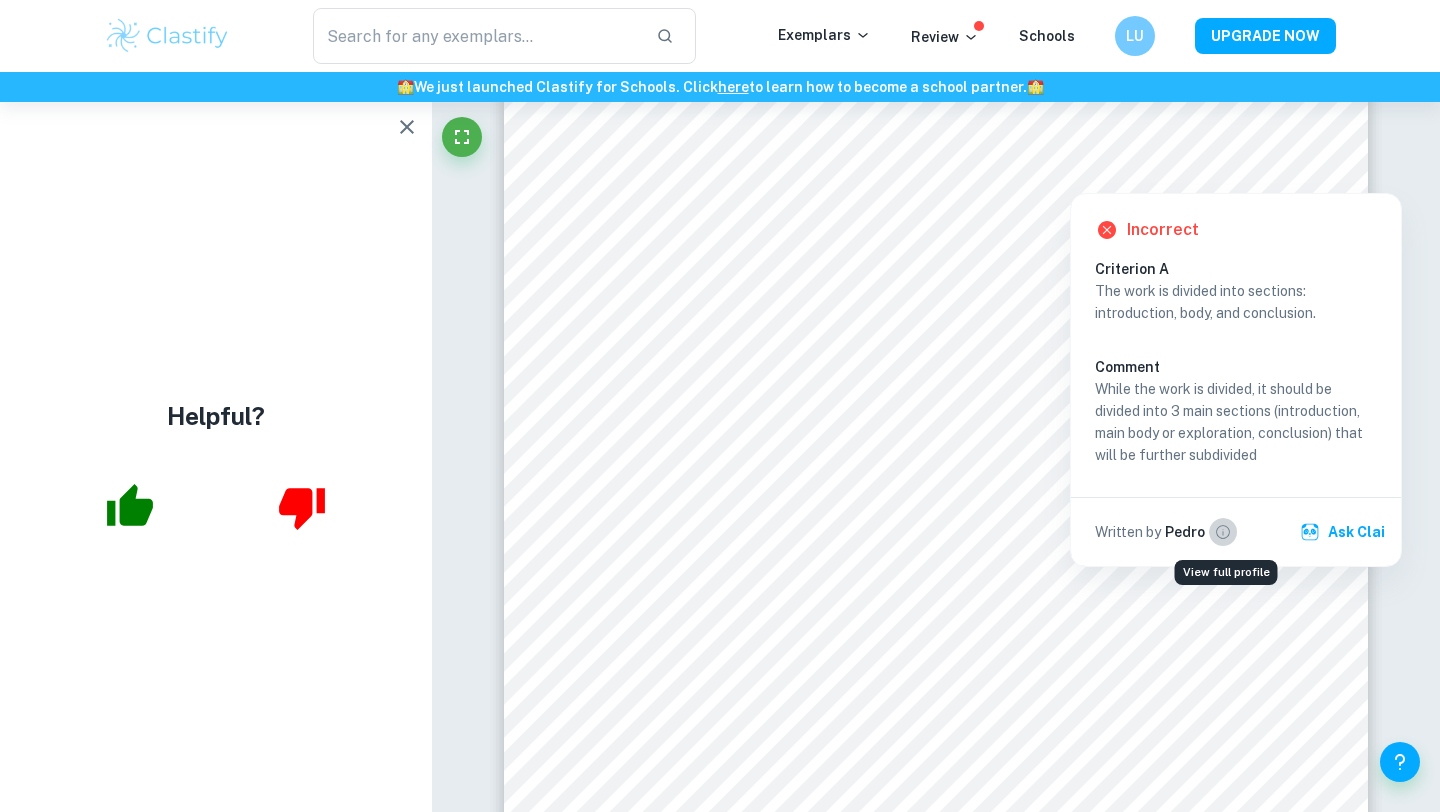 click 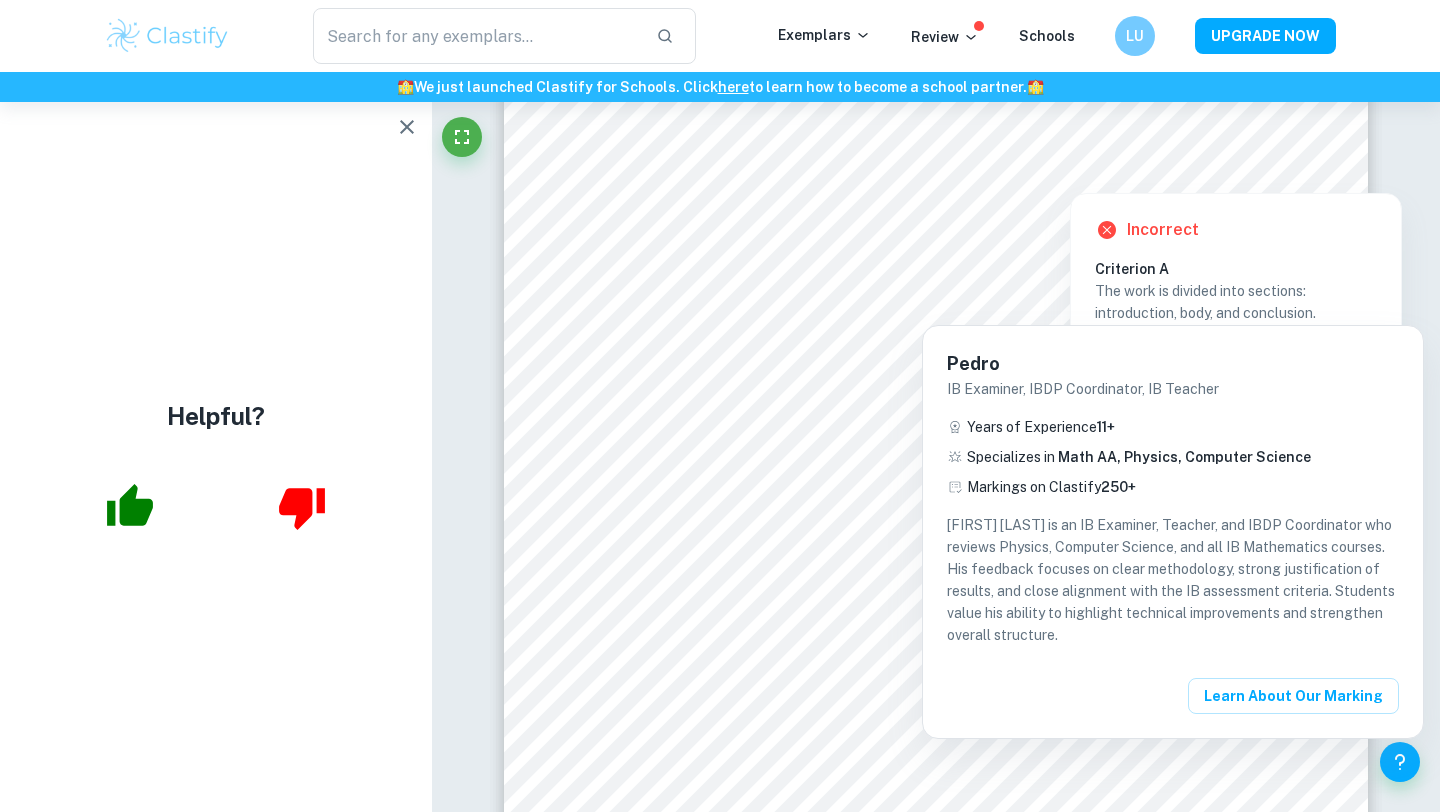 click at bounding box center (720, 406) 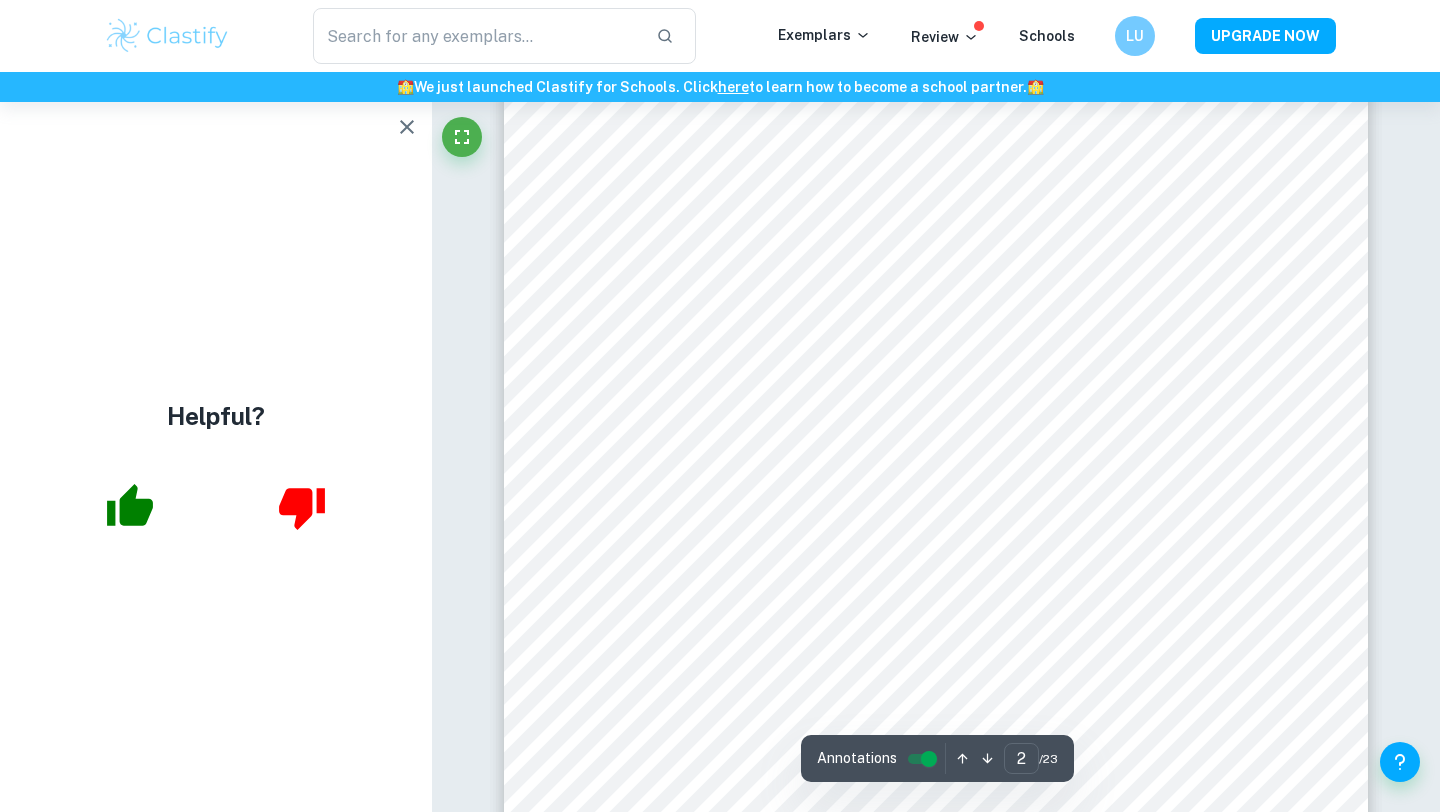 click 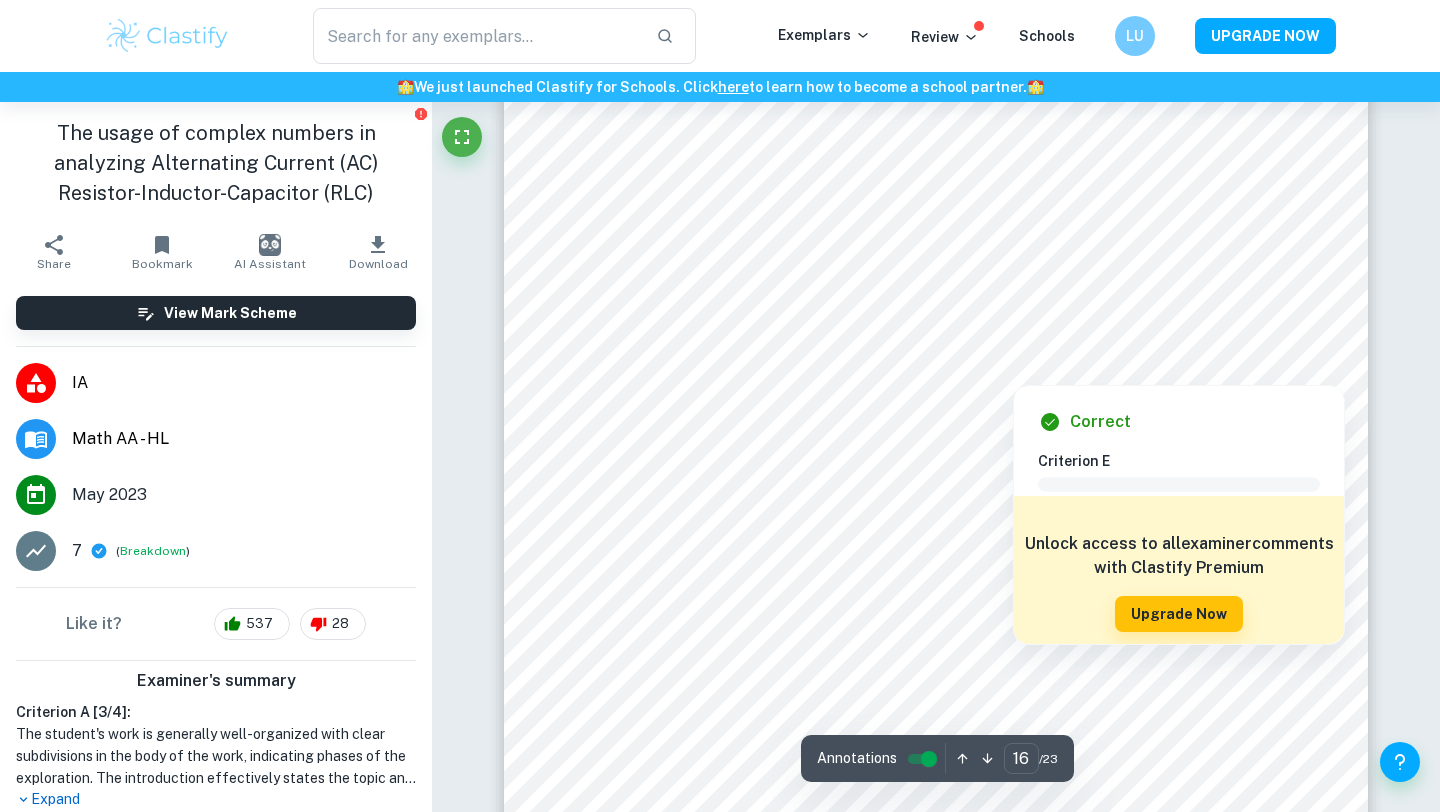 scroll, scrollTop: 19392, scrollLeft: 0, axis: vertical 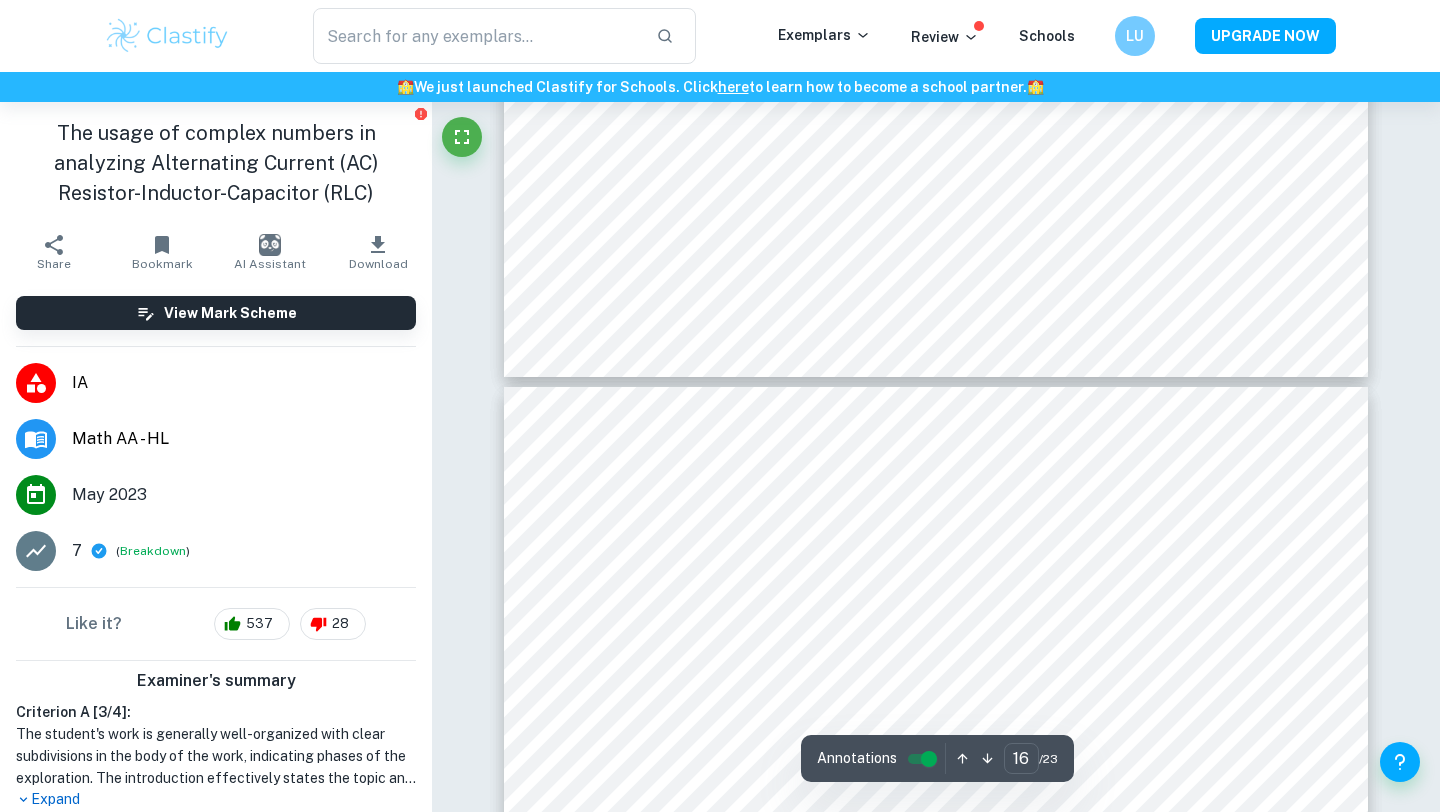 type on "17" 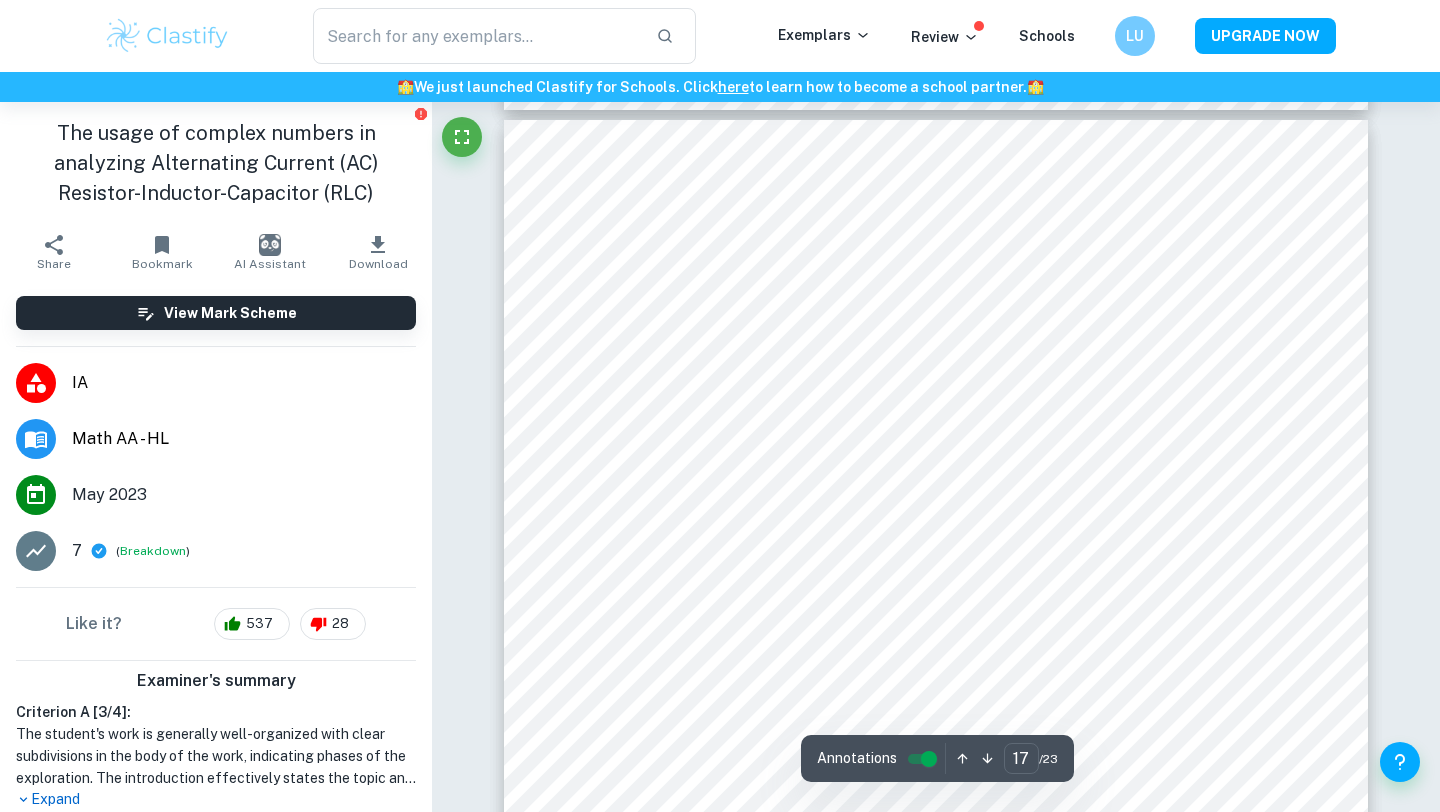 scroll, scrollTop: 20295, scrollLeft: 0, axis: vertical 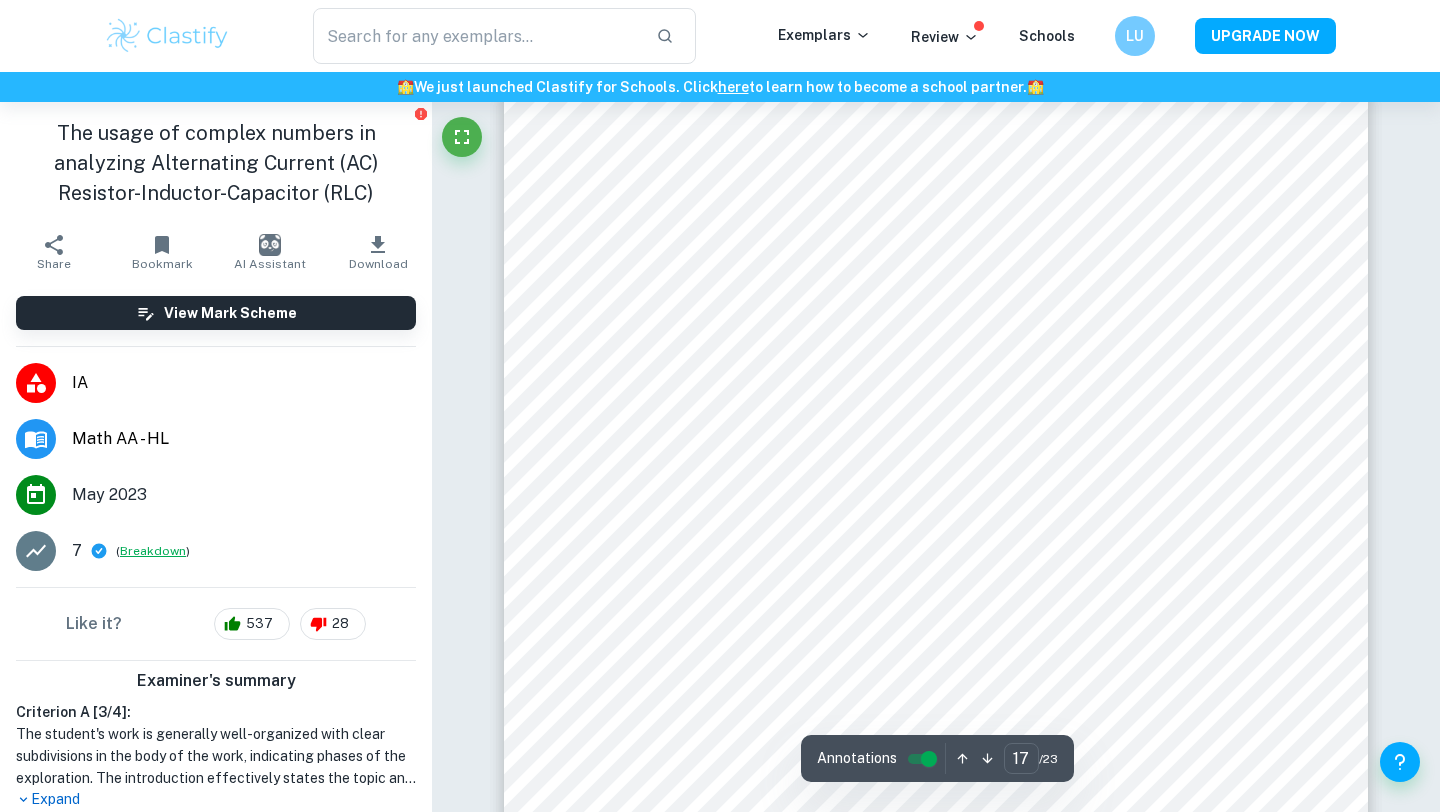click on "Breakdown" at bounding box center [153, 551] 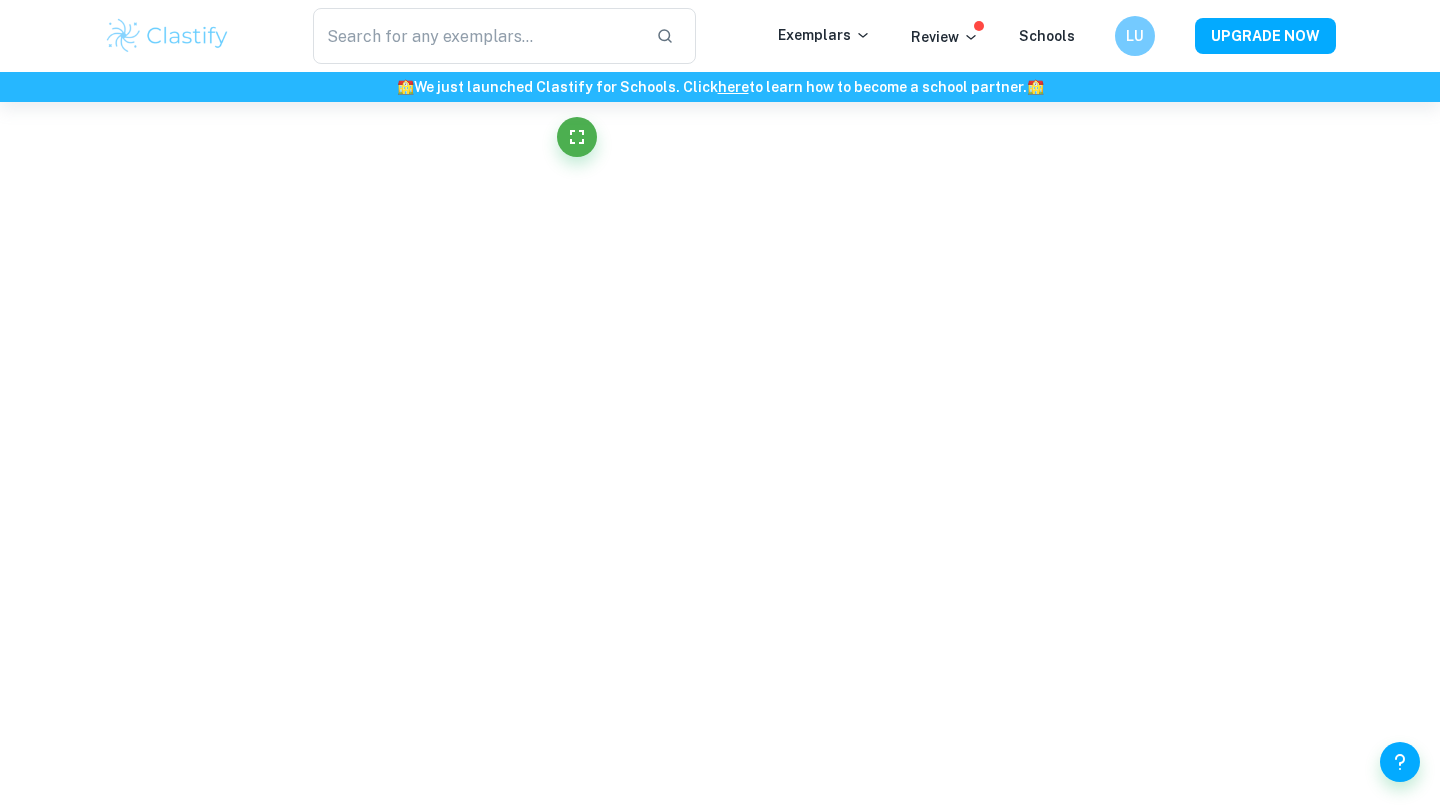 scroll, scrollTop: 18900, scrollLeft: 0, axis: vertical 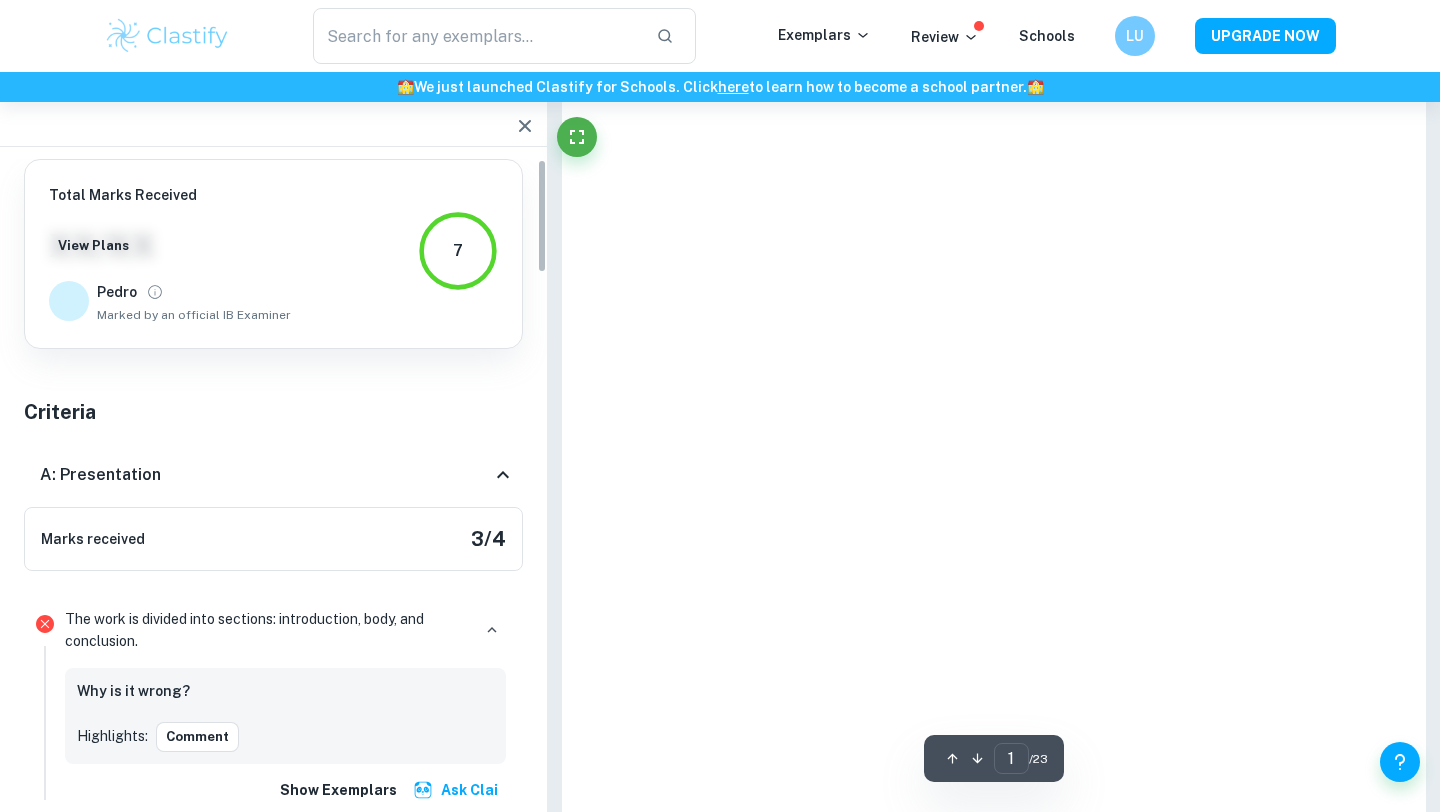 type on "16" 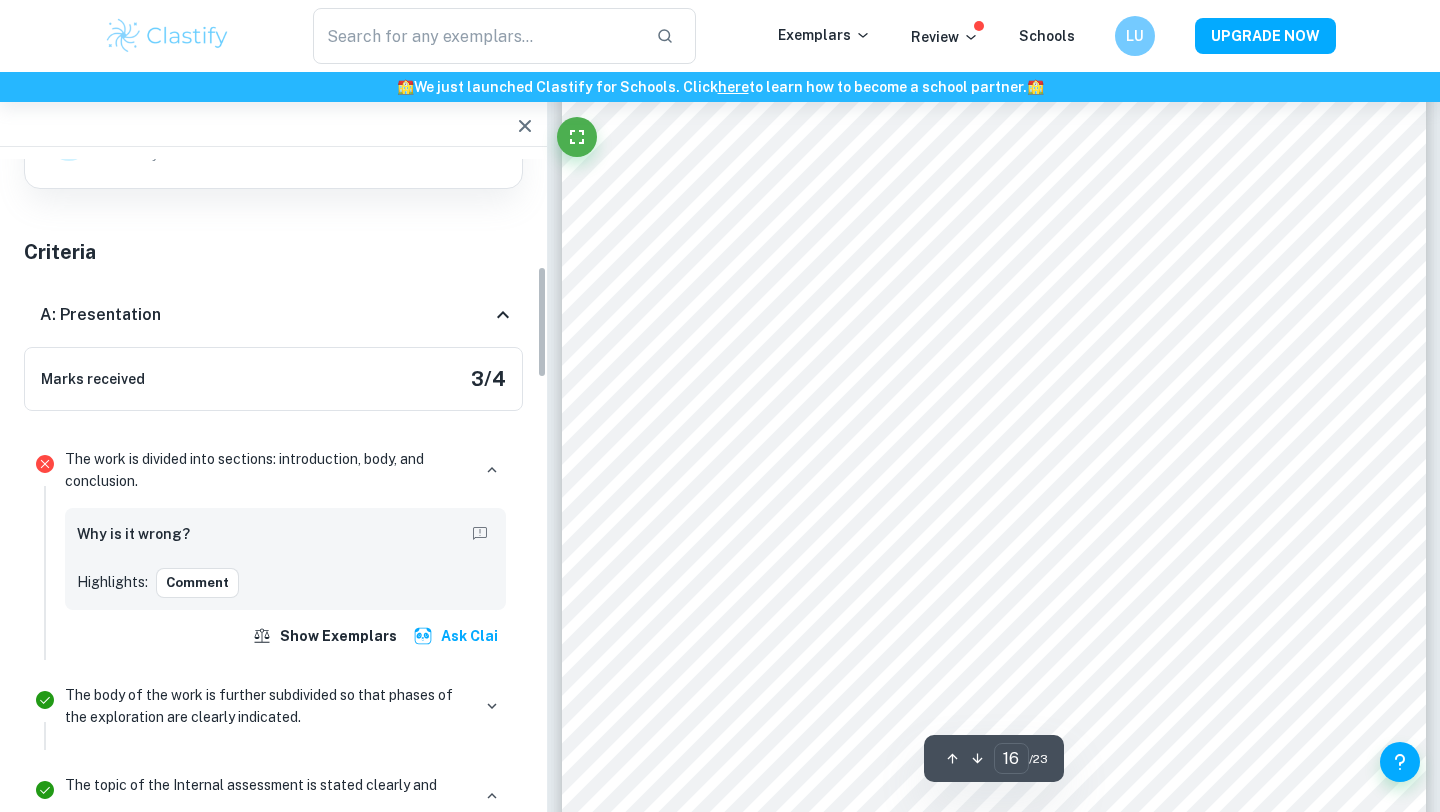 scroll, scrollTop: 0, scrollLeft: 0, axis: both 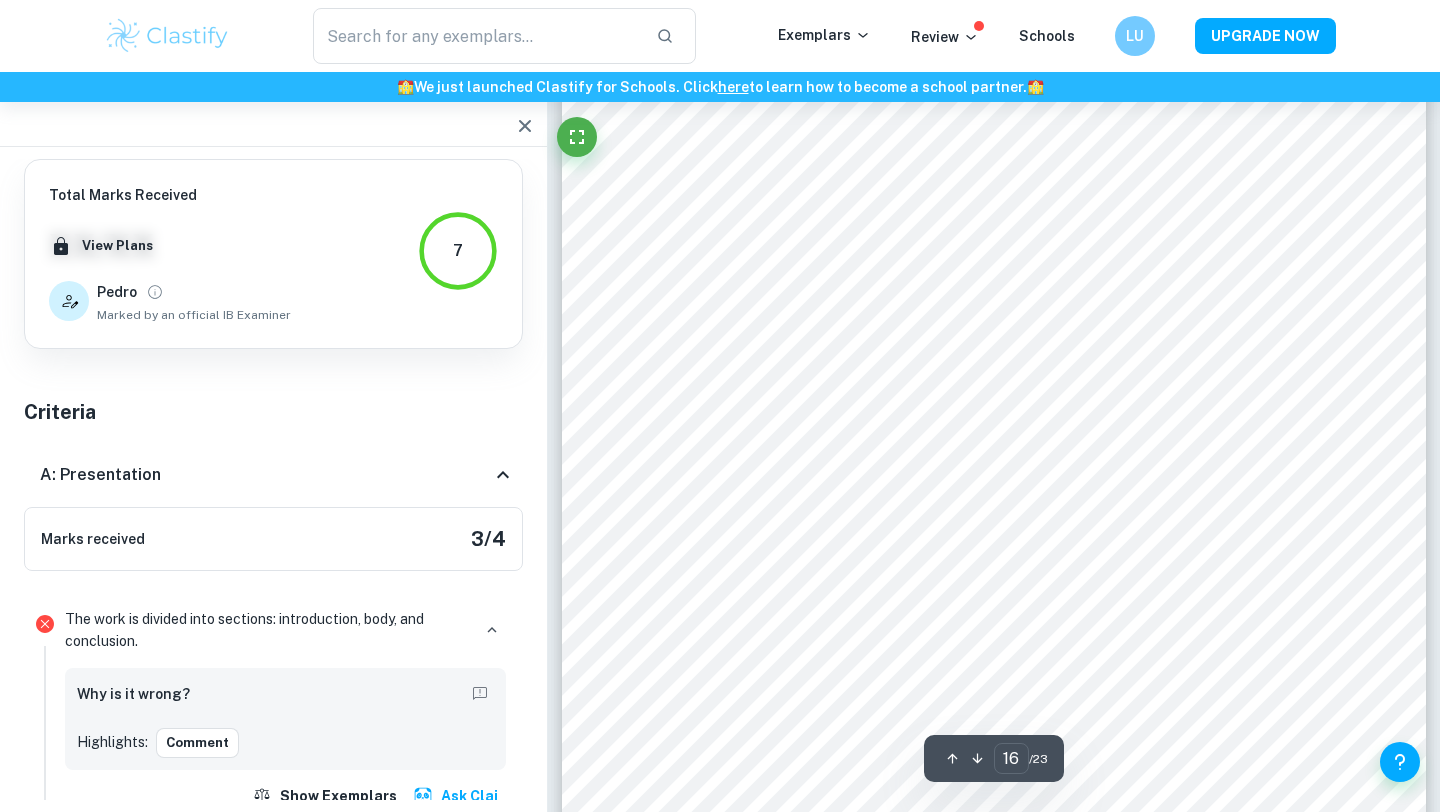 click 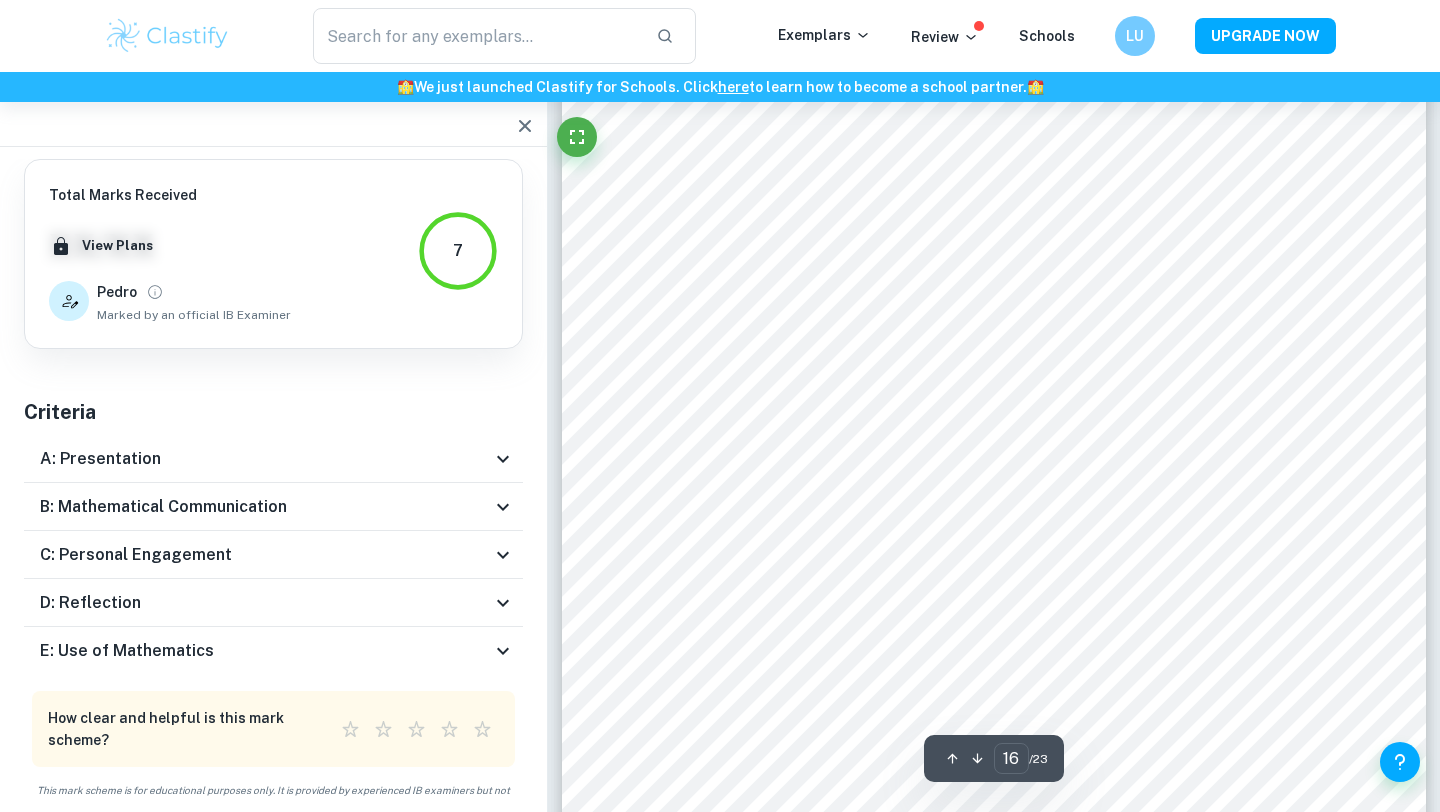 scroll, scrollTop: 21, scrollLeft: 0, axis: vertical 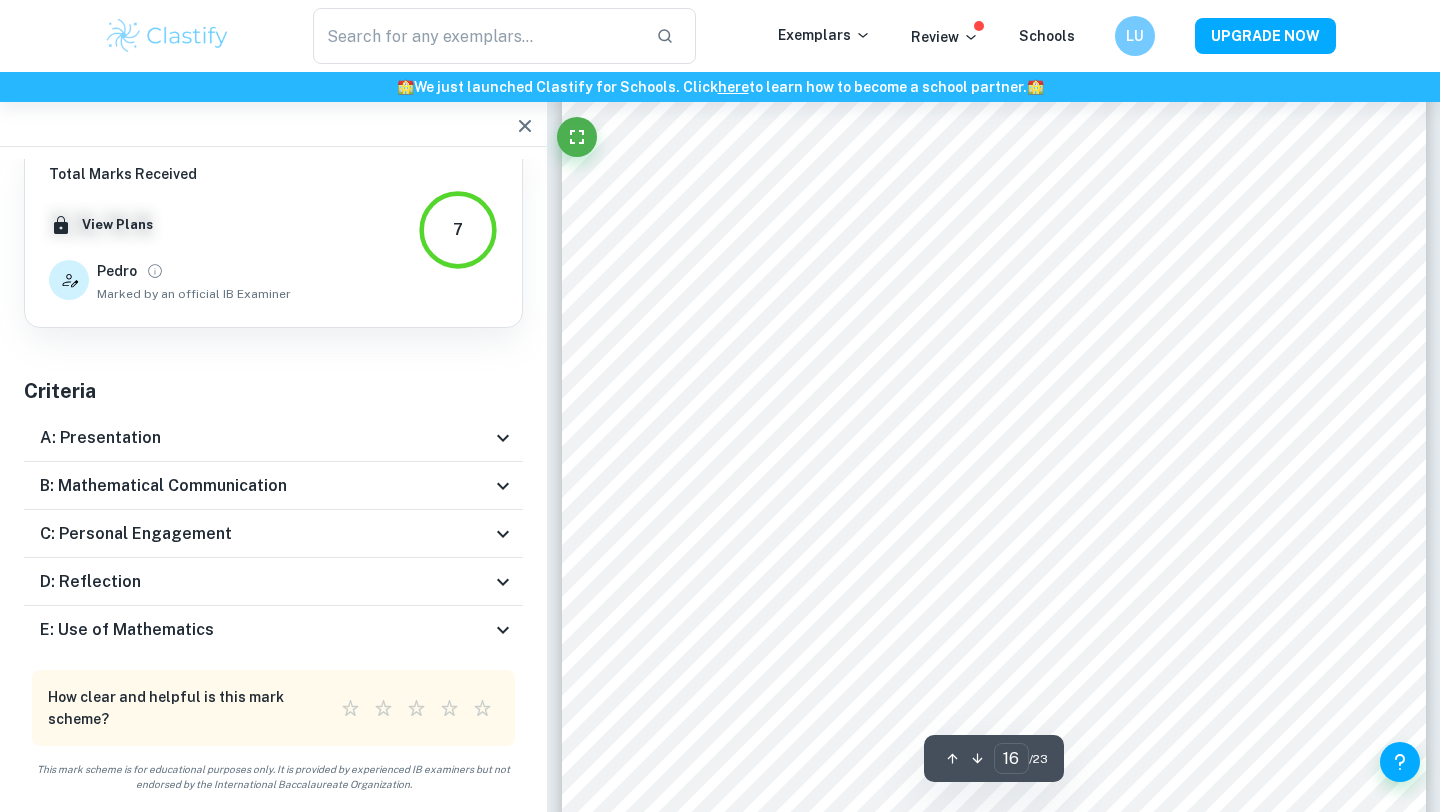 click 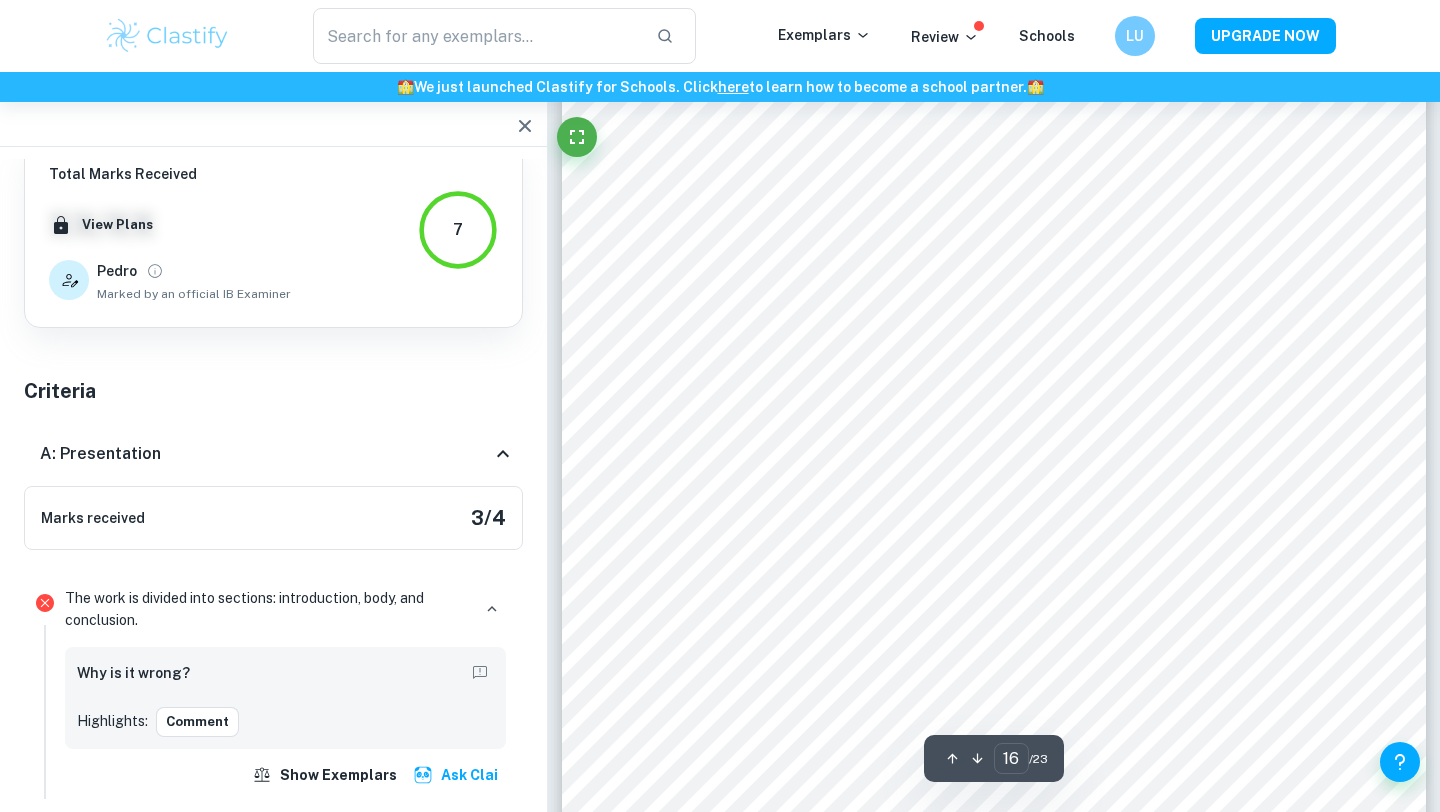 scroll, scrollTop: 0, scrollLeft: 0, axis: both 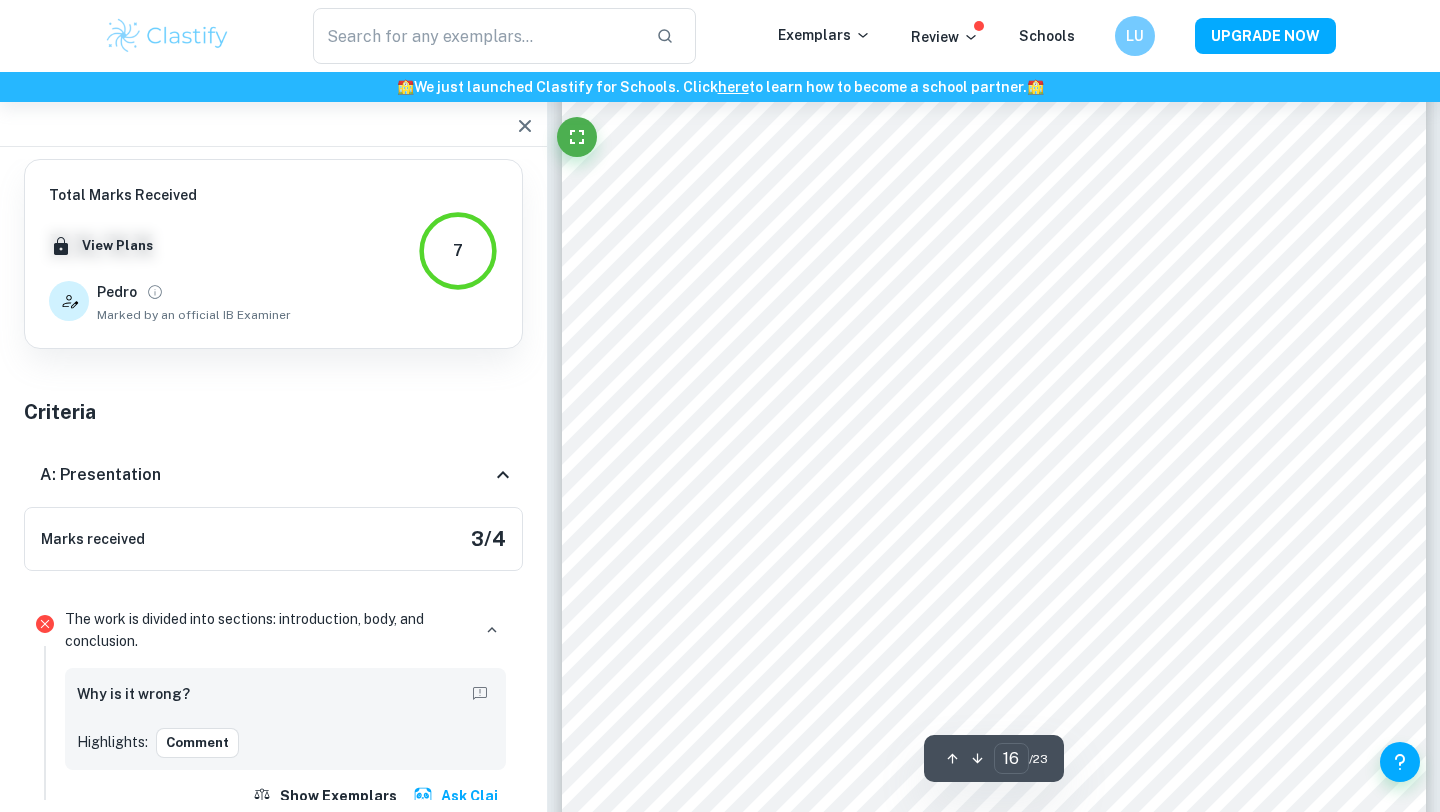 click 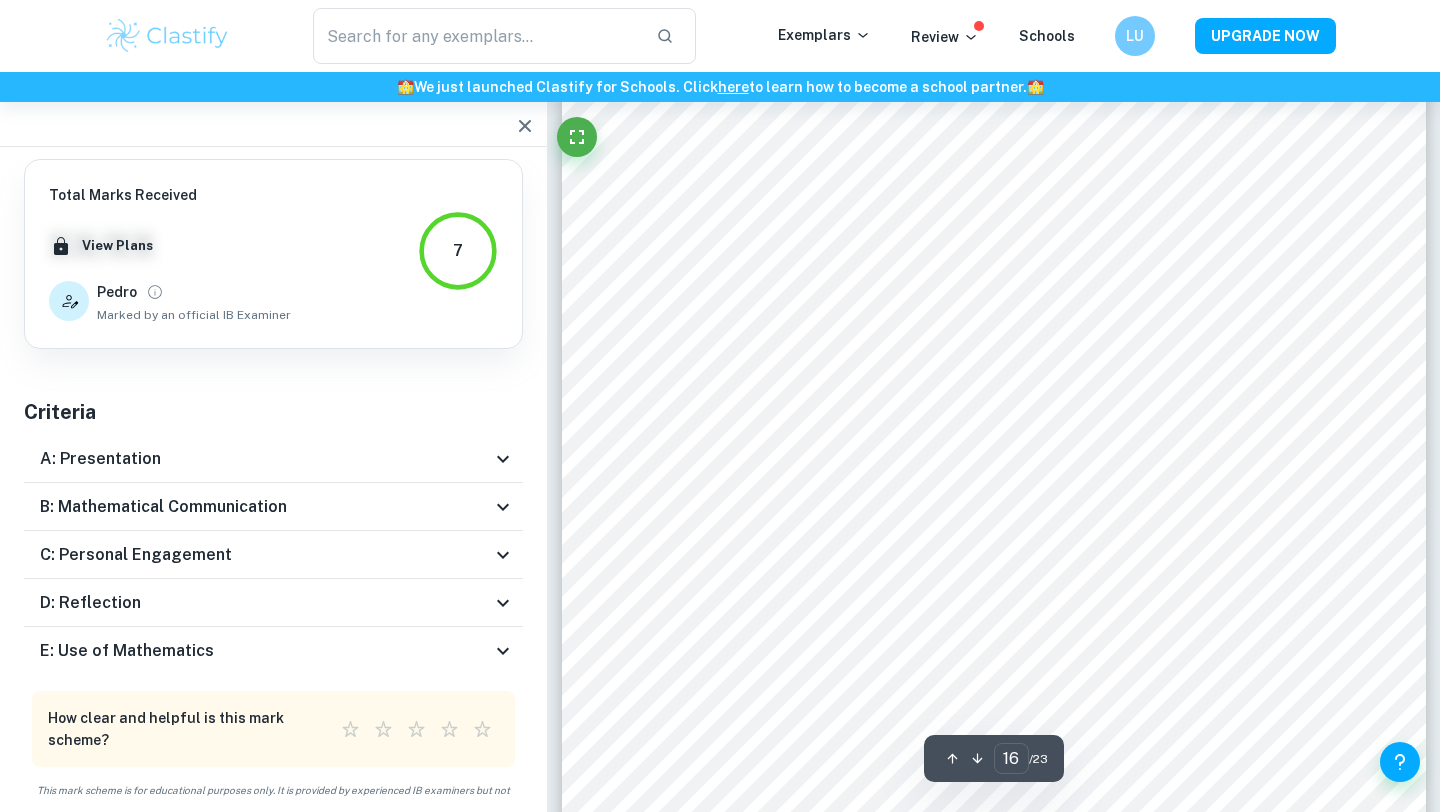 click 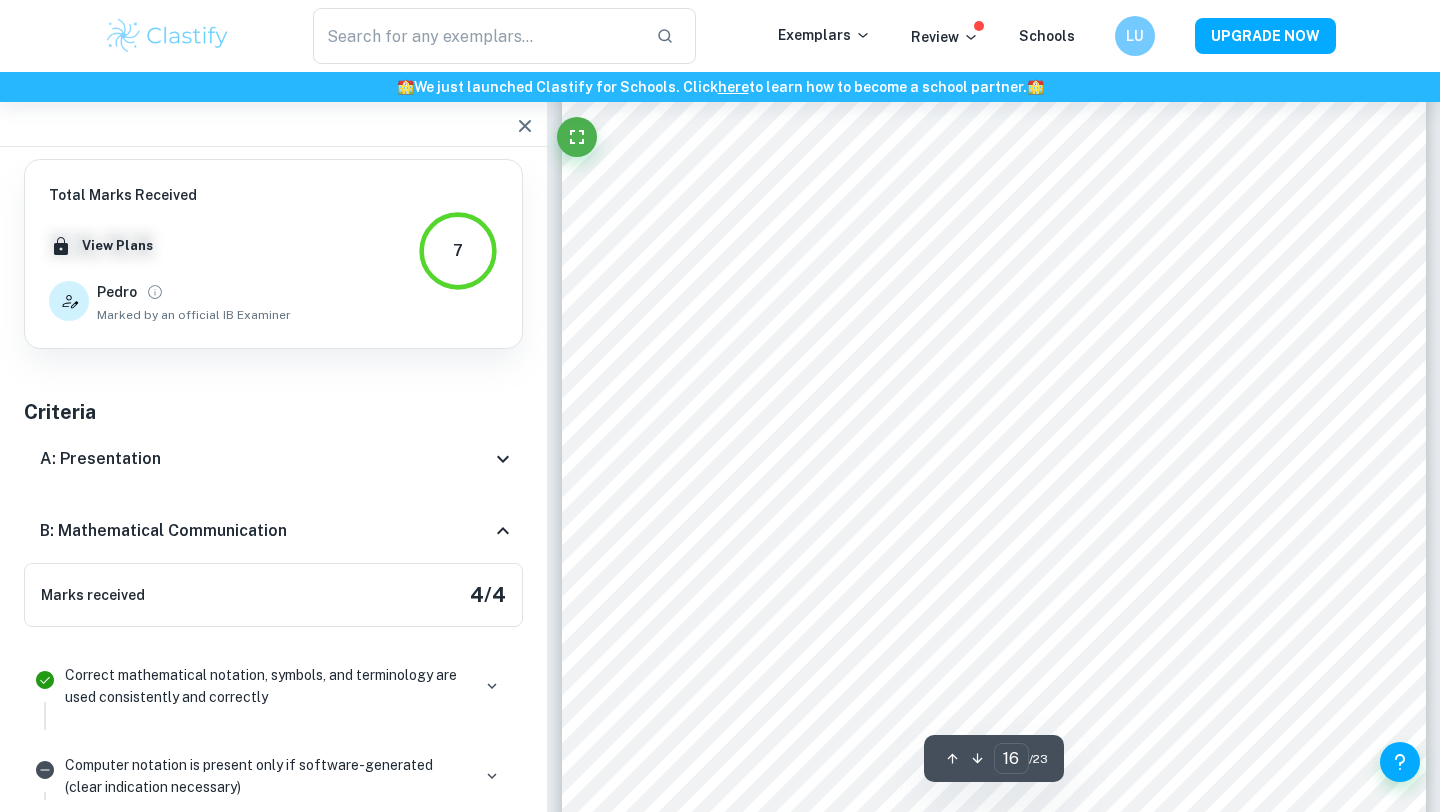 click on "B: Mathematical Communication" at bounding box center (273, 531) 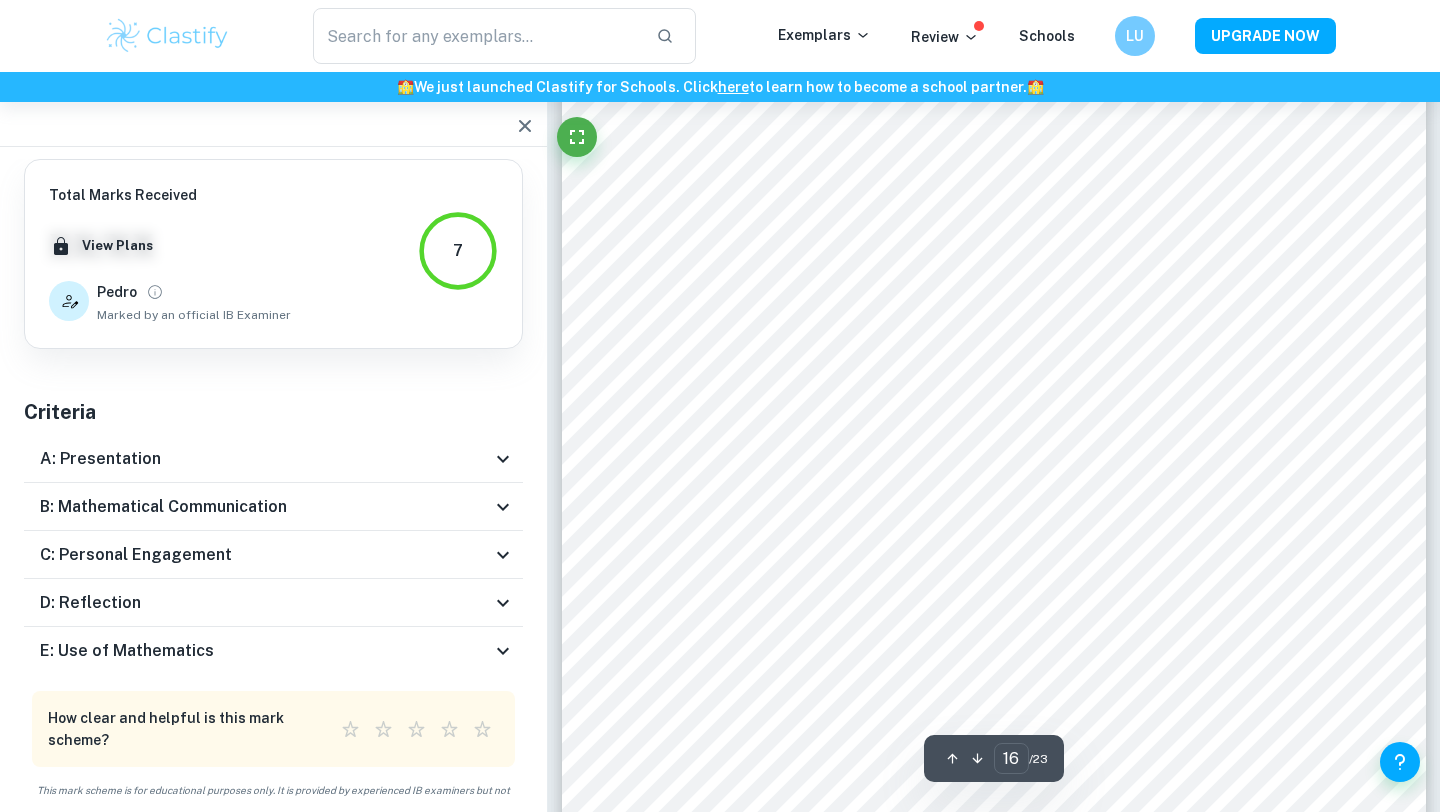 click 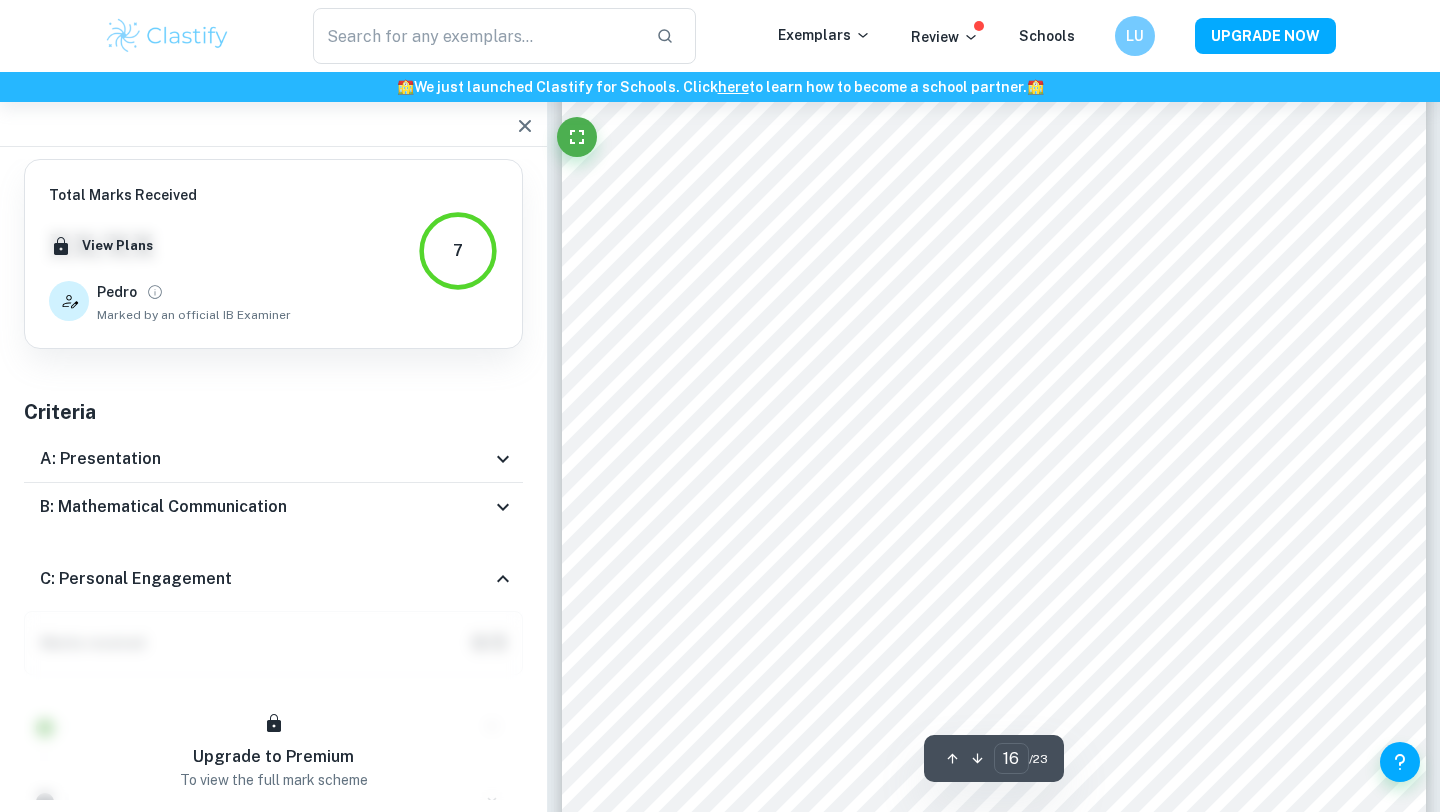 click on "C: Personal Engagement" at bounding box center (273, 579) 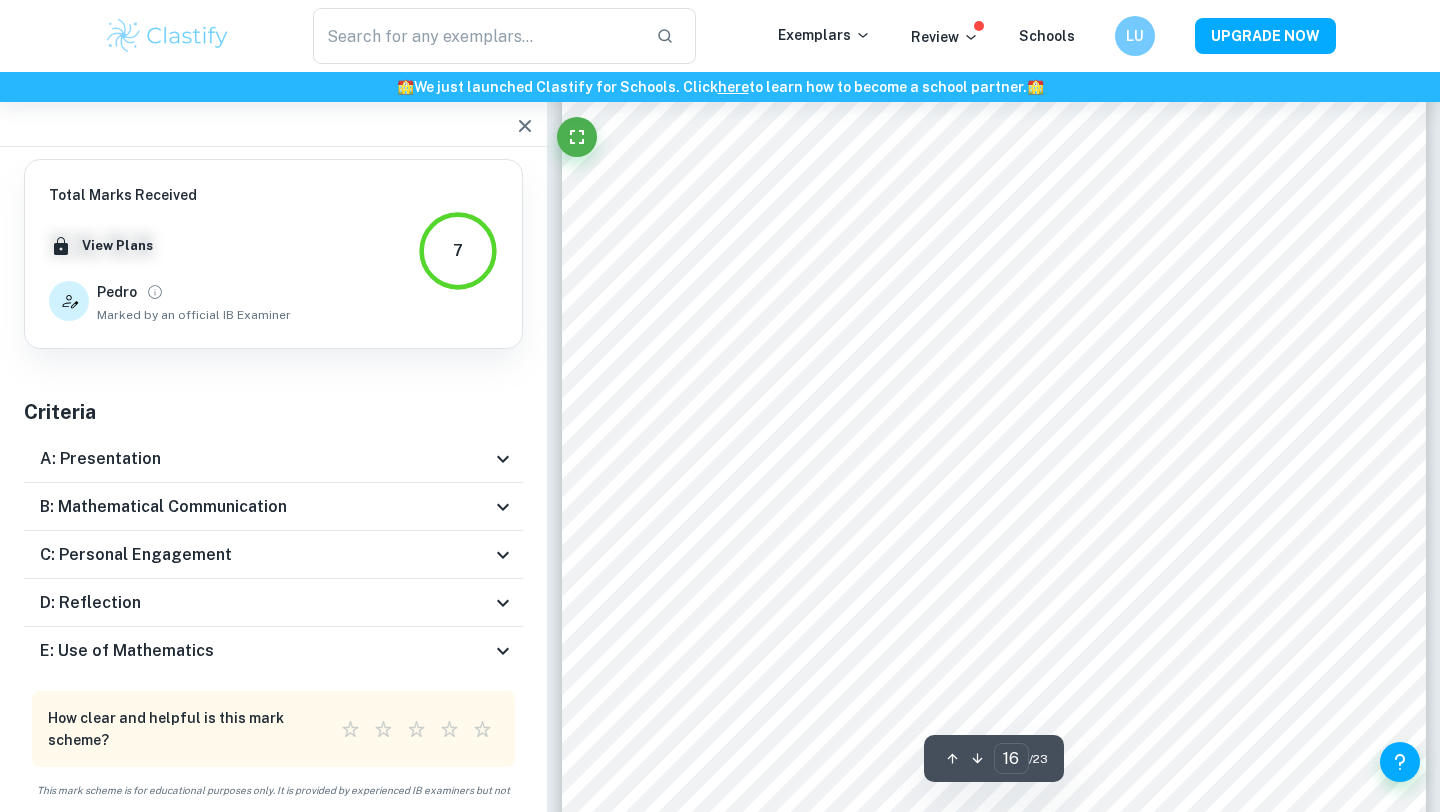 click on "D: Reflection" at bounding box center [273, 603] 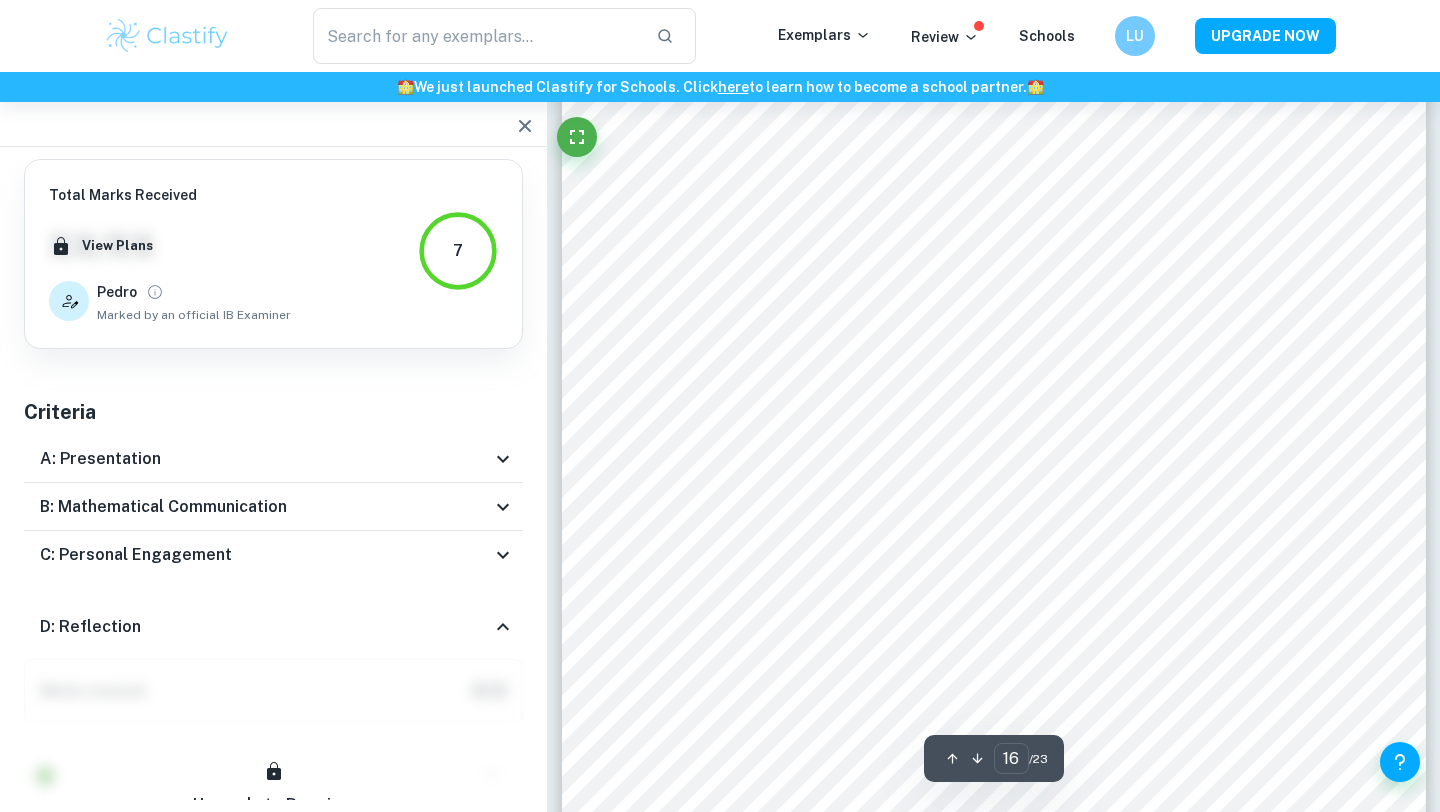 click on "D: Reflection" at bounding box center [273, 627] 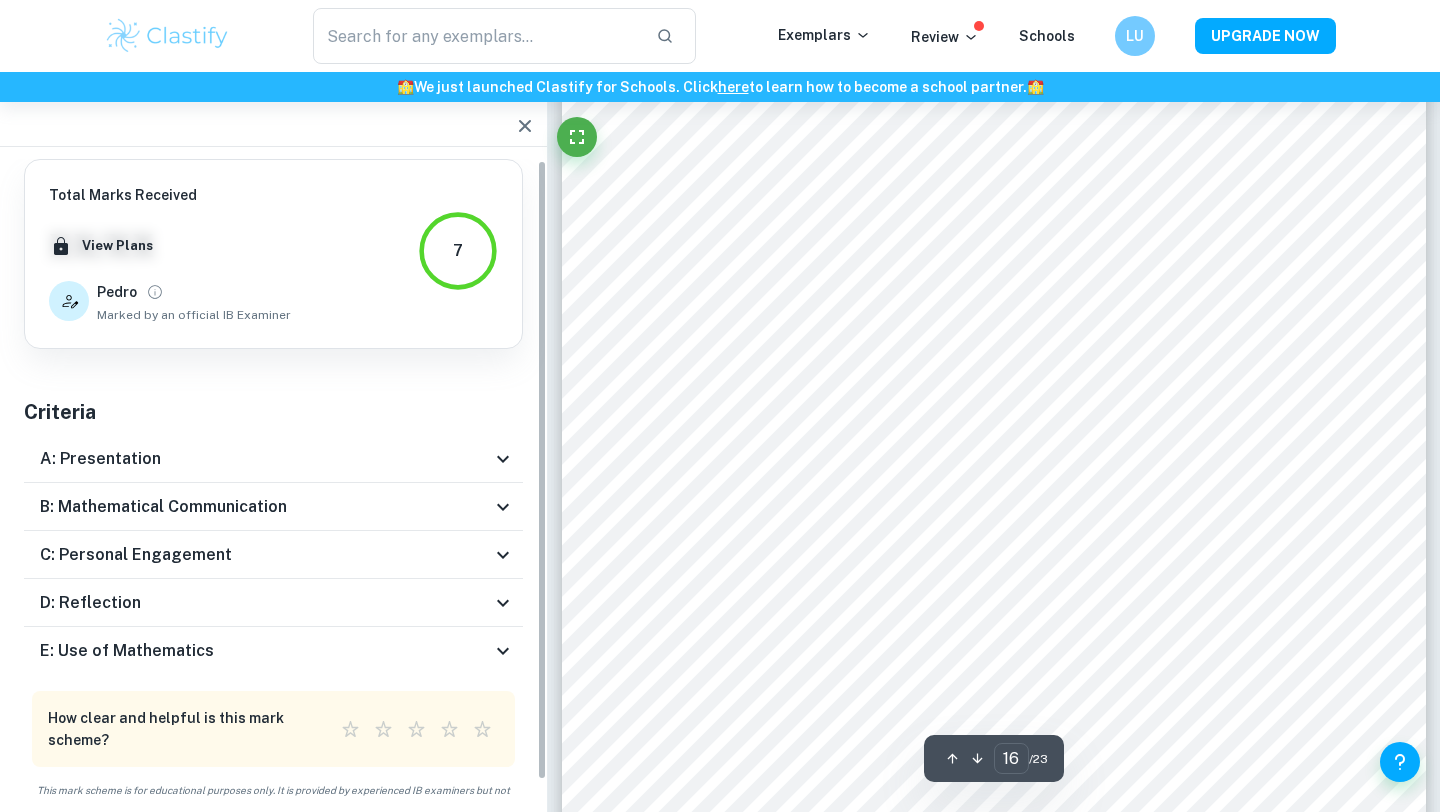 scroll, scrollTop: 21, scrollLeft: 0, axis: vertical 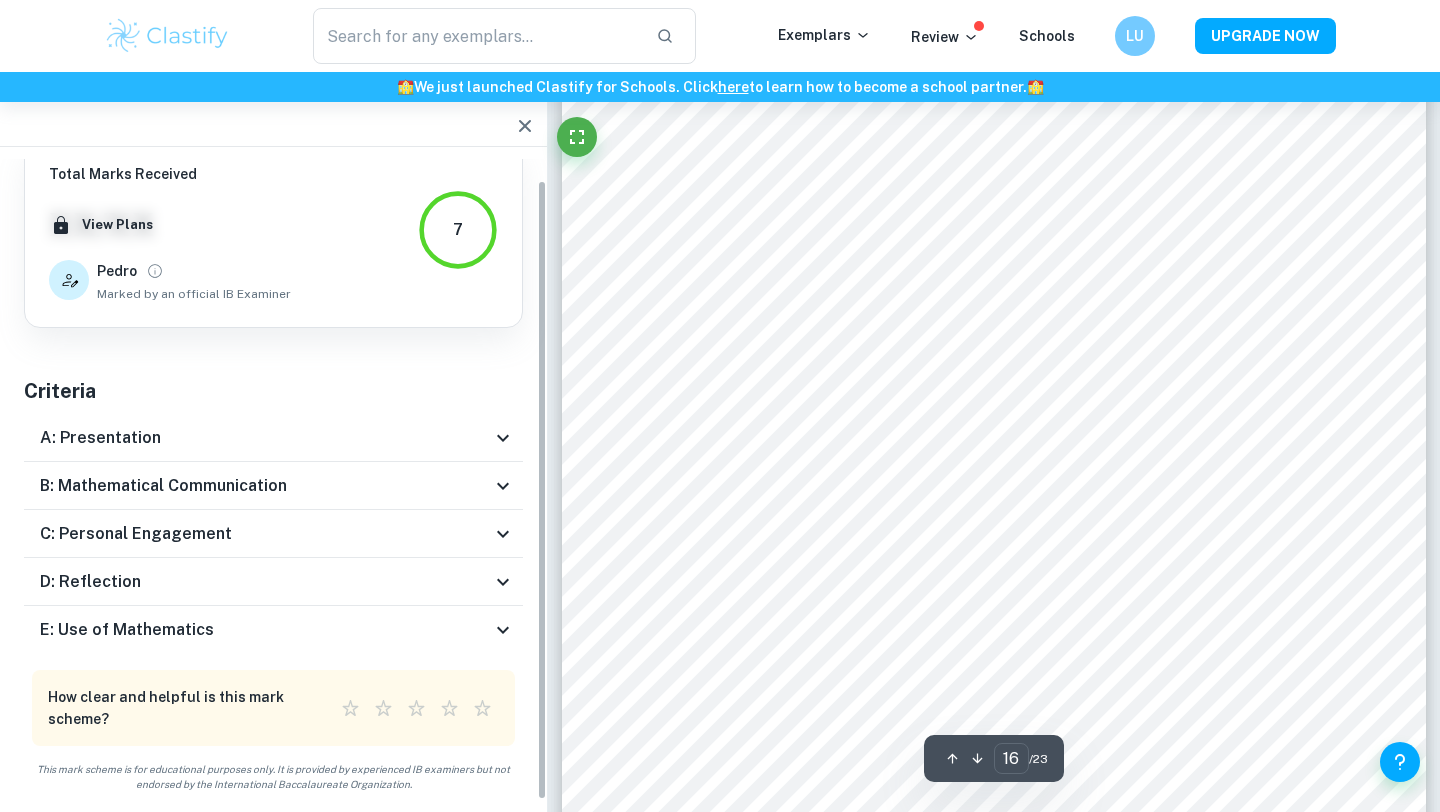 click on "E: Use of Mathematics" at bounding box center (273, 630) 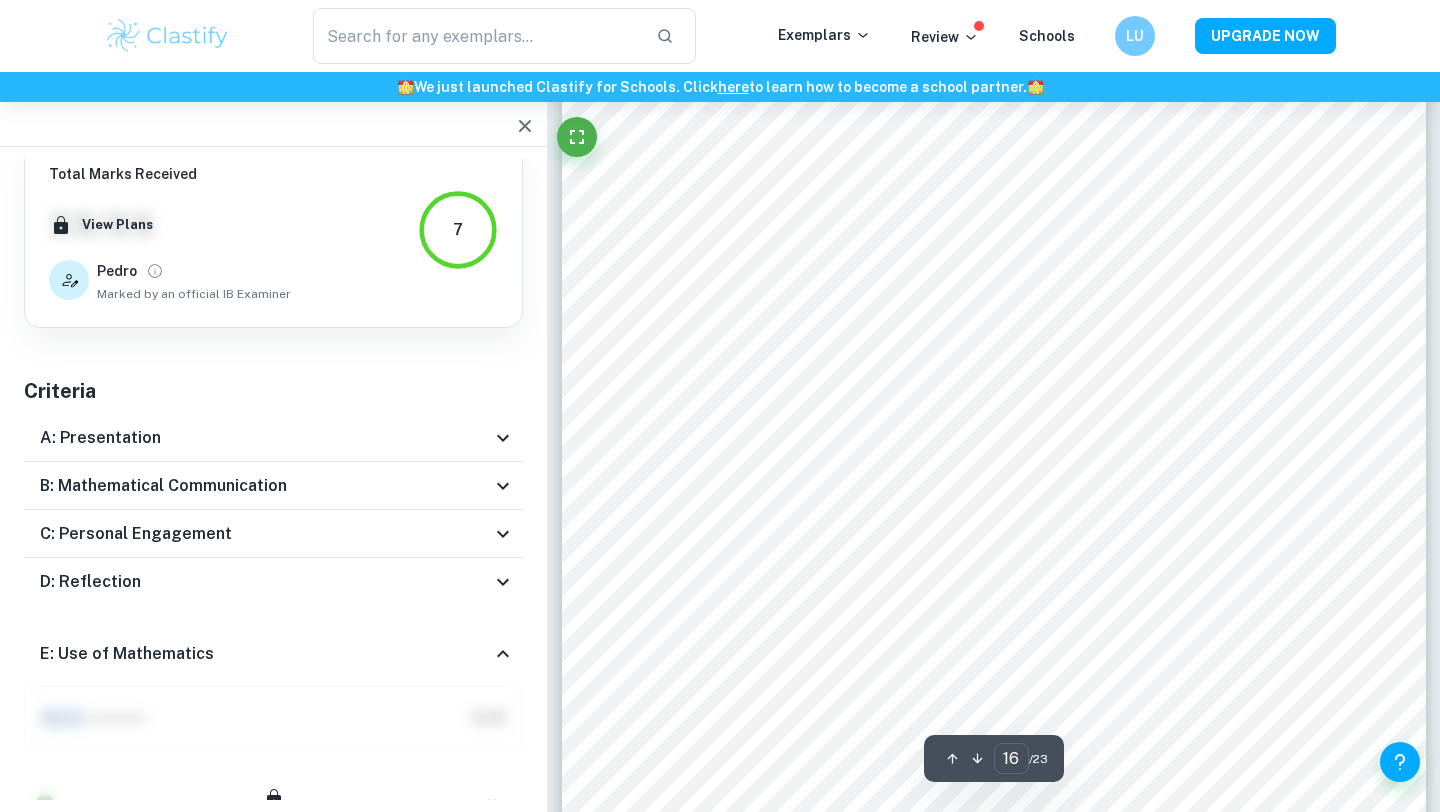 click on "Total Marks Received XX / XX View Plans   Pedro Marked by an official IB Examiner 7 Criteria A: Presentation Marks received 3 / 4 The work is divided into sections: introduction, body, and conclusion. Why is it wrong? Highlights:   Comment Show exemplars Ask Clai The body of the work is further subdivided so that phases of the exploration are clearly indicated. The topic of the Internal assessment is stated clearly and explained in the introduction Why is it correct? The student clearly states their topic - 'The usage of complex numbers in analyzing Alternating Current (AC) Resistor-Inductor-Capacitor (RLC) circuits to find impedance and phase angle'. The title explains the topic well and it is further explained in the introduction Highlights:   The usage of ... The explorati... Ask Clai The introduction includes a general description of the student's approach to the topic and what area of the math curriculum the exploration focuses on Why is it correct? Highlights:   This analysis... Ask Clai Highlights:" at bounding box center (273, 868) 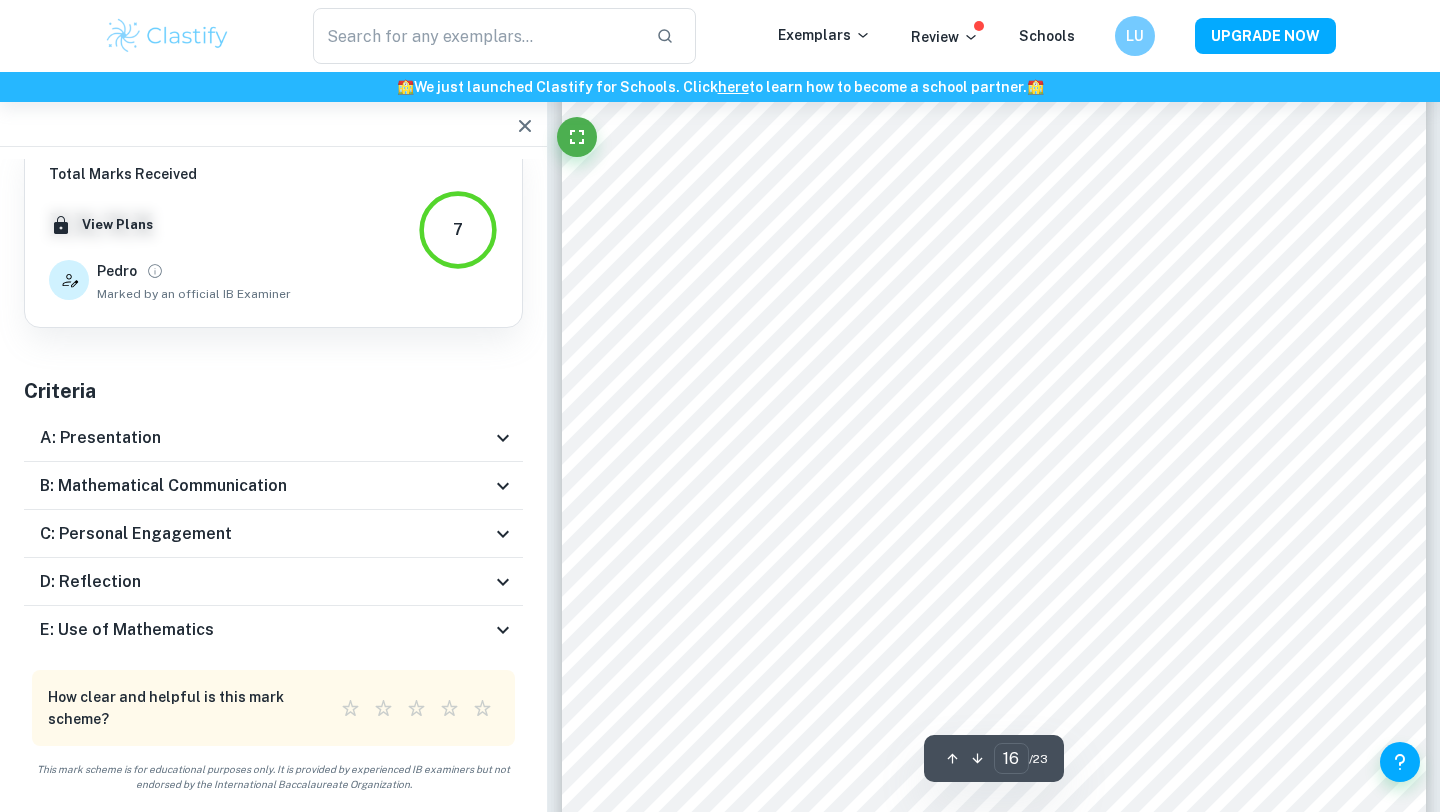 click 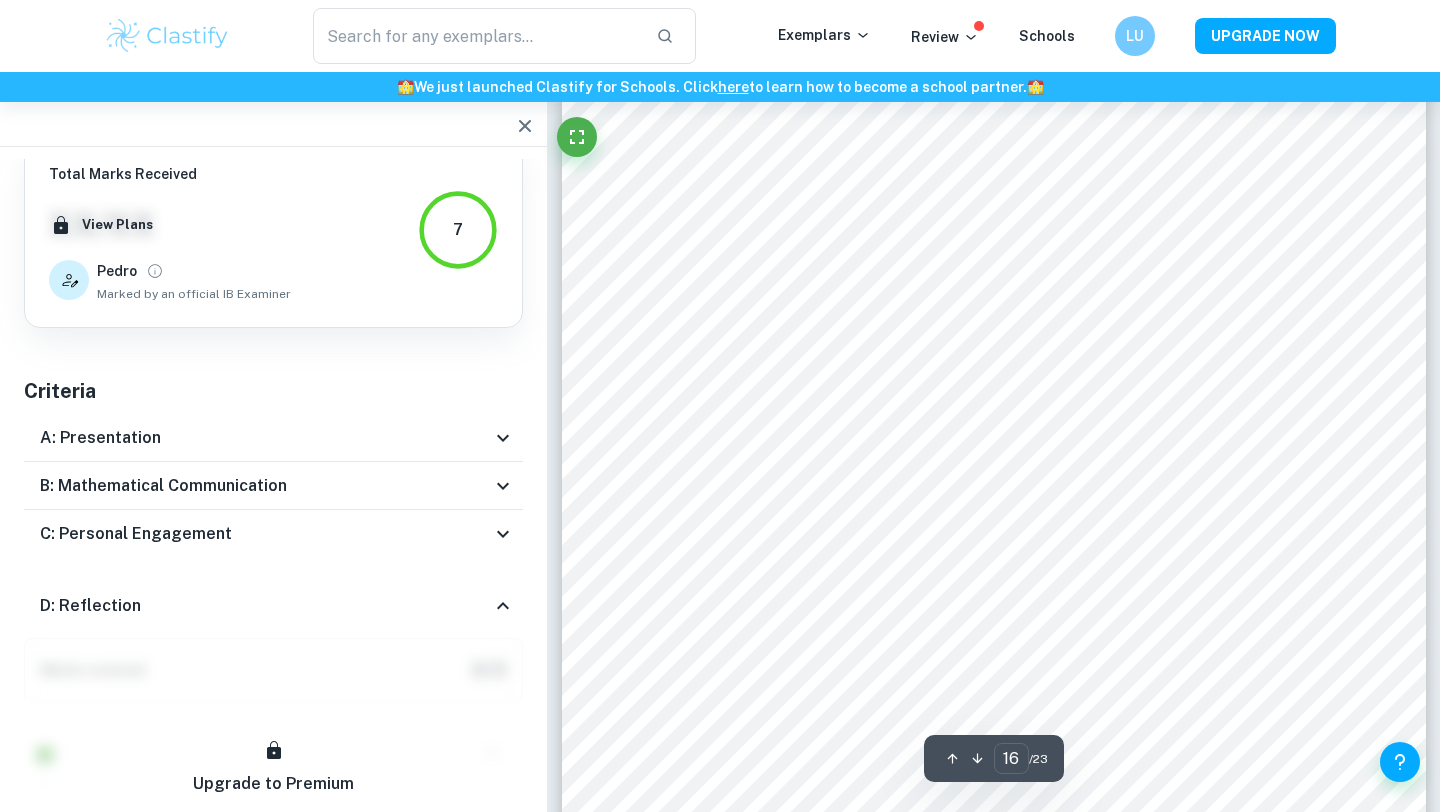 click on "D: Reflection" at bounding box center (273, 606) 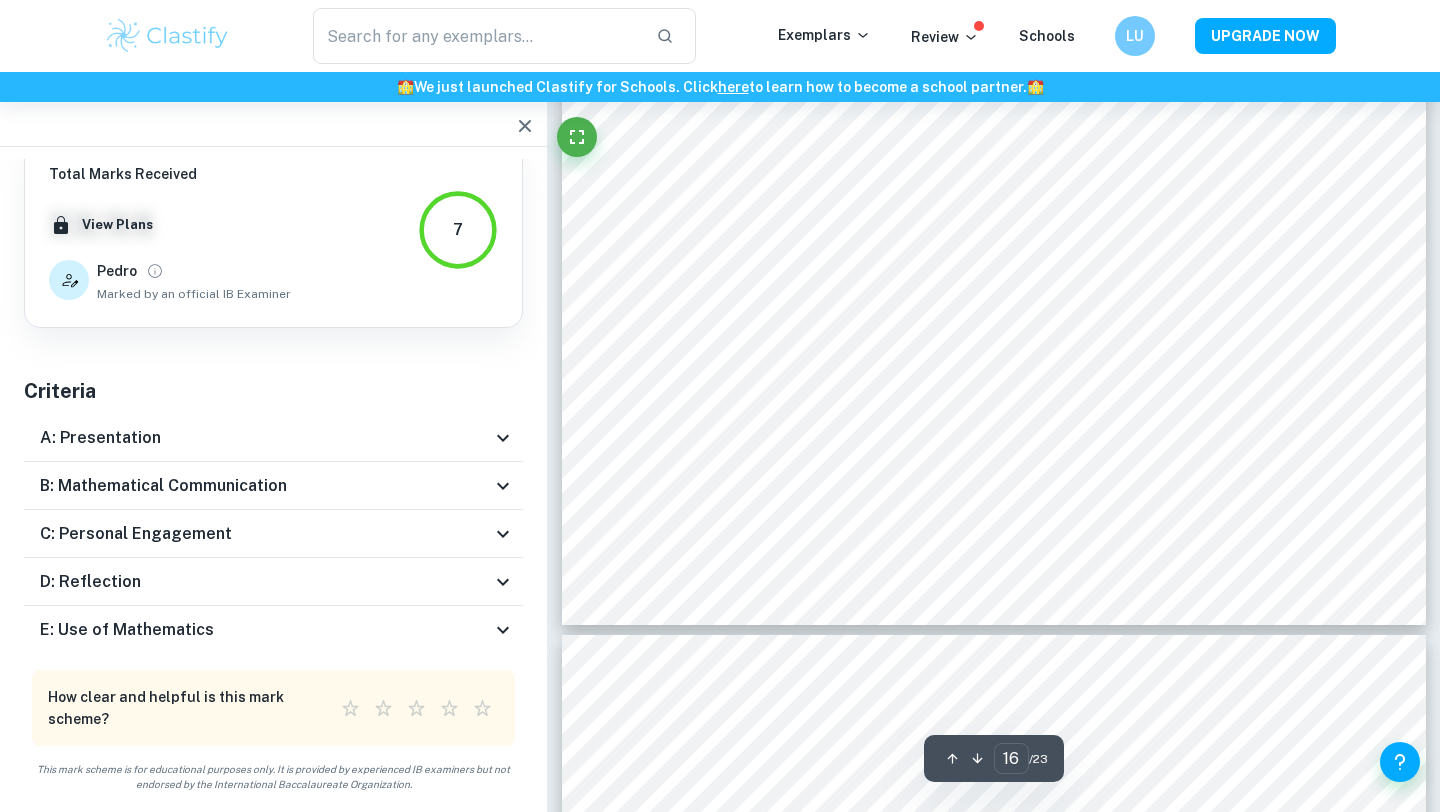 scroll, scrollTop: 19235, scrollLeft: 0, axis: vertical 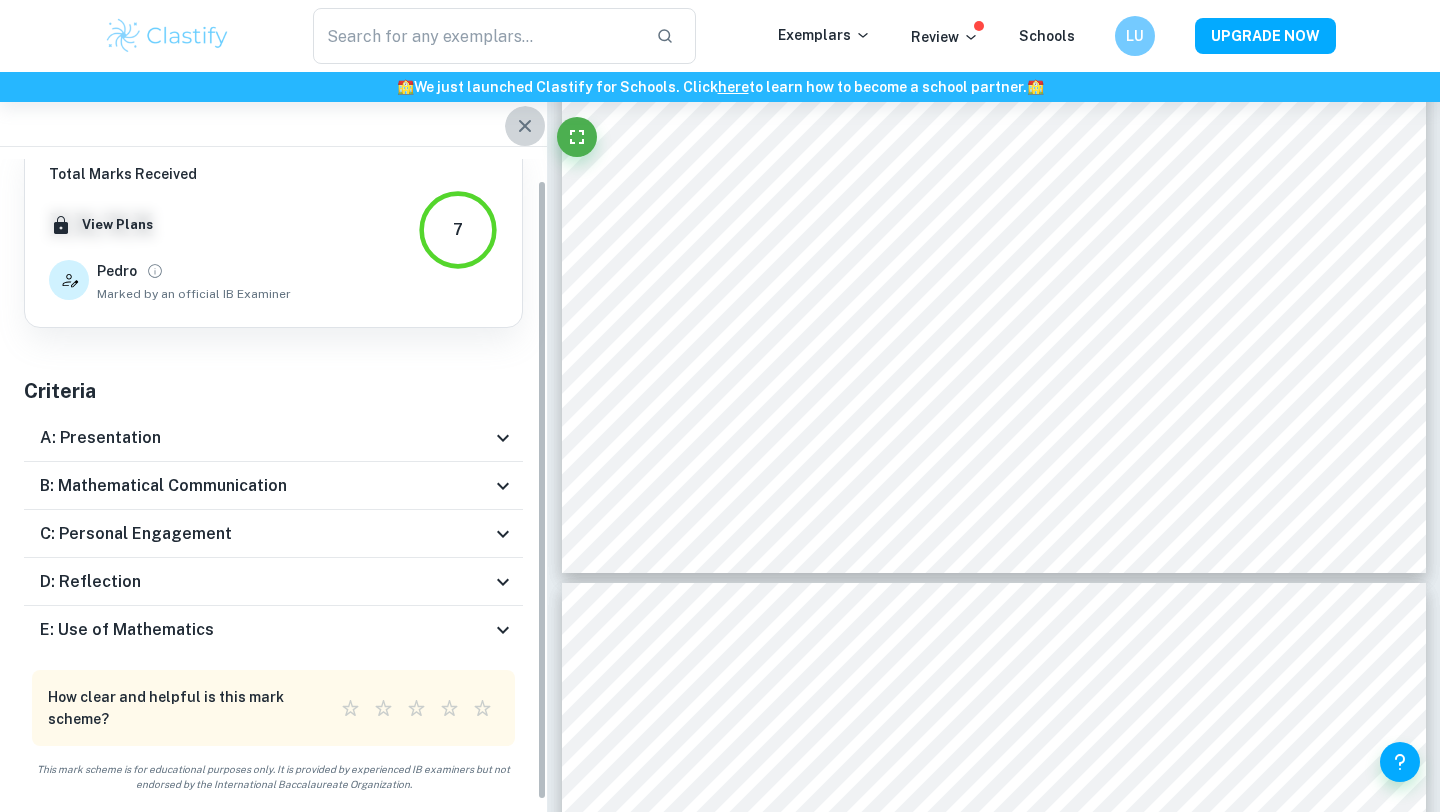 click 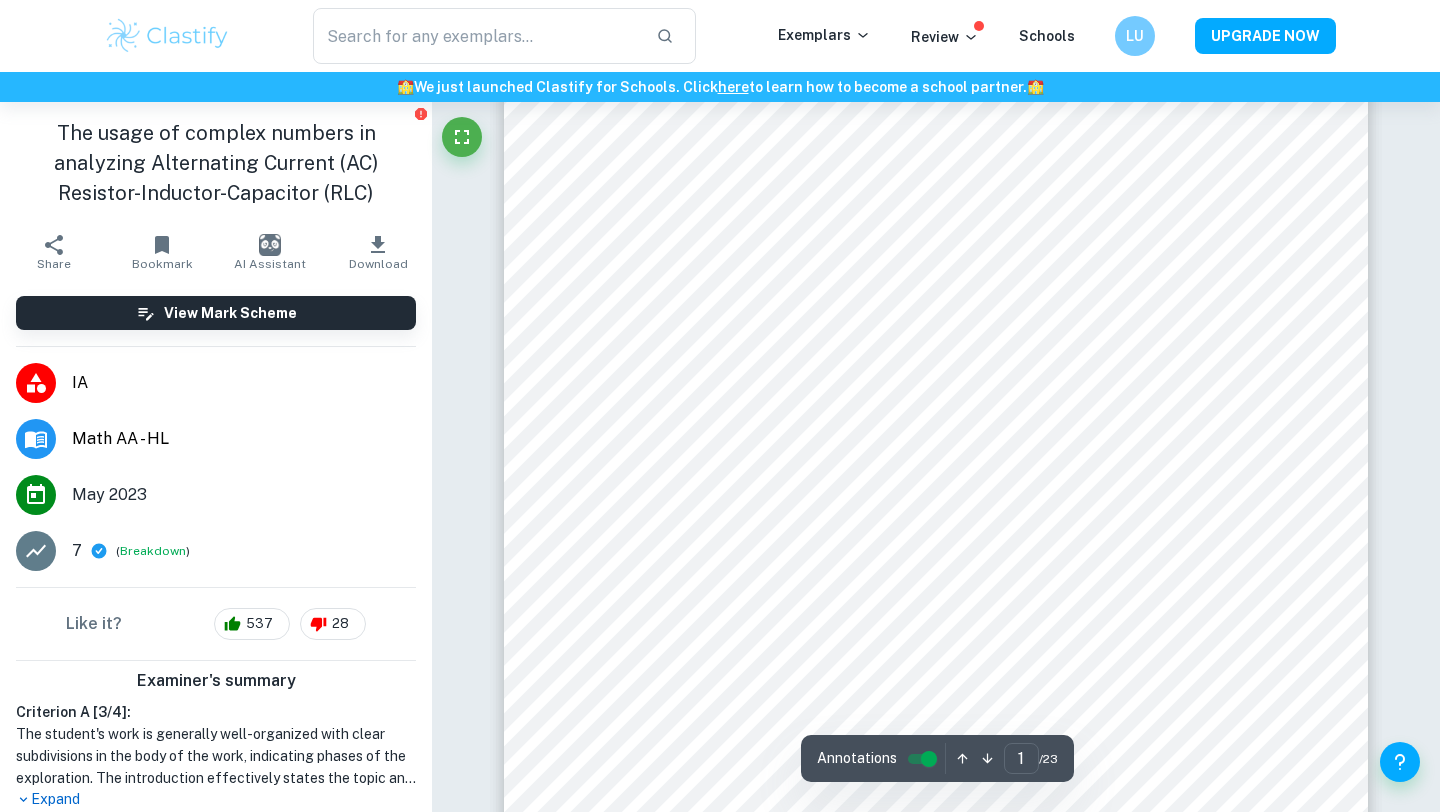scroll, scrollTop: 330, scrollLeft: 0, axis: vertical 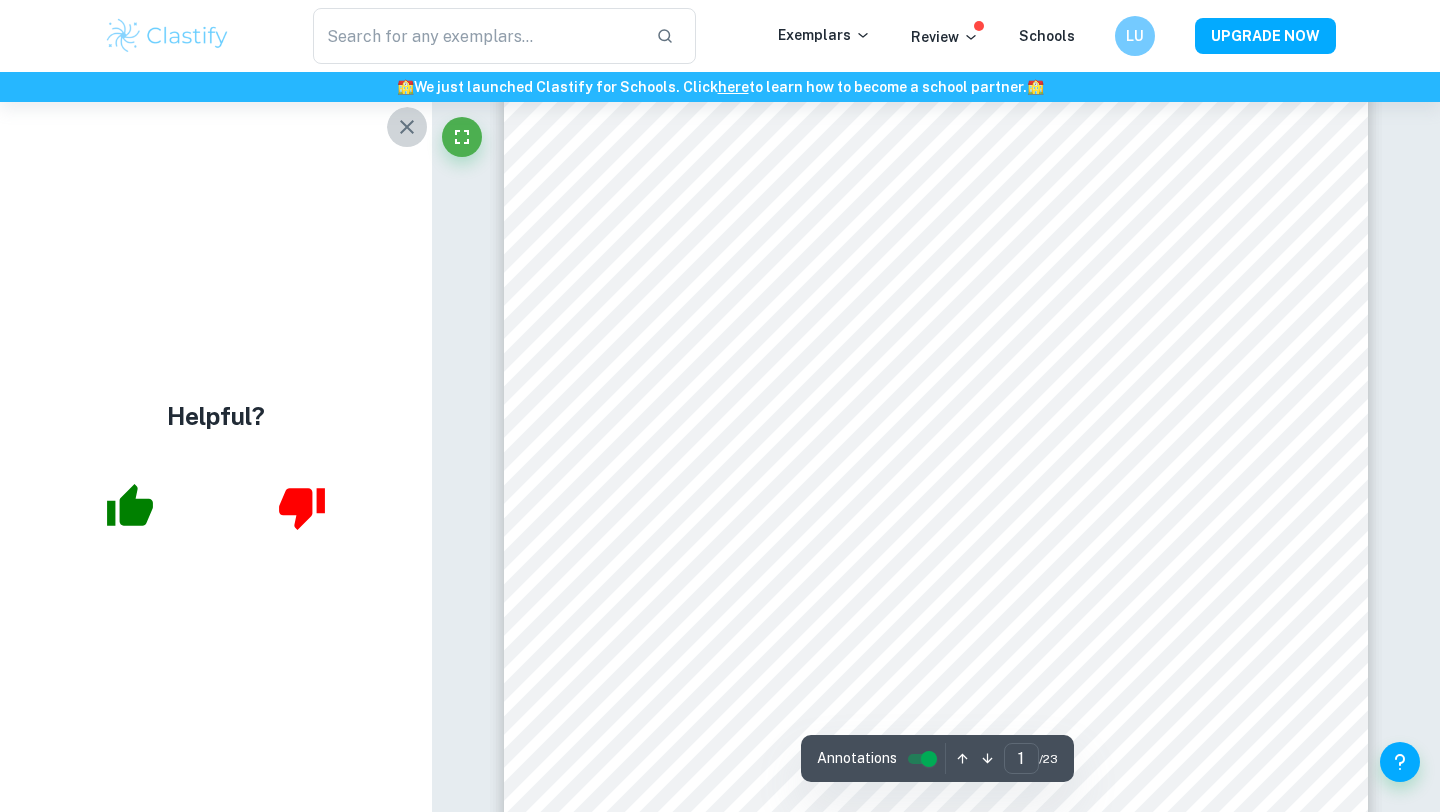 click 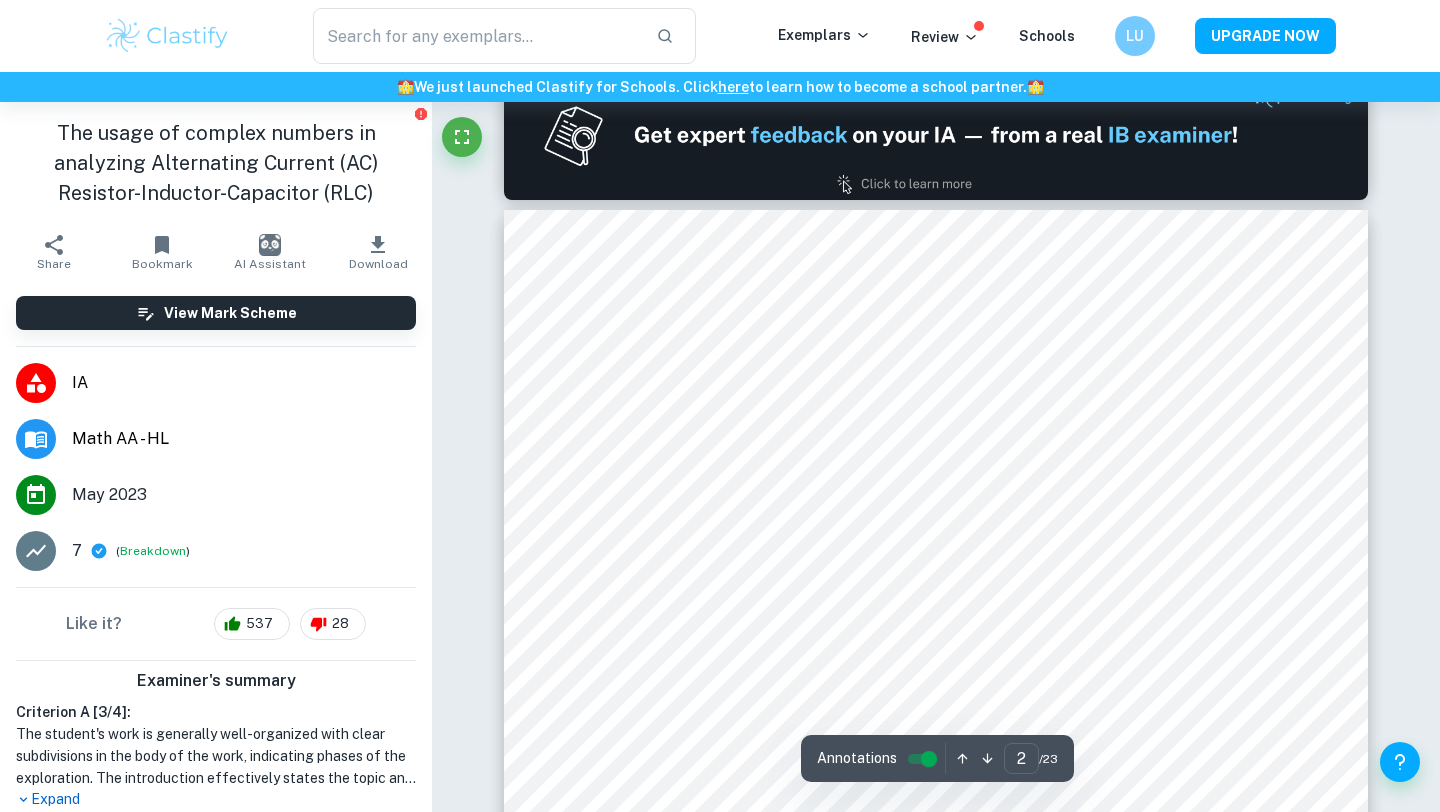 scroll, scrollTop: 1314, scrollLeft: 0, axis: vertical 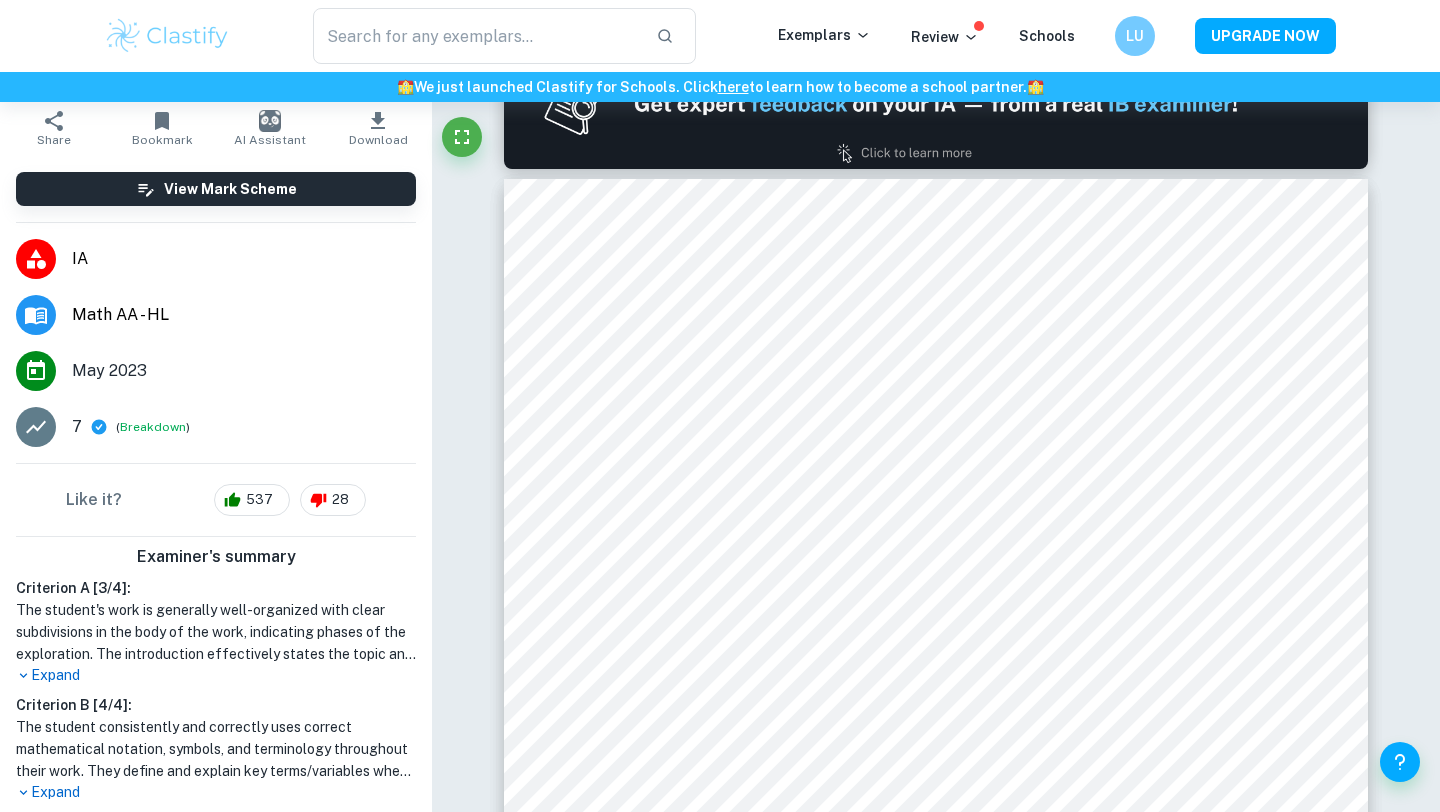 click on "Expand" at bounding box center [216, 675] 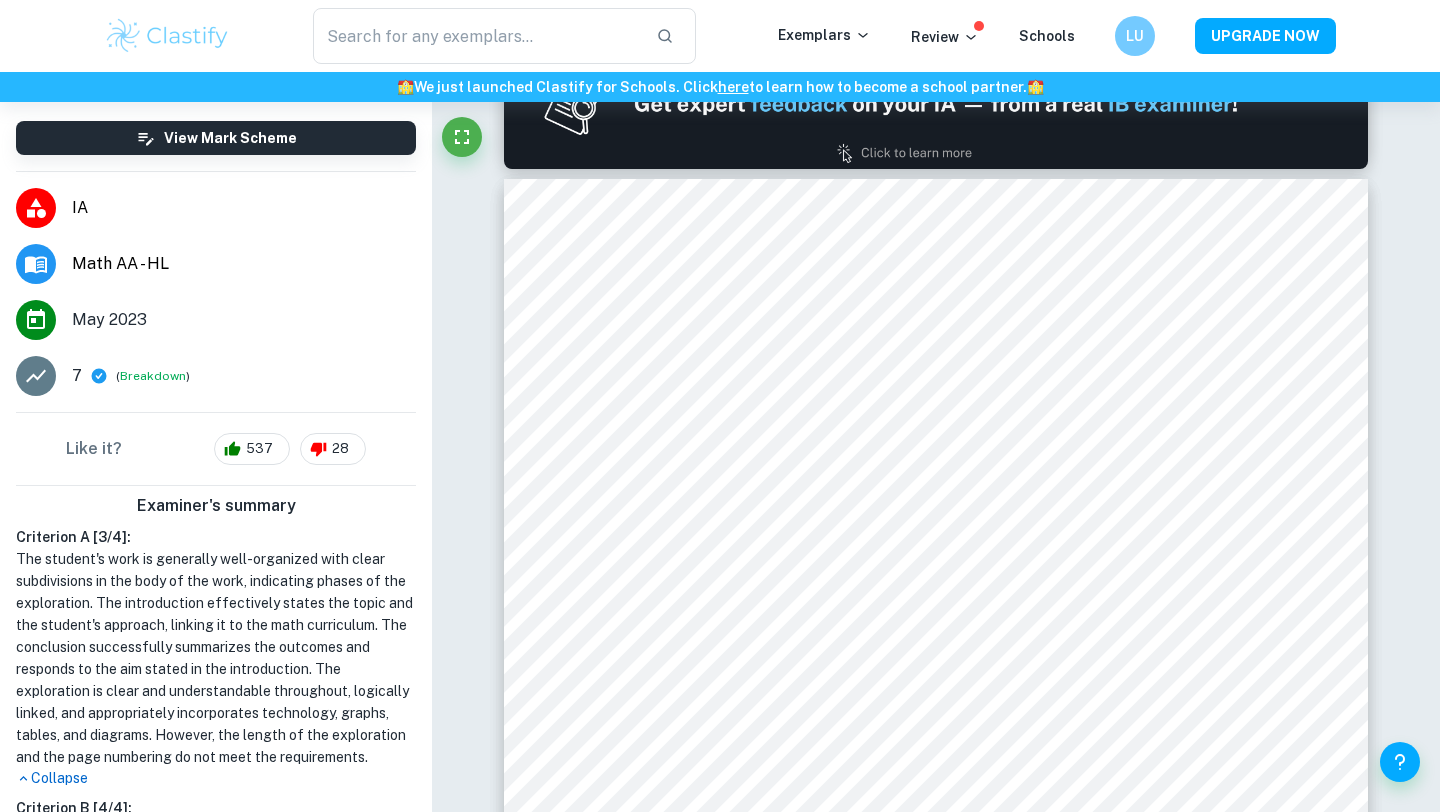 scroll, scrollTop: 185, scrollLeft: 0, axis: vertical 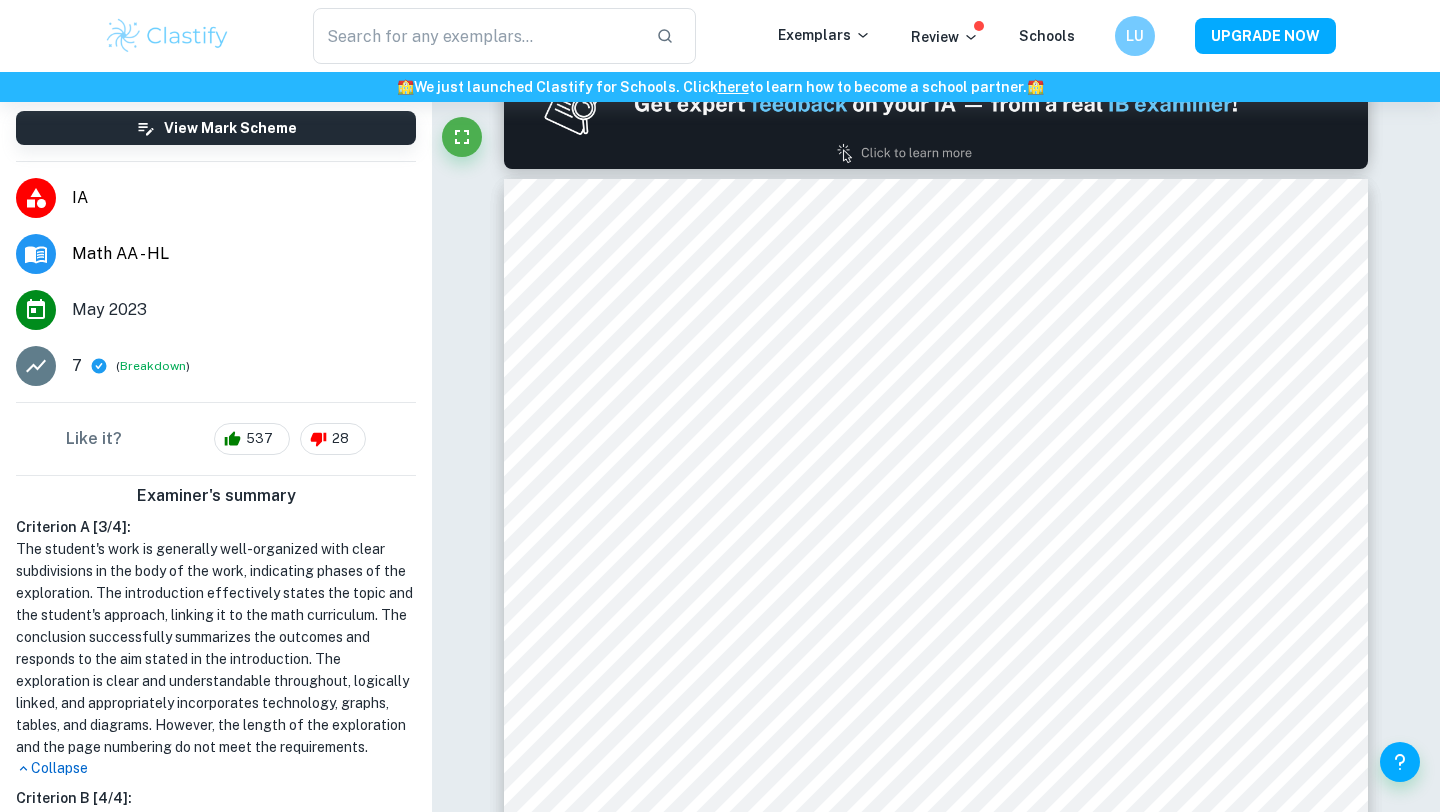 click on "Collapse" at bounding box center (216, 768) 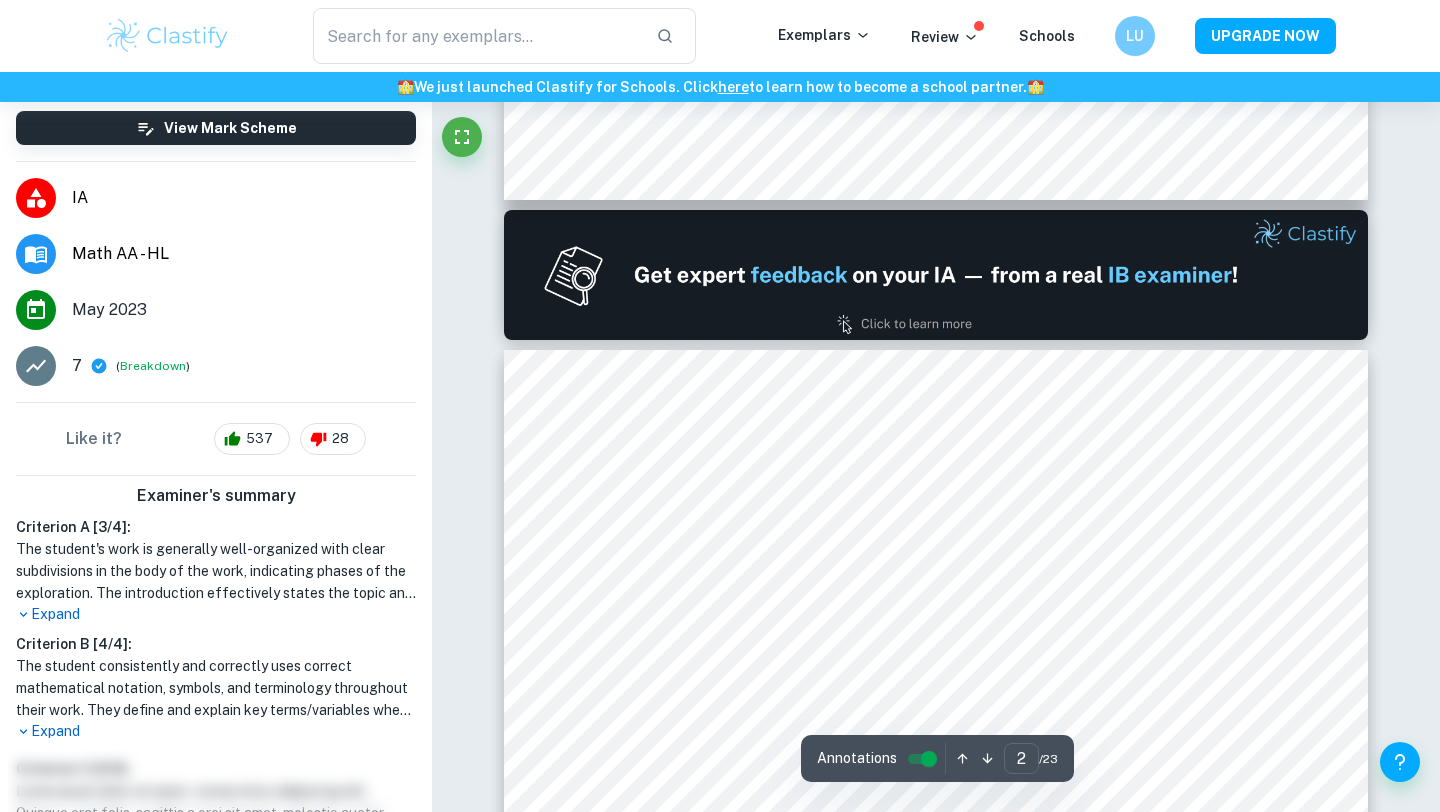 scroll, scrollTop: 1144, scrollLeft: 0, axis: vertical 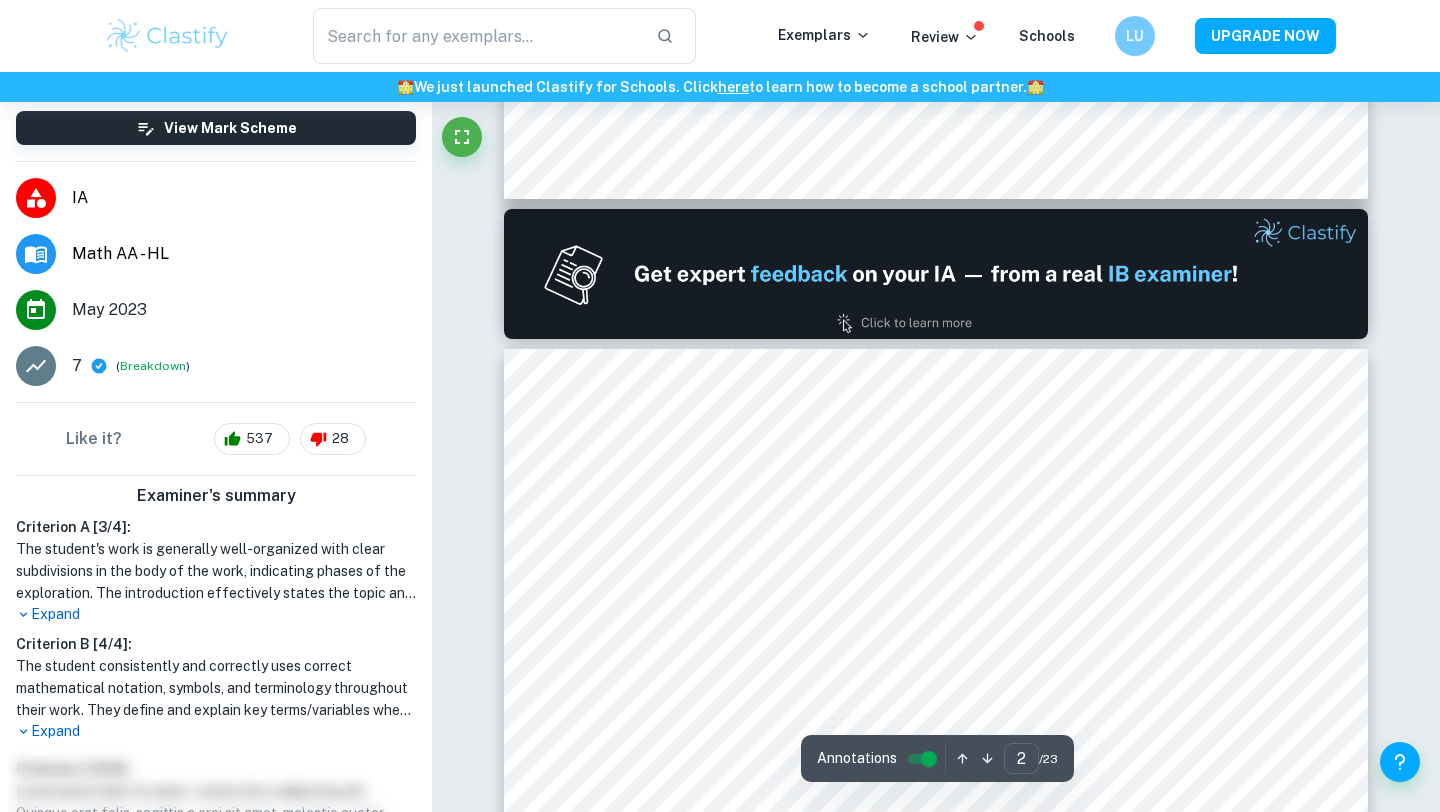 click on "Expand" at bounding box center [216, 614] 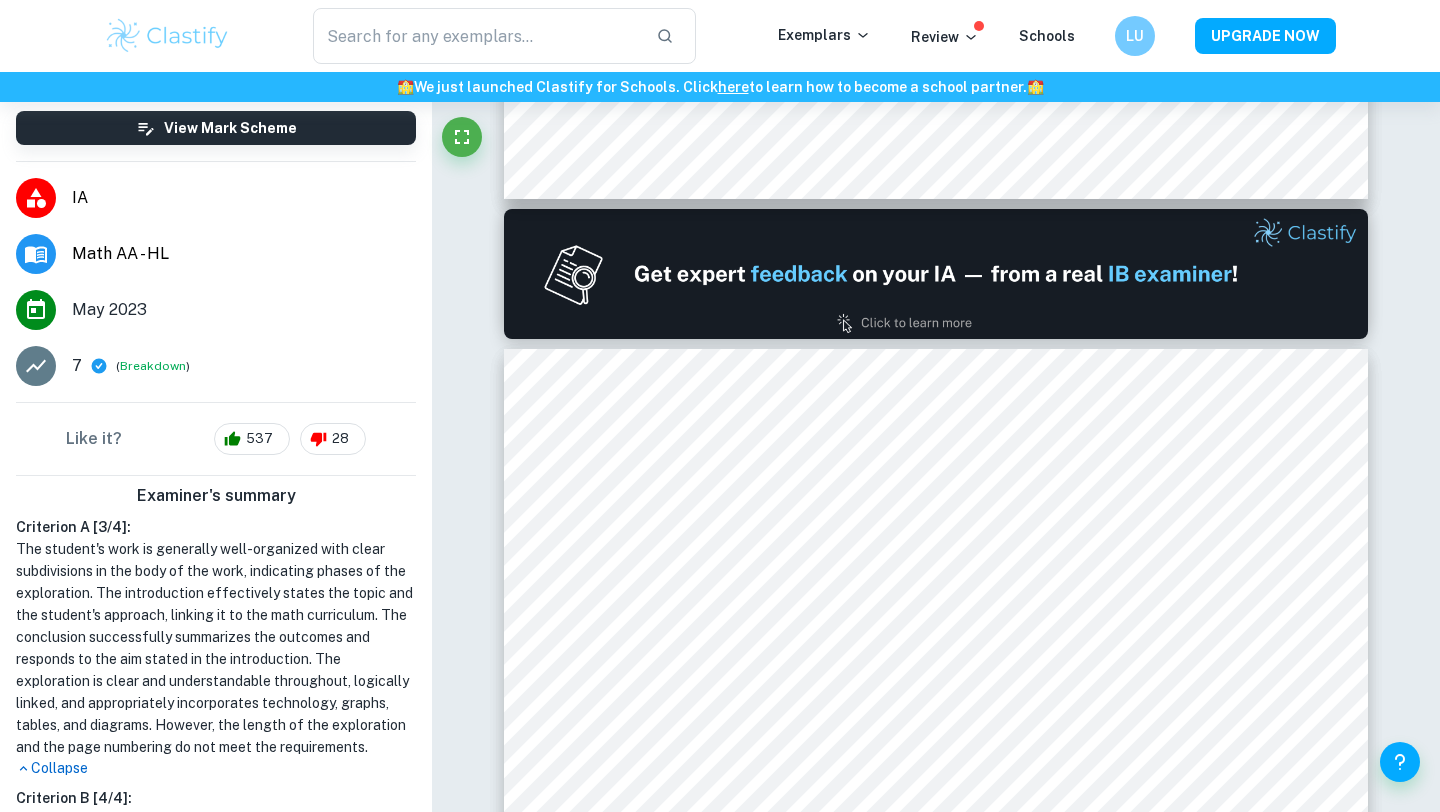 click on "Collapse" at bounding box center (216, 768) 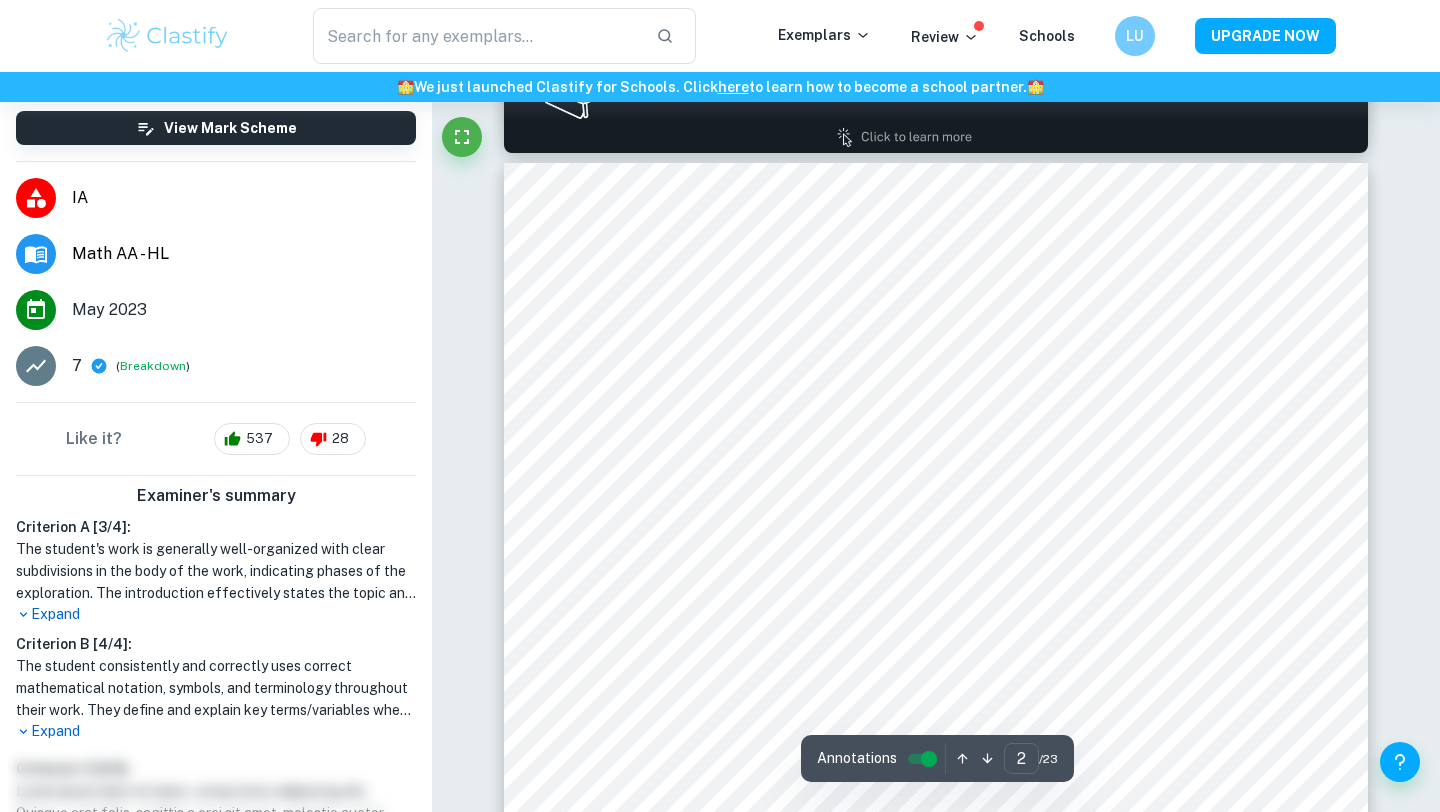 scroll, scrollTop: 1346, scrollLeft: 0, axis: vertical 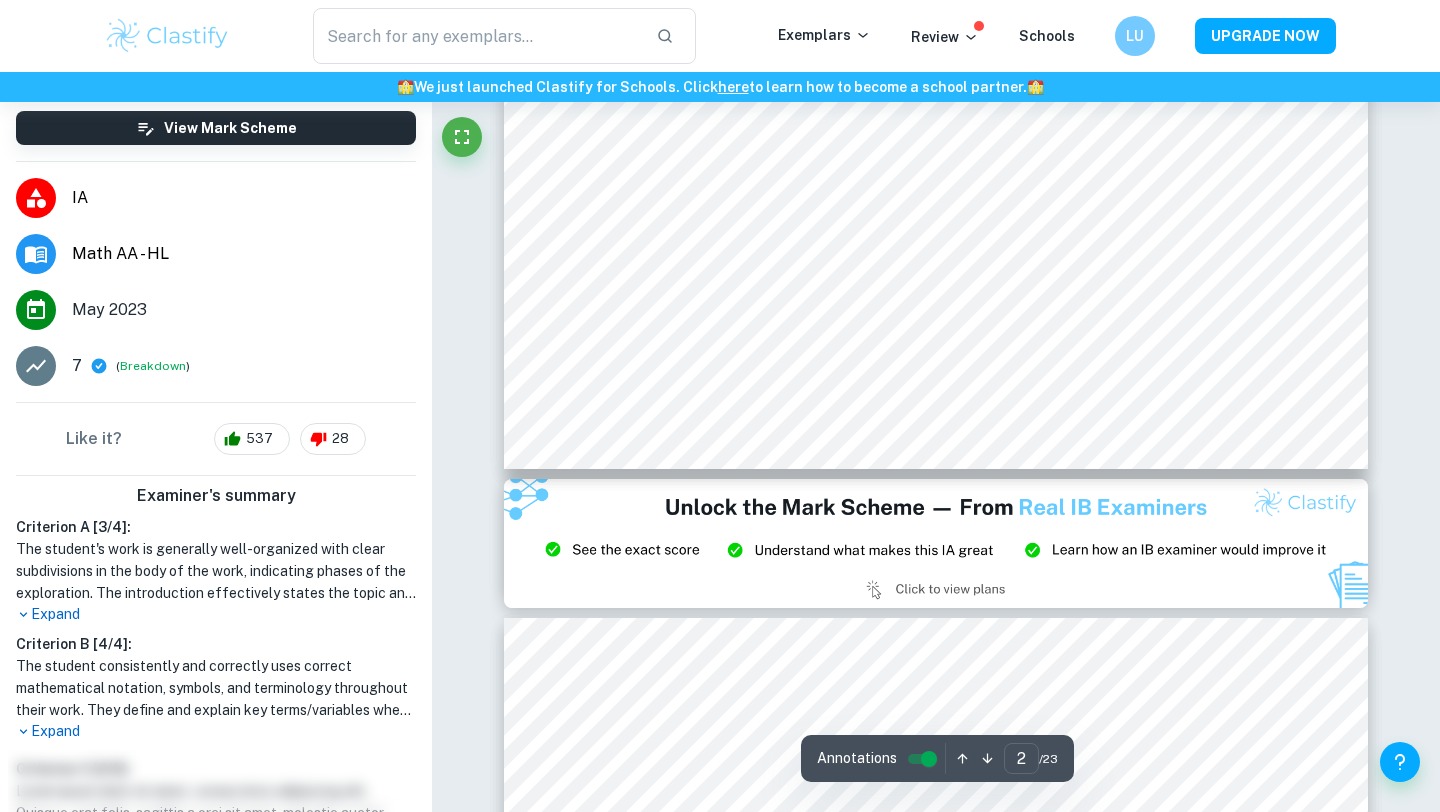 type on "3" 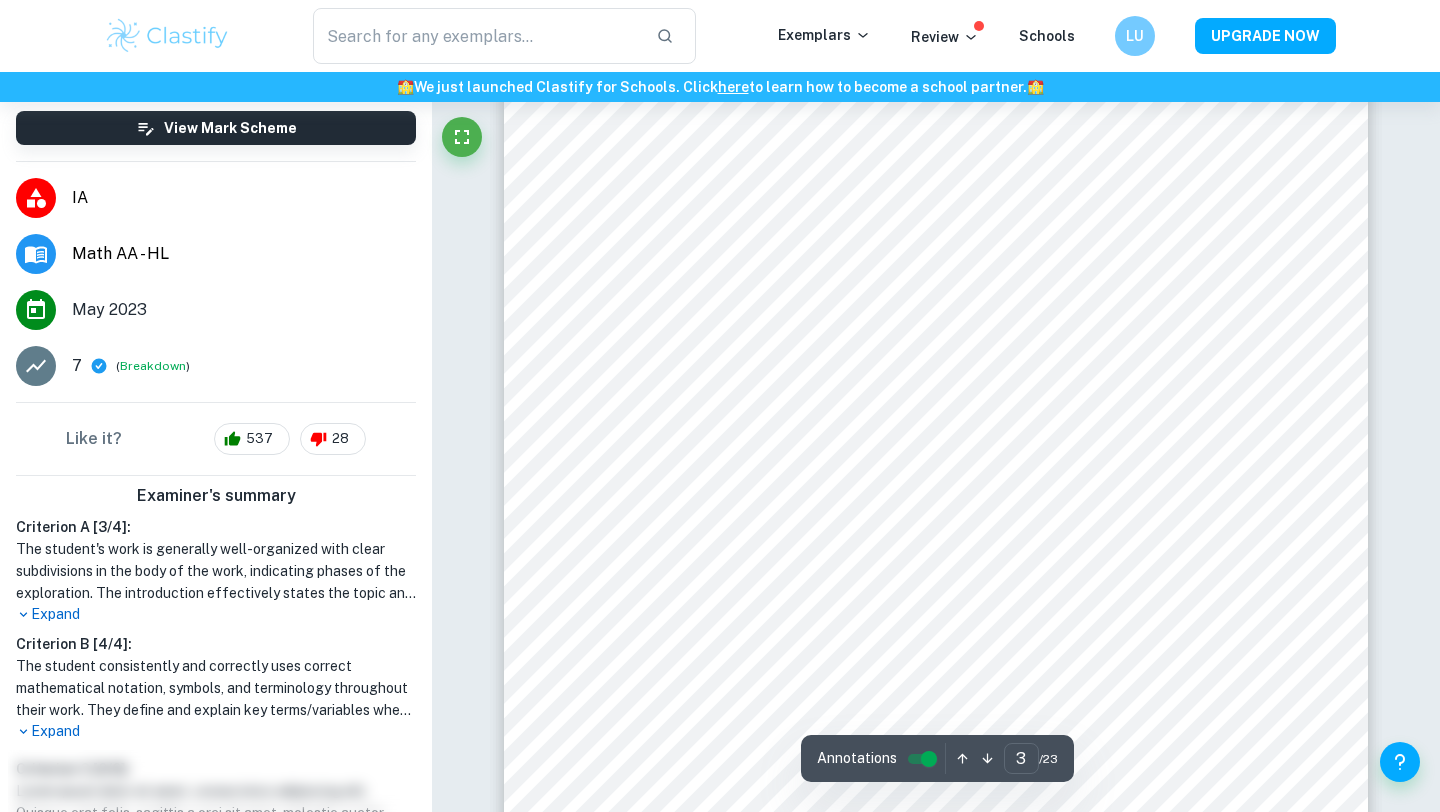 scroll, scrollTop: 3238, scrollLeft: 0, axis: vertical 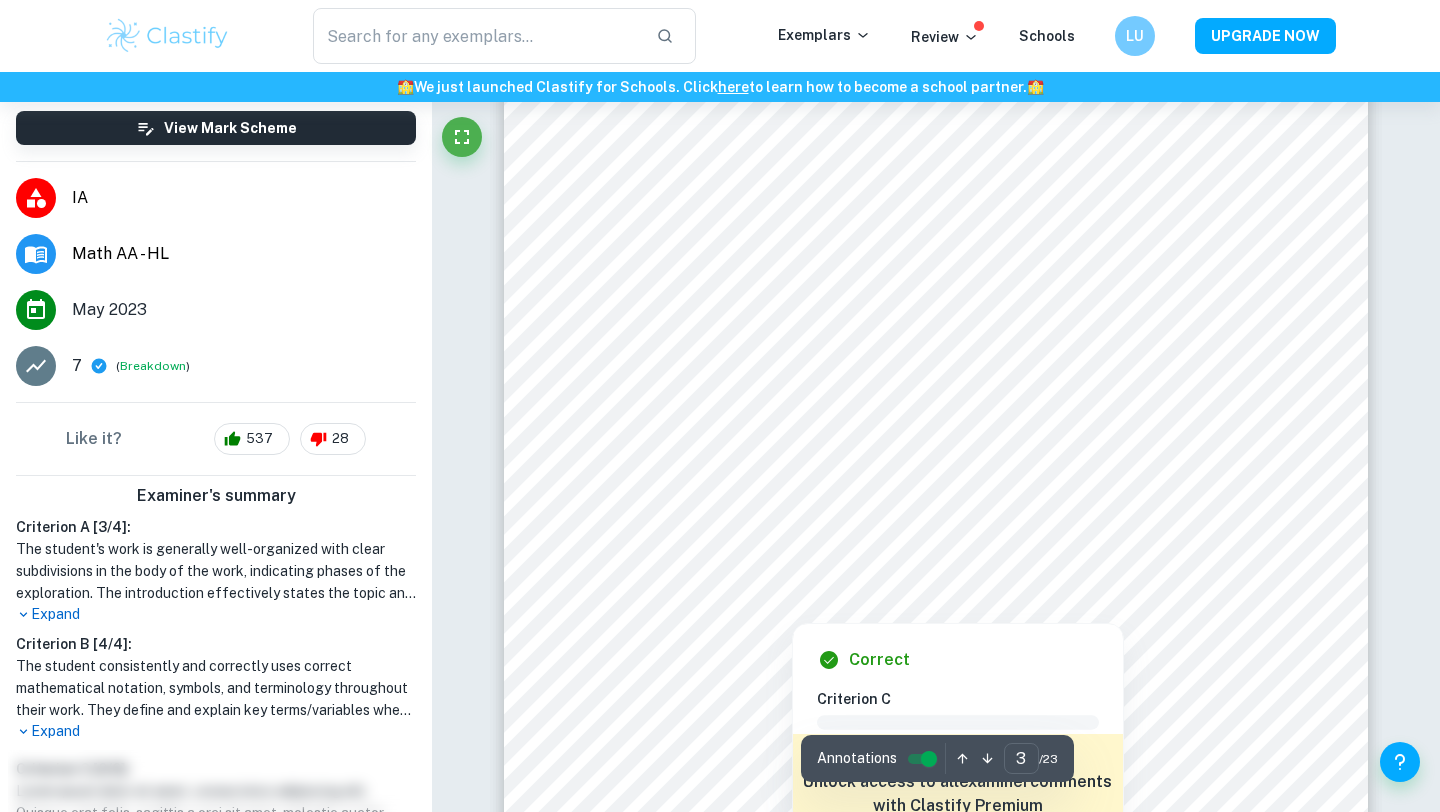 click at bounding box center [936, 369] 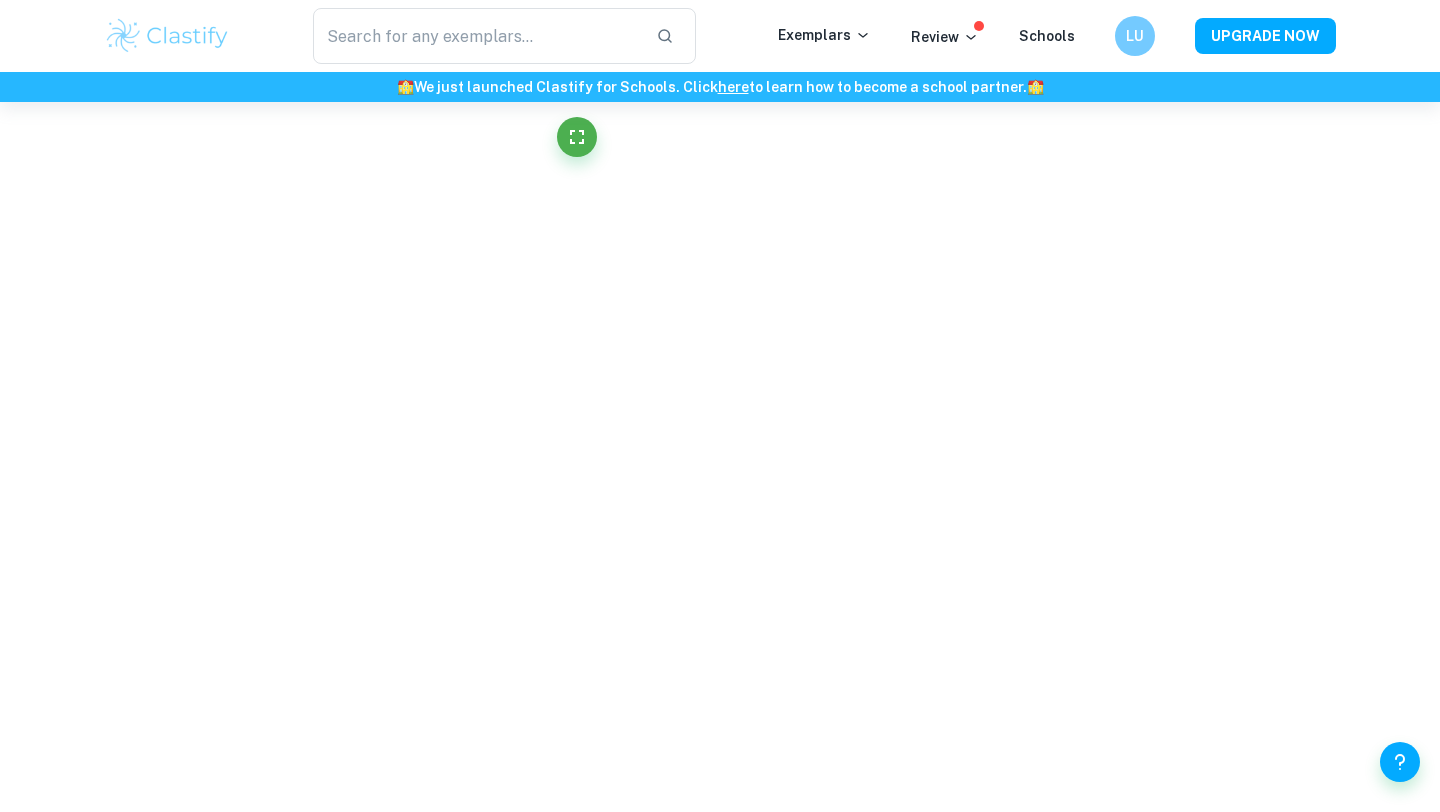 scroll, scrollTop: 3354, scrollLeft: 0, axis: vertical 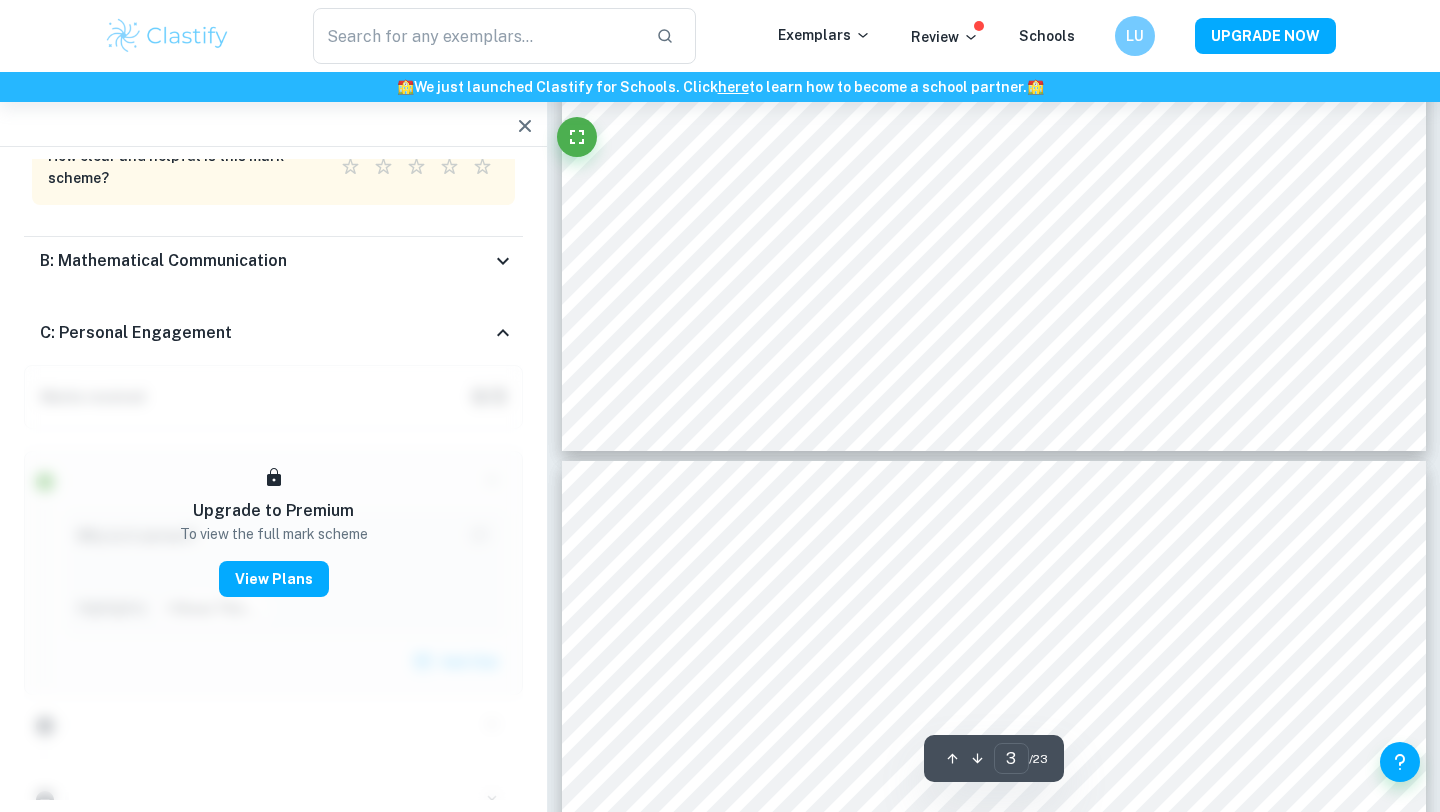 click 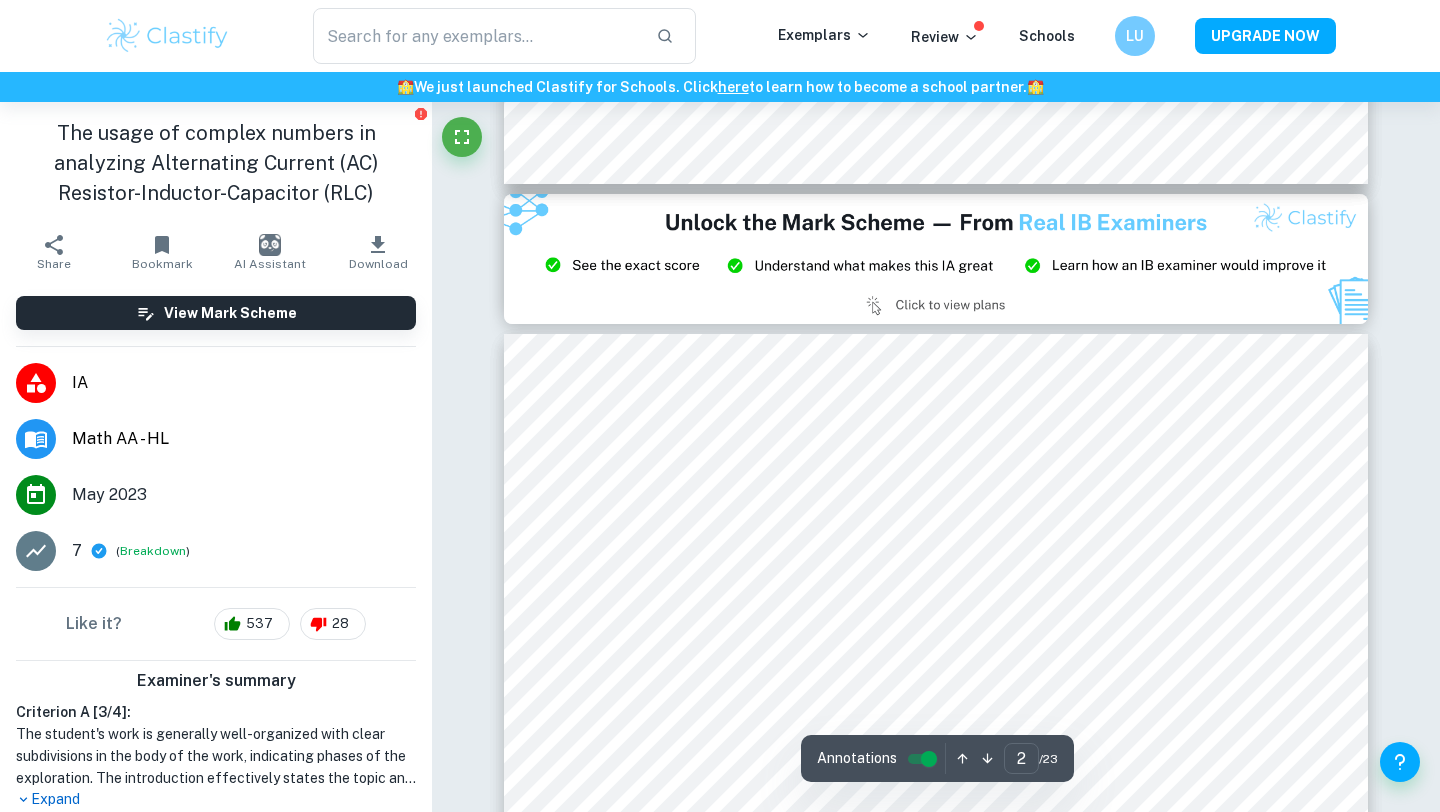 type on "3" 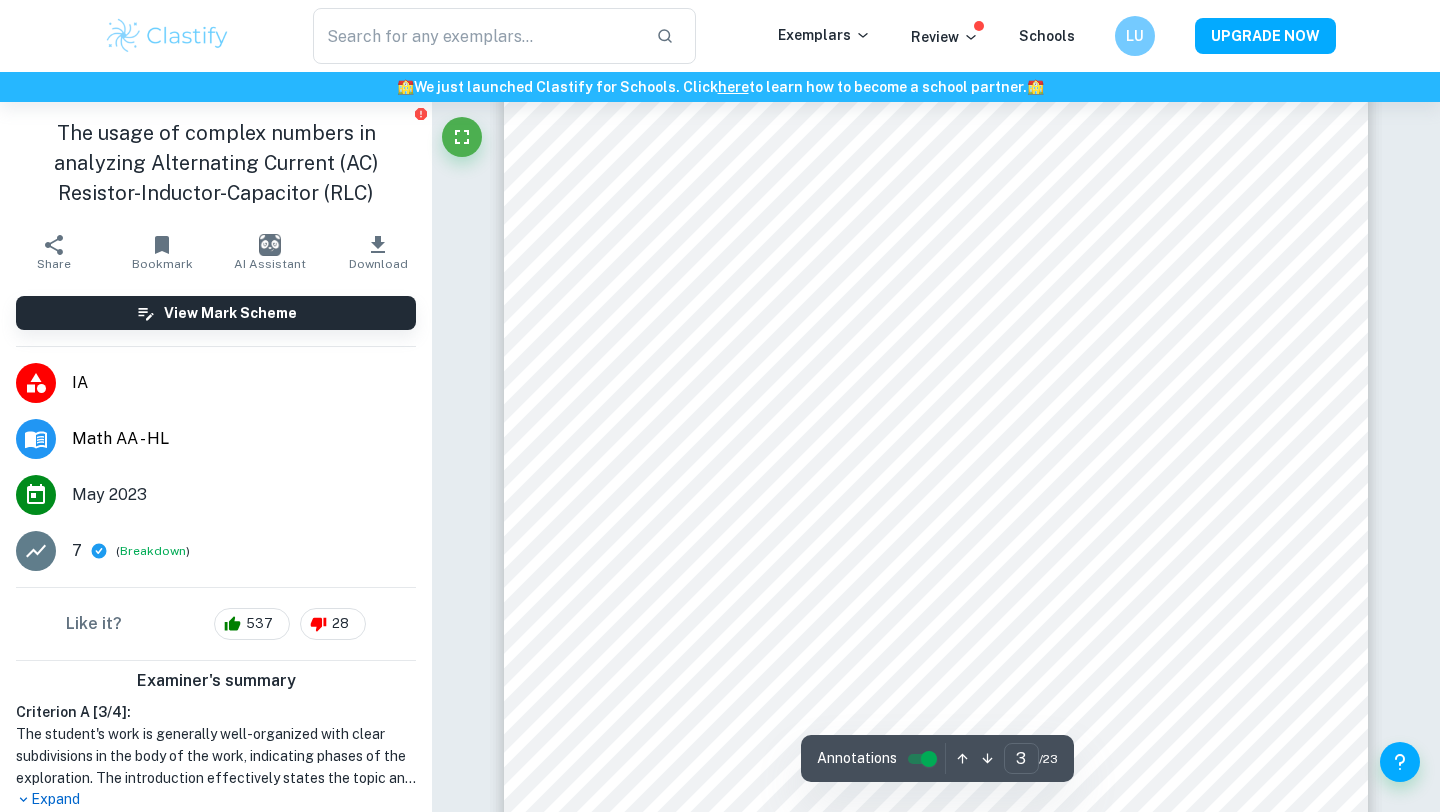 scroll, scrollTop: 2786, scrollLeft: 0, axis: vertical 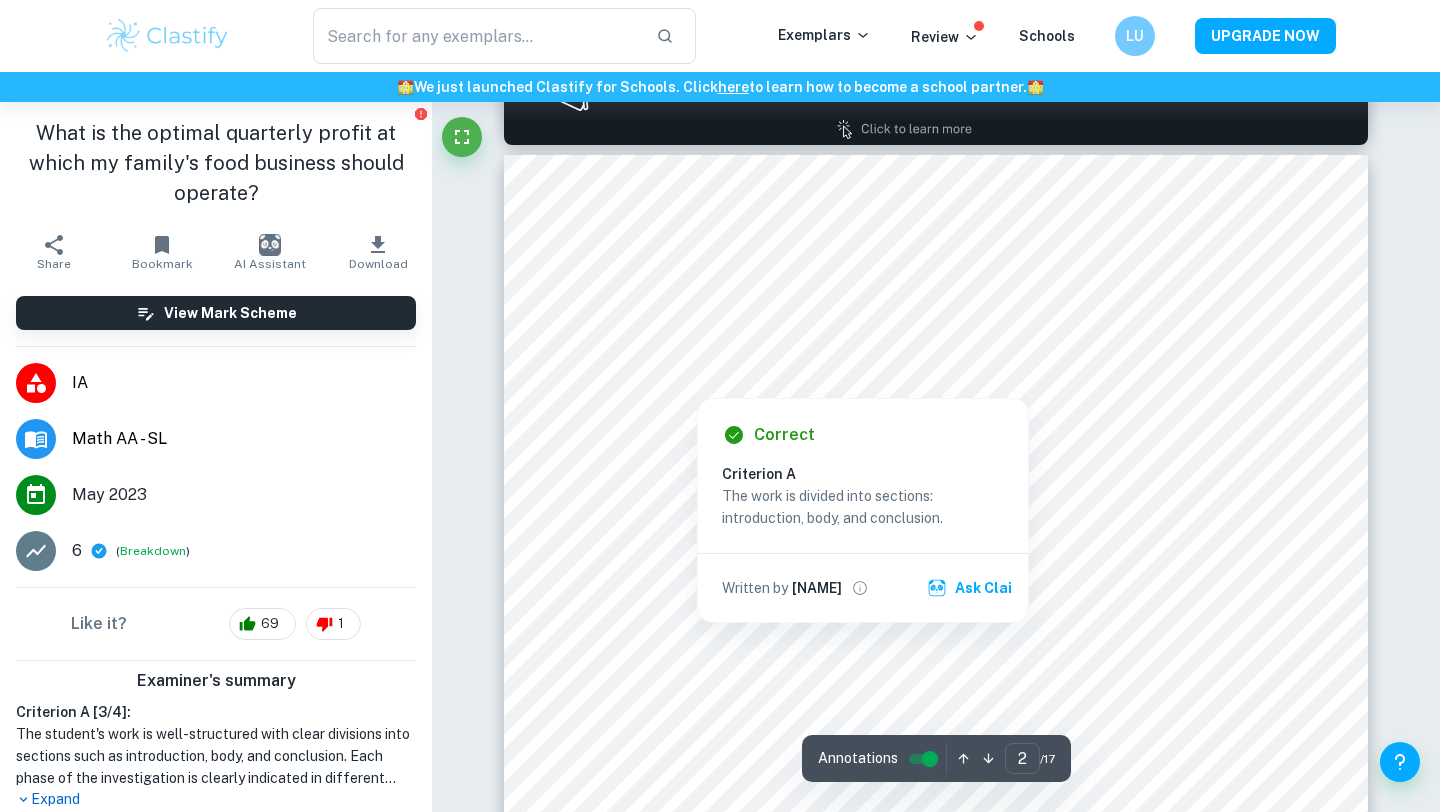 click 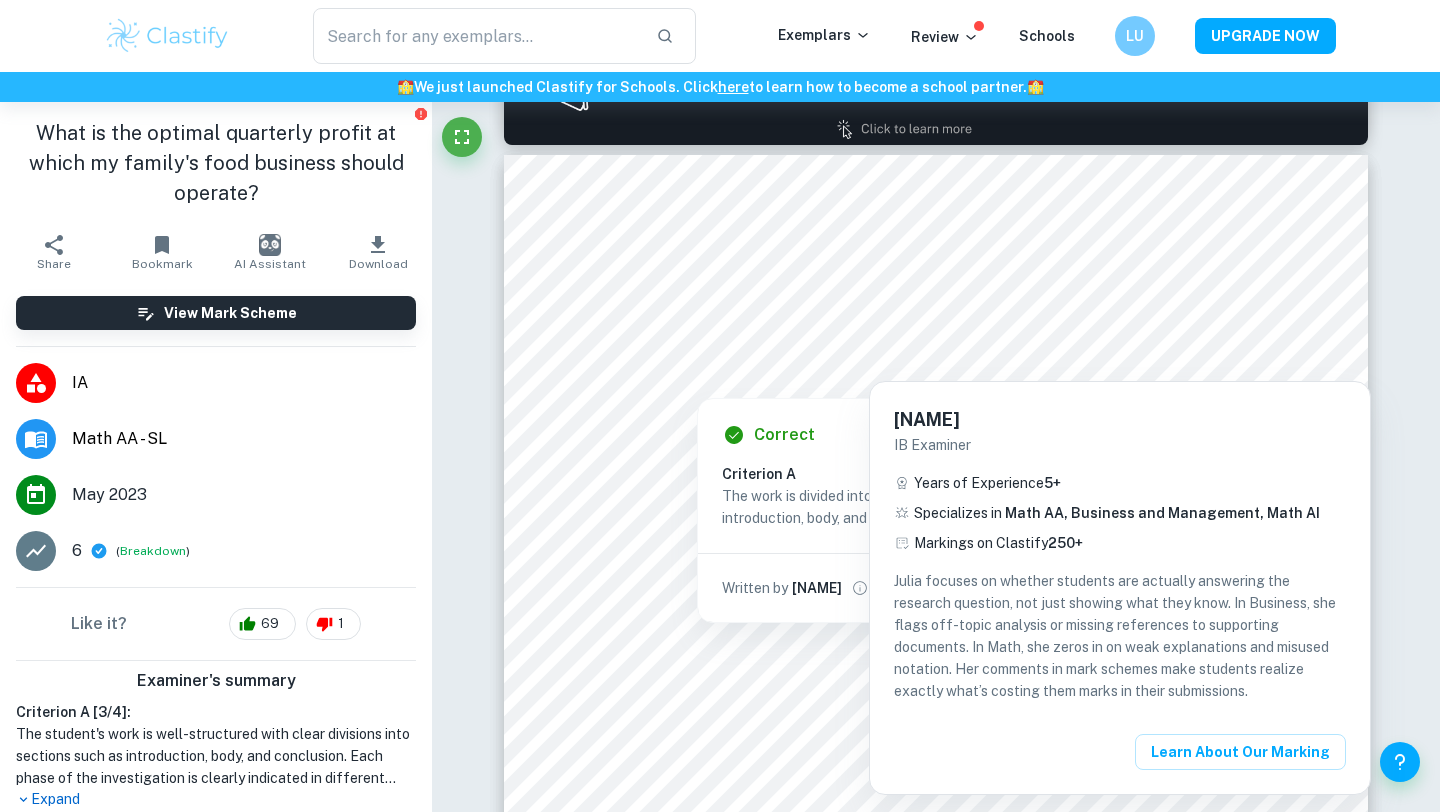 click at bounding box center [720, 406] 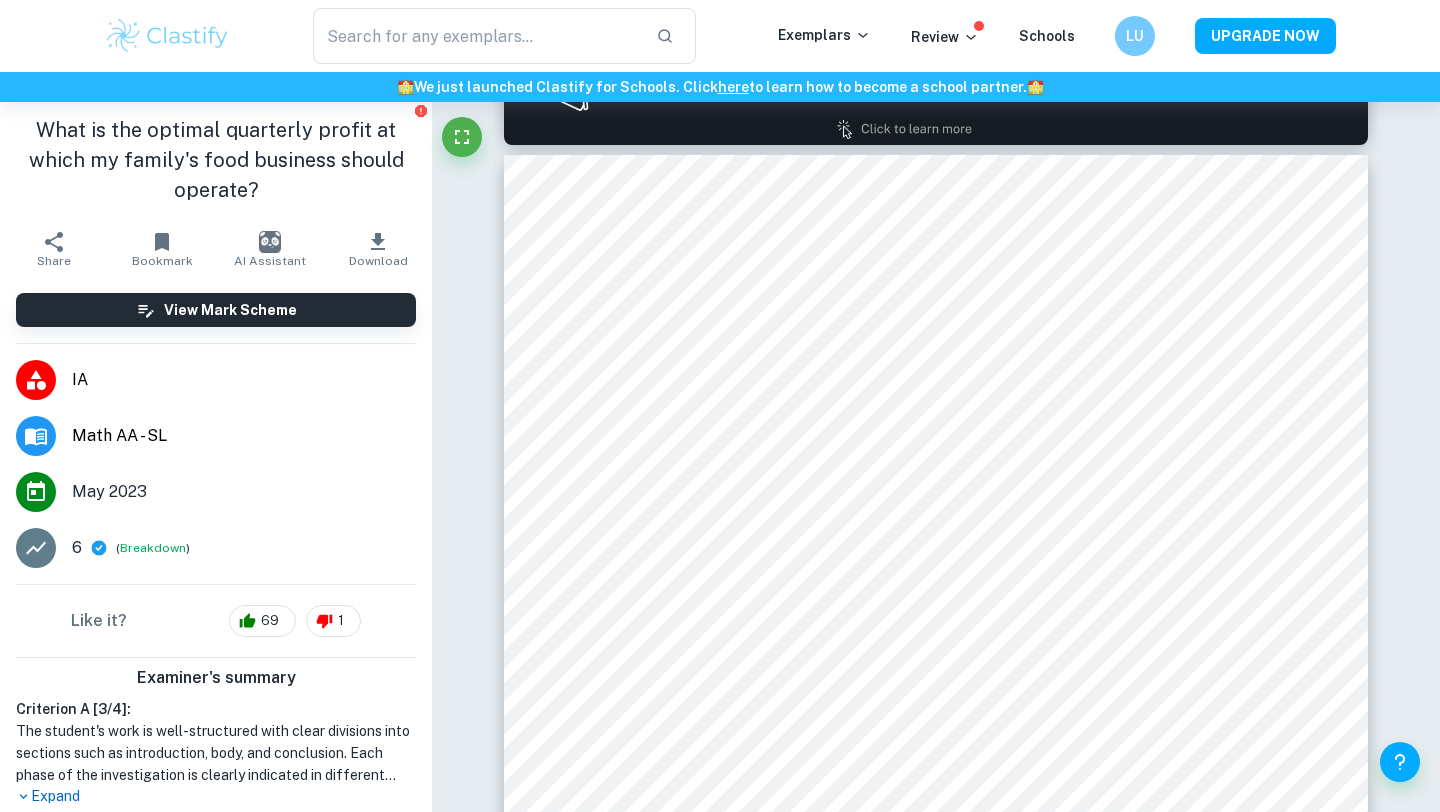 scroll, scrollTop: 0, scrollLeft: 0, axis: both 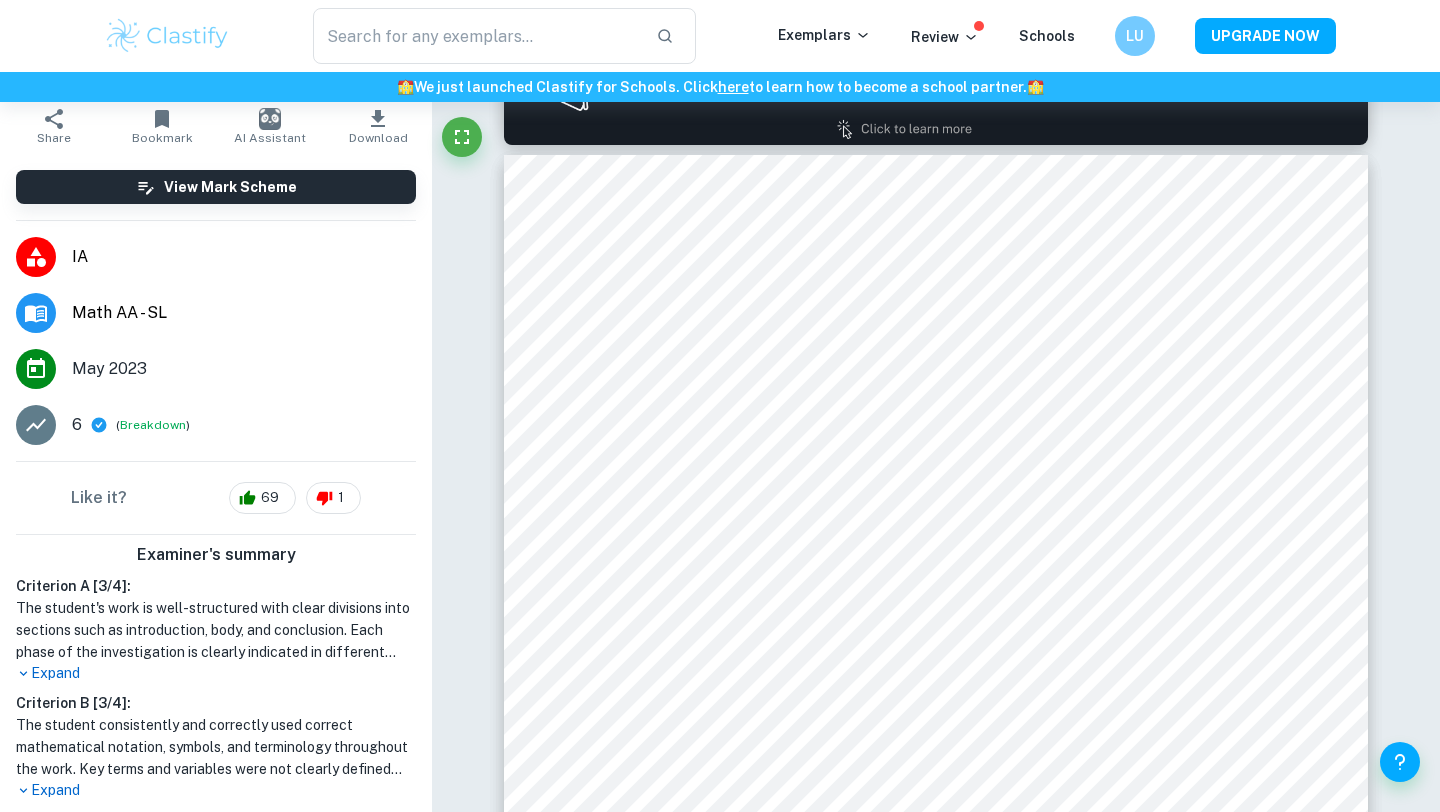 click on "Expand" at bounding box center [216, 673] 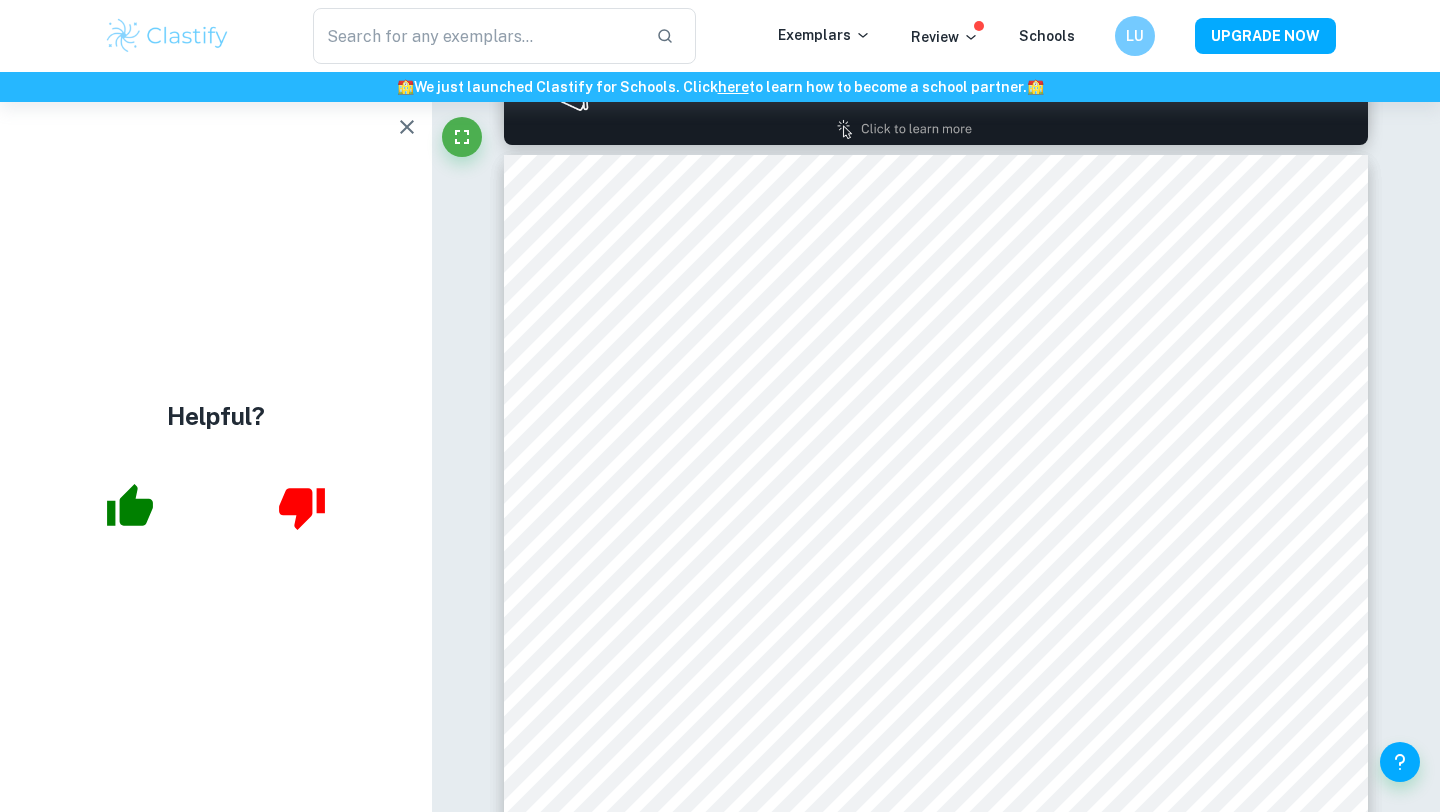scroll, scrollTop: 0, scrollLeft: 0, axis: both 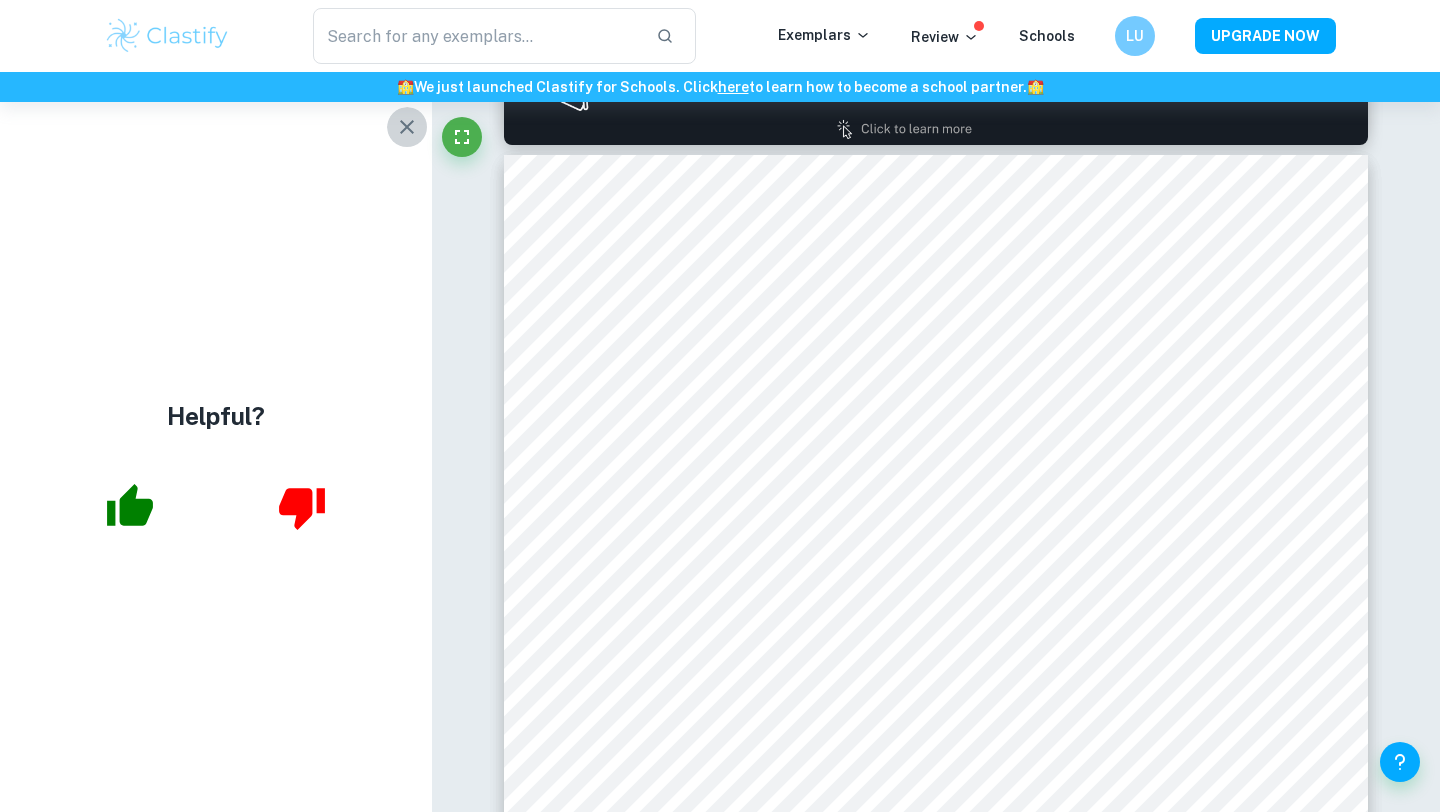 click 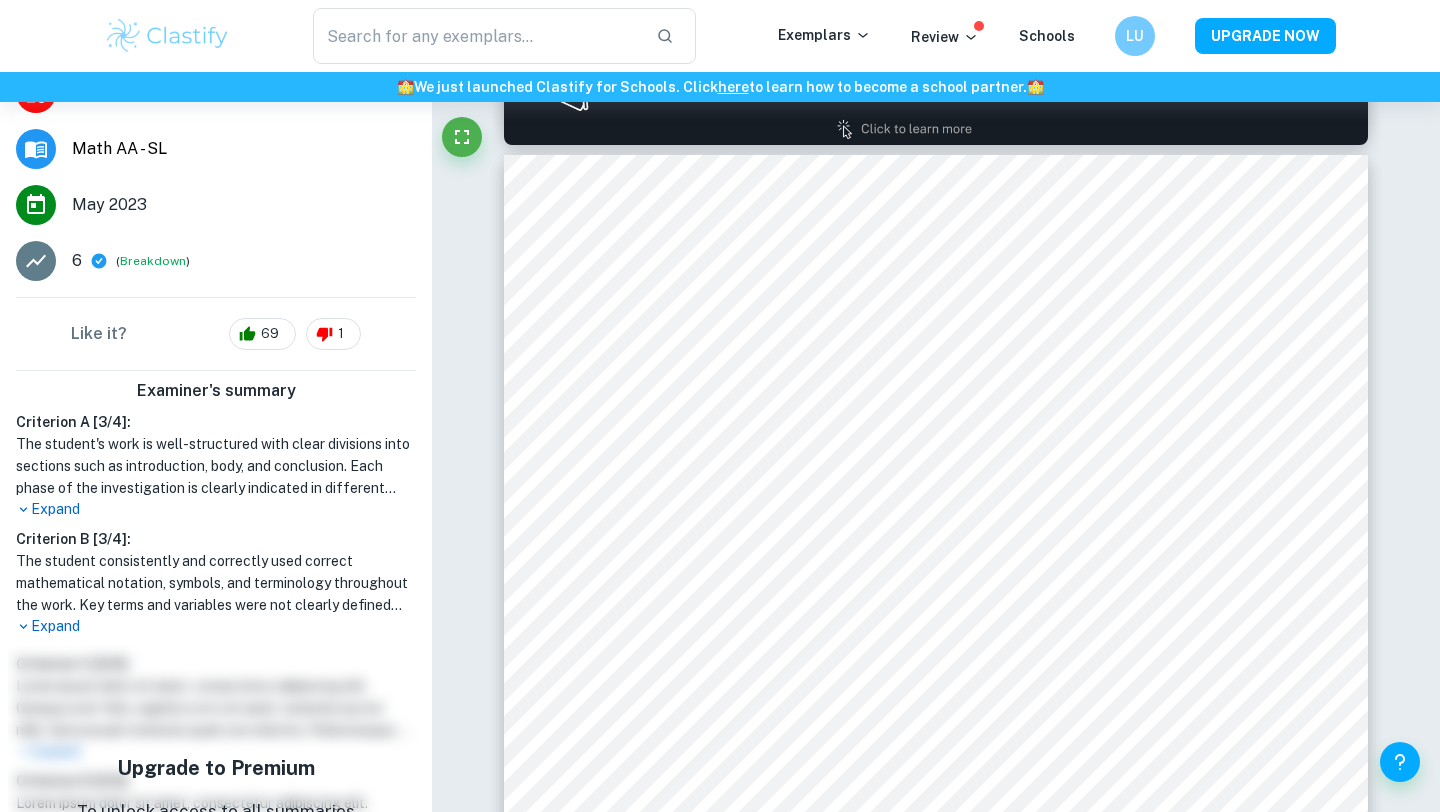 scroll, scrollTop: 413, scrollLeft: 0, axis: vertical 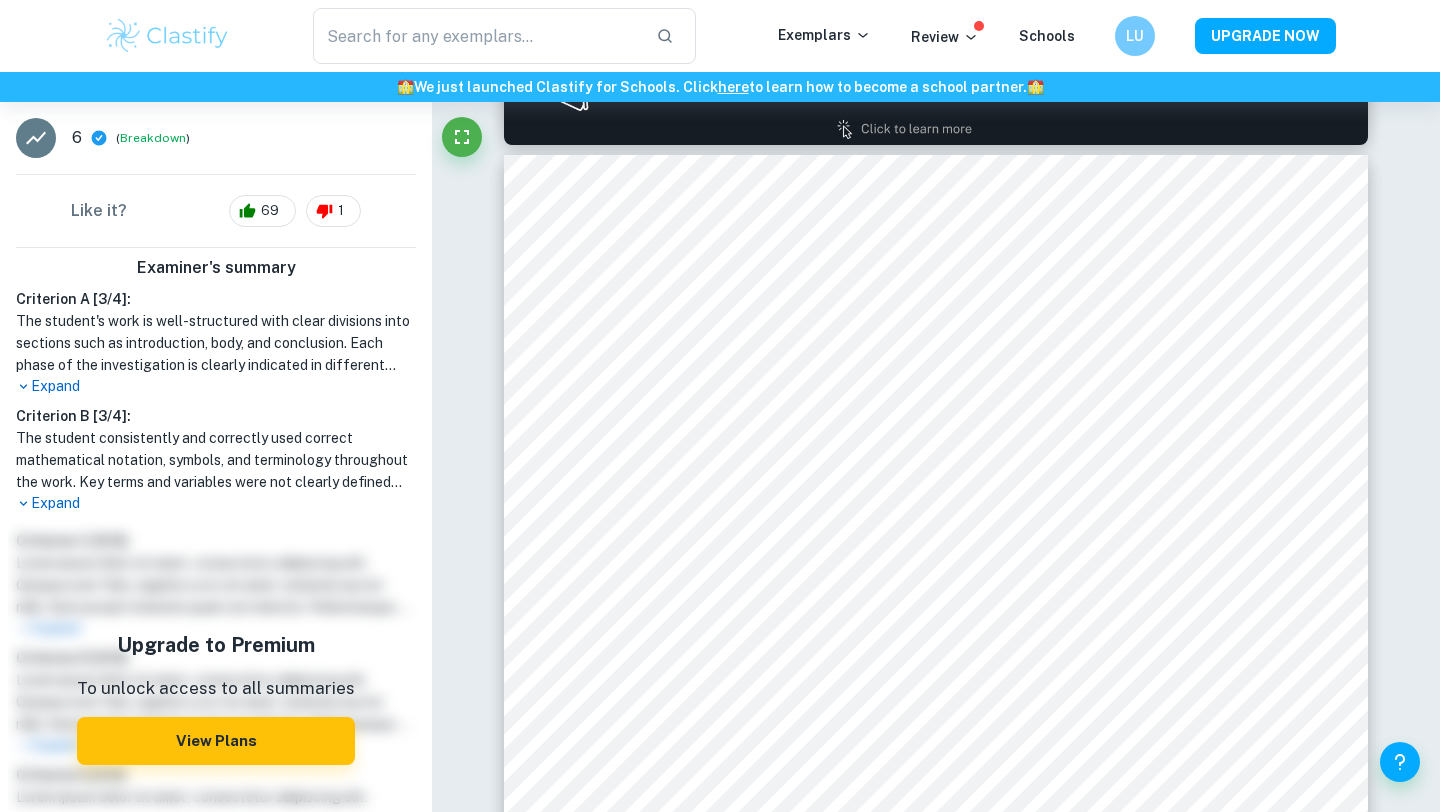 click on "Expand" at bounding box center (216, 386) 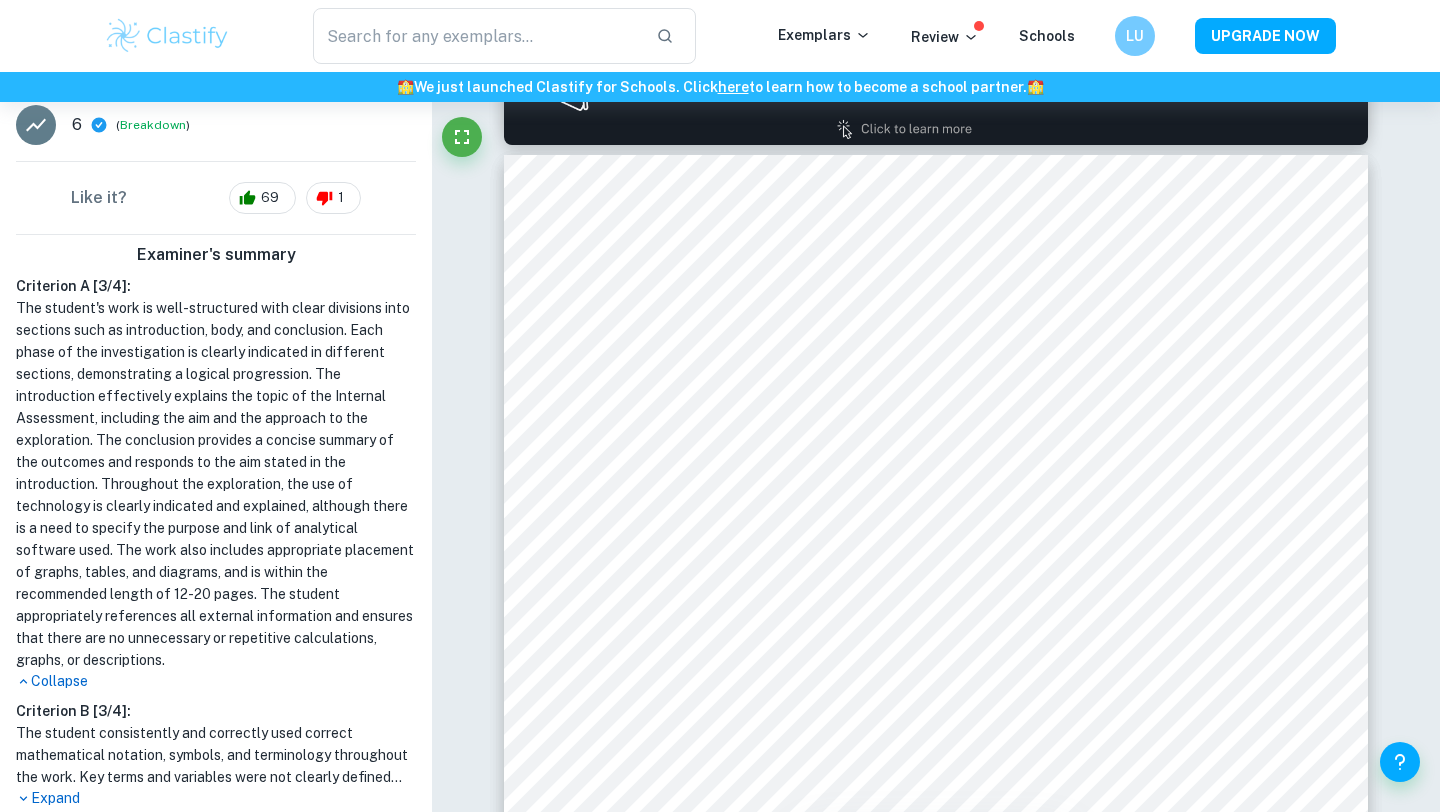 scroll, scrollTop: 427, scrollLeft: 0, axis: vertical 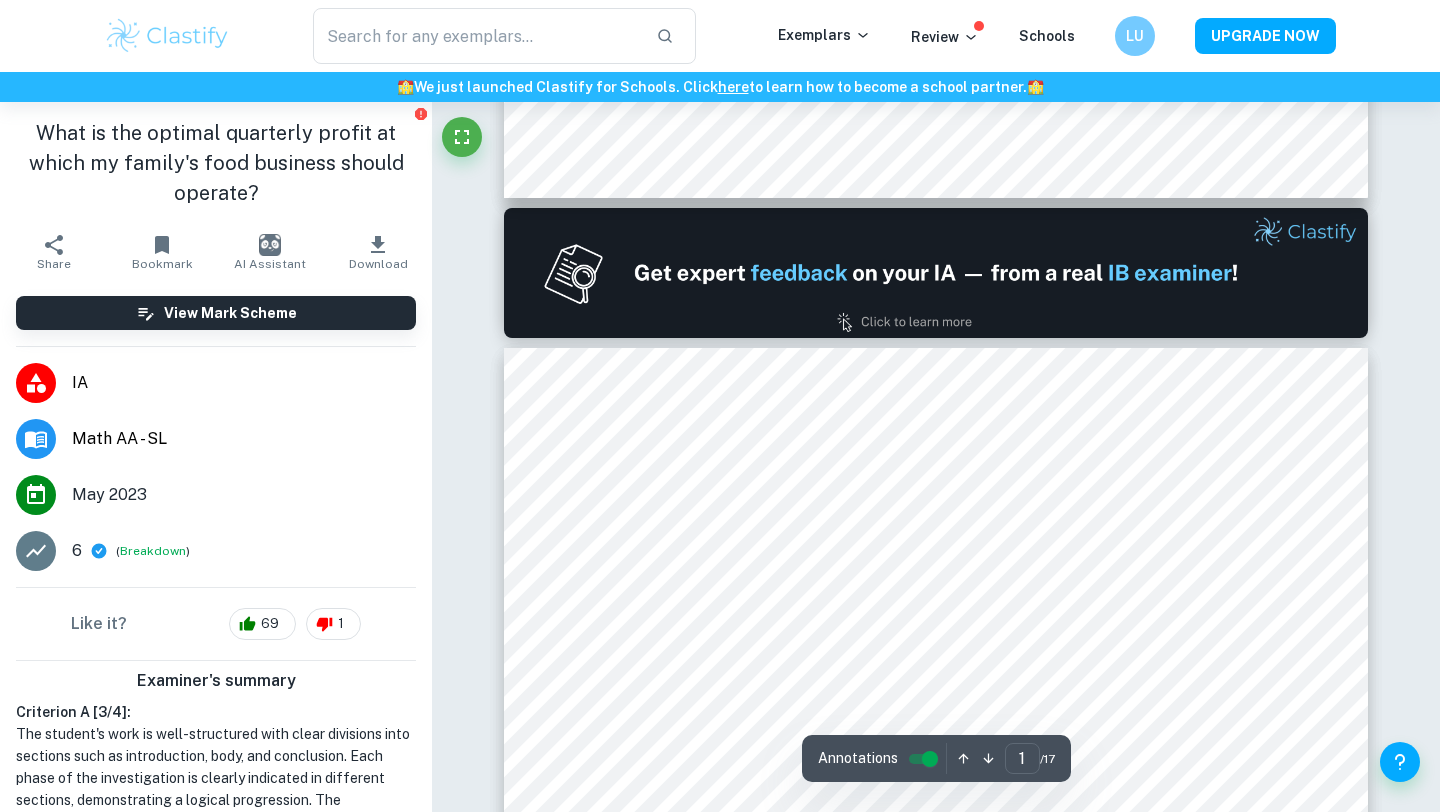 type on "2" 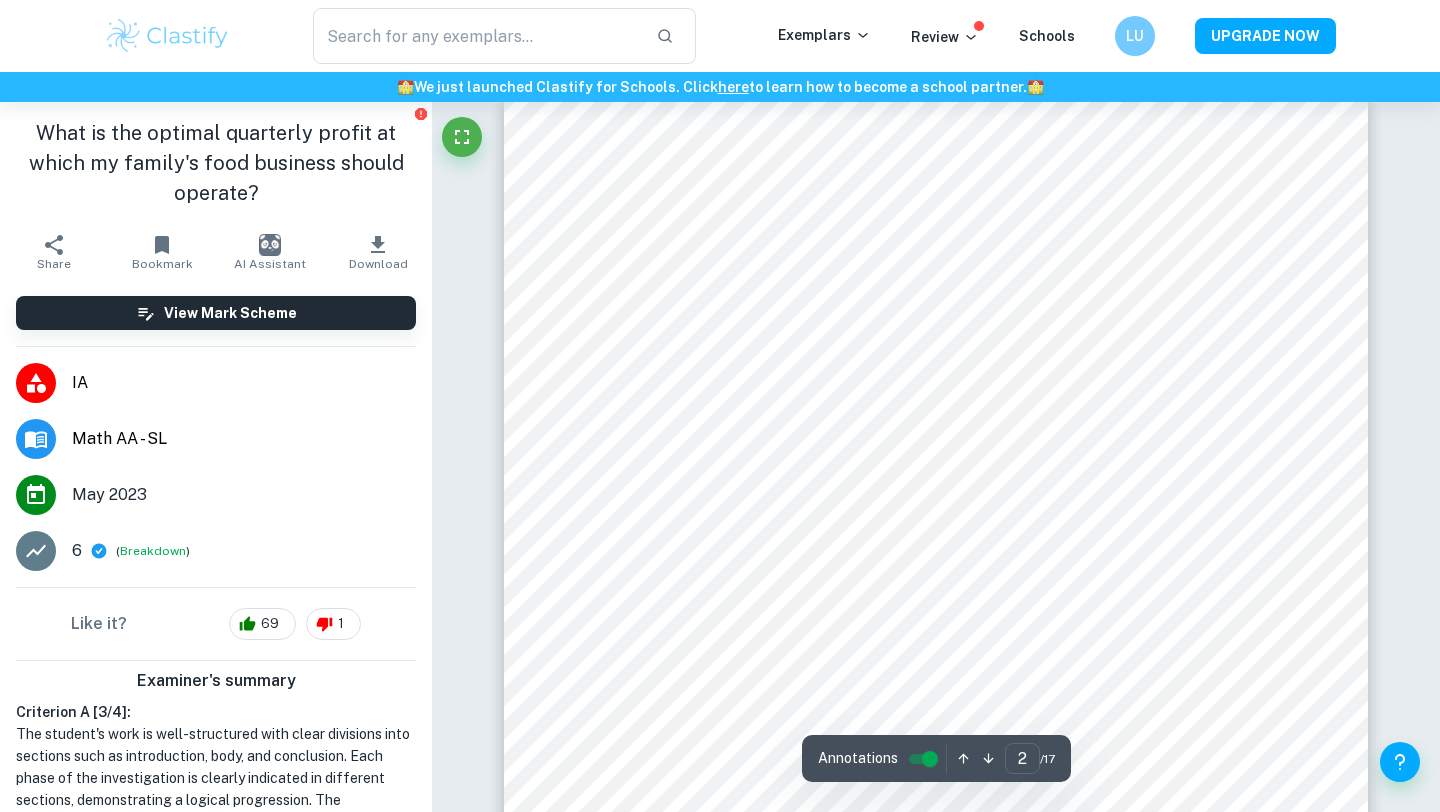 scroll, scrollTop: 1297, scrollLeft: 0, axis: vertical 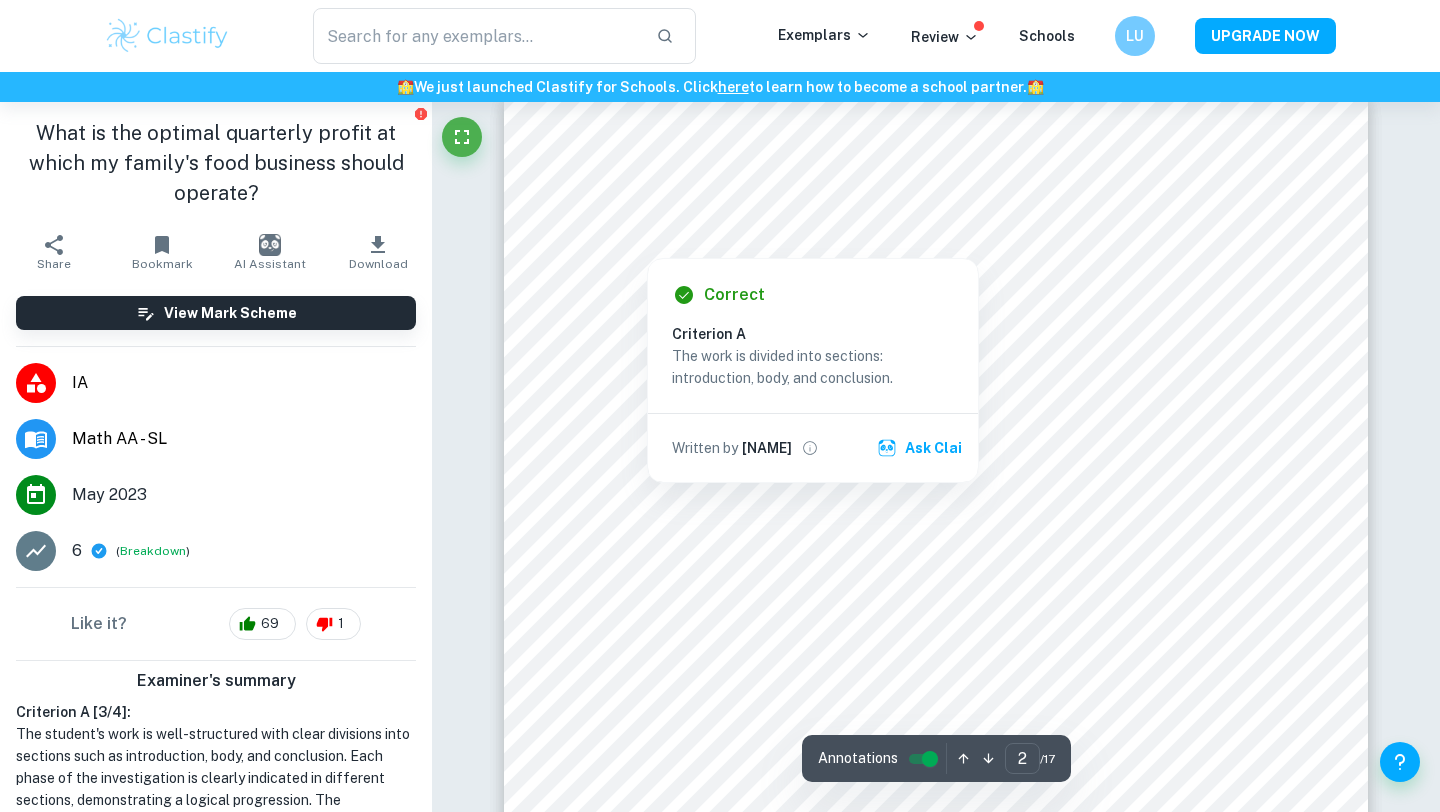 click at bounding box center (648, 244) 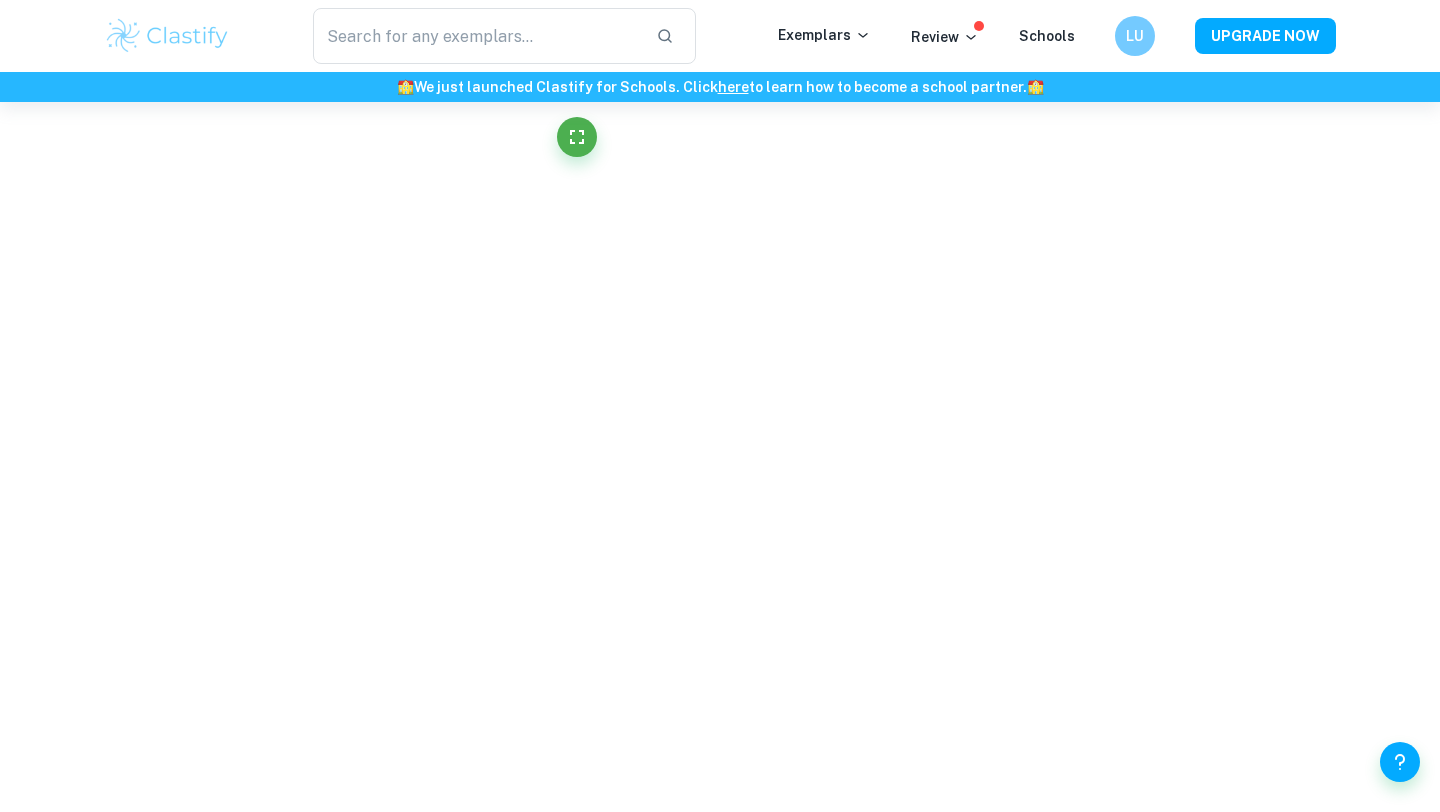 scroll, scrollTop: 150, scrollLeft: 0, axis: vertical 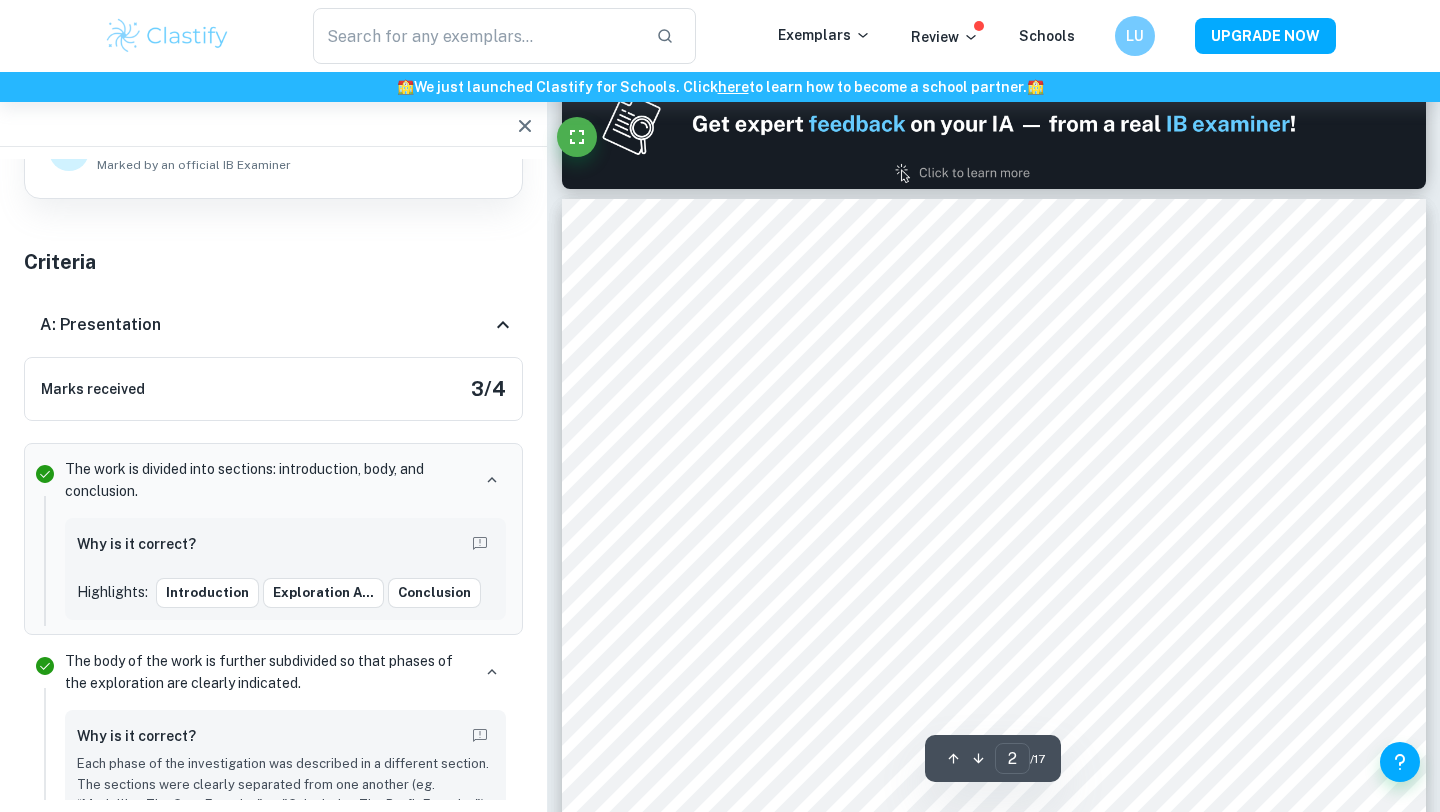 type on "1" 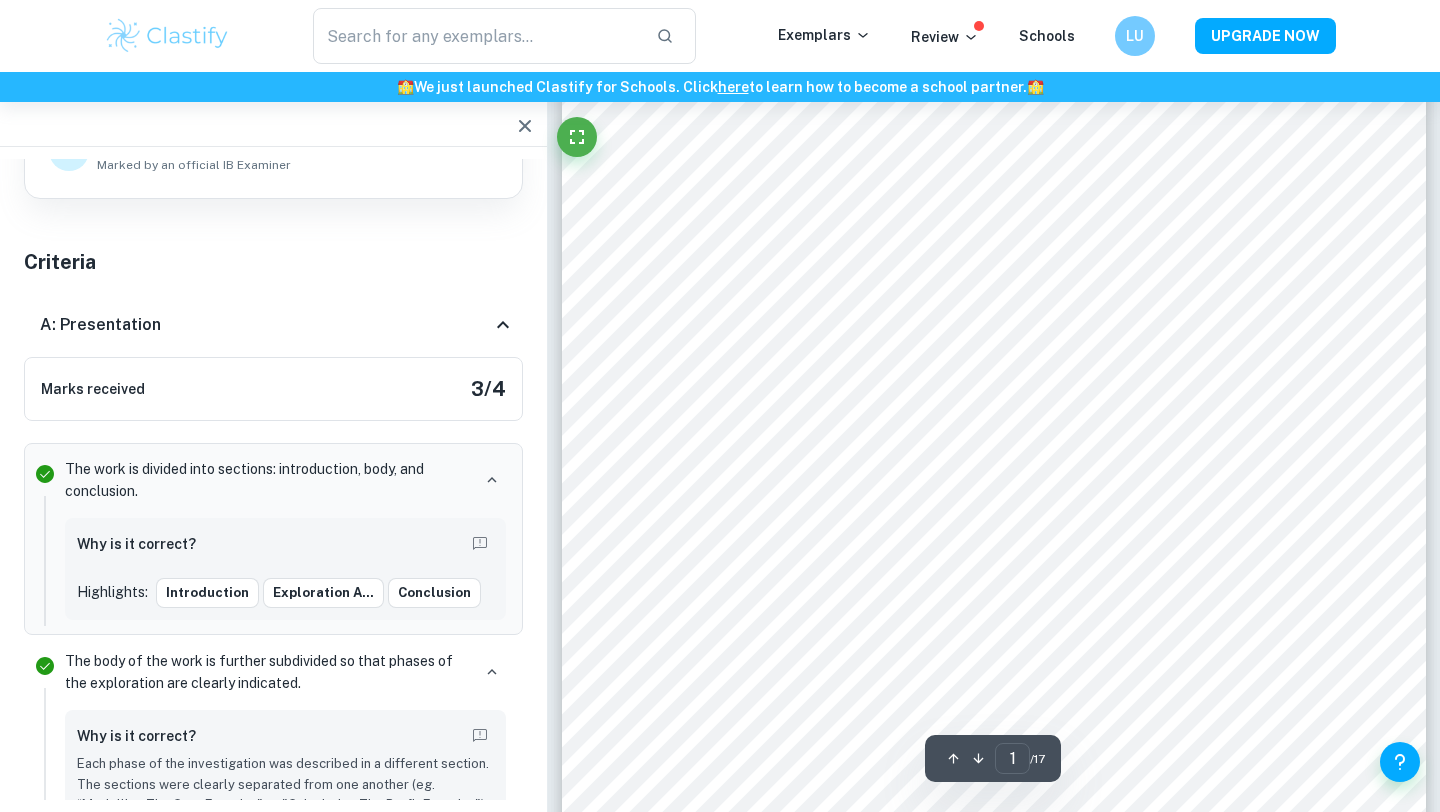 scroll, scrollTop: 138, scrollLeft: 0, axis: vertical 